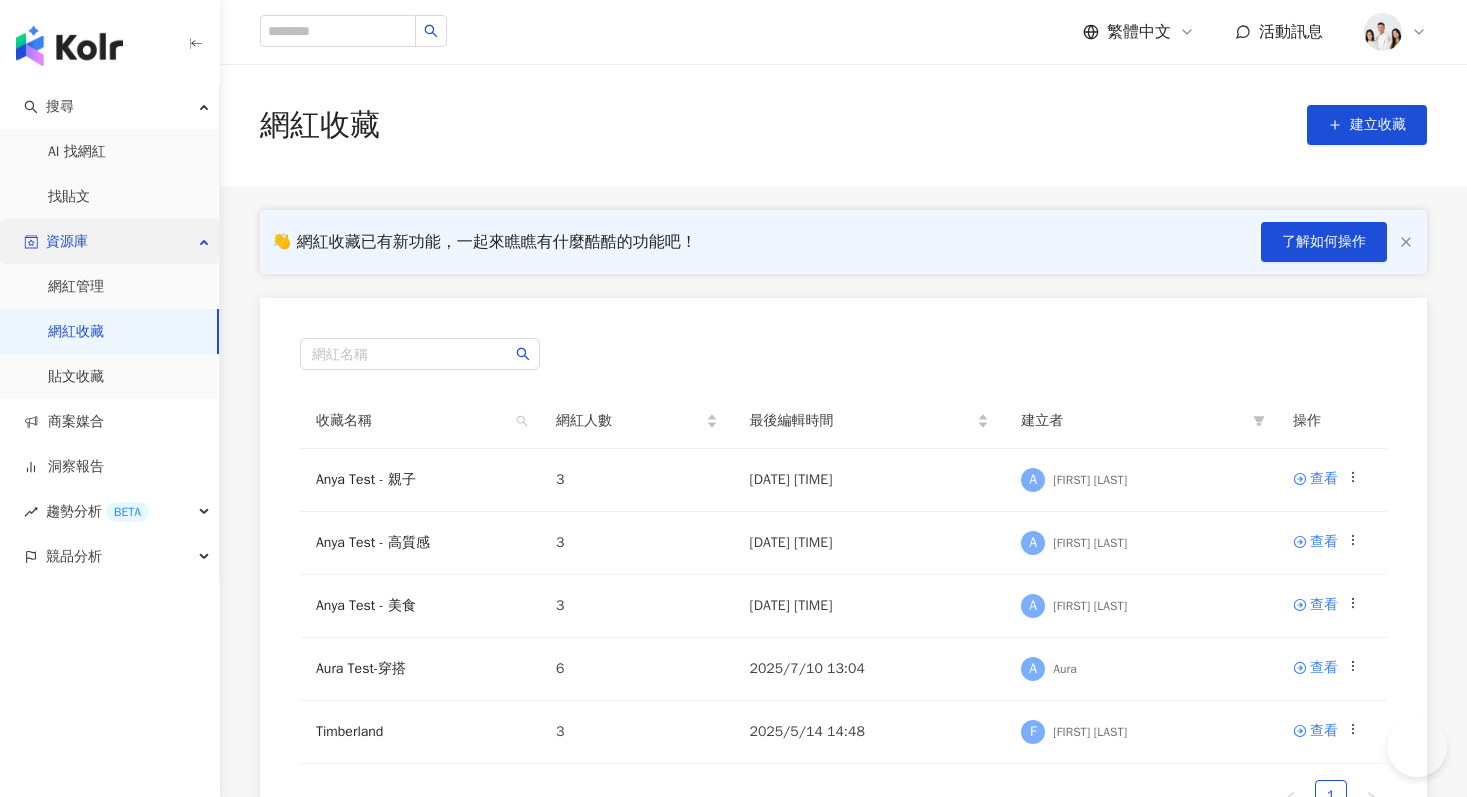 scroll, scrollTop: 154, scrollLeft: 0, axis: vertical 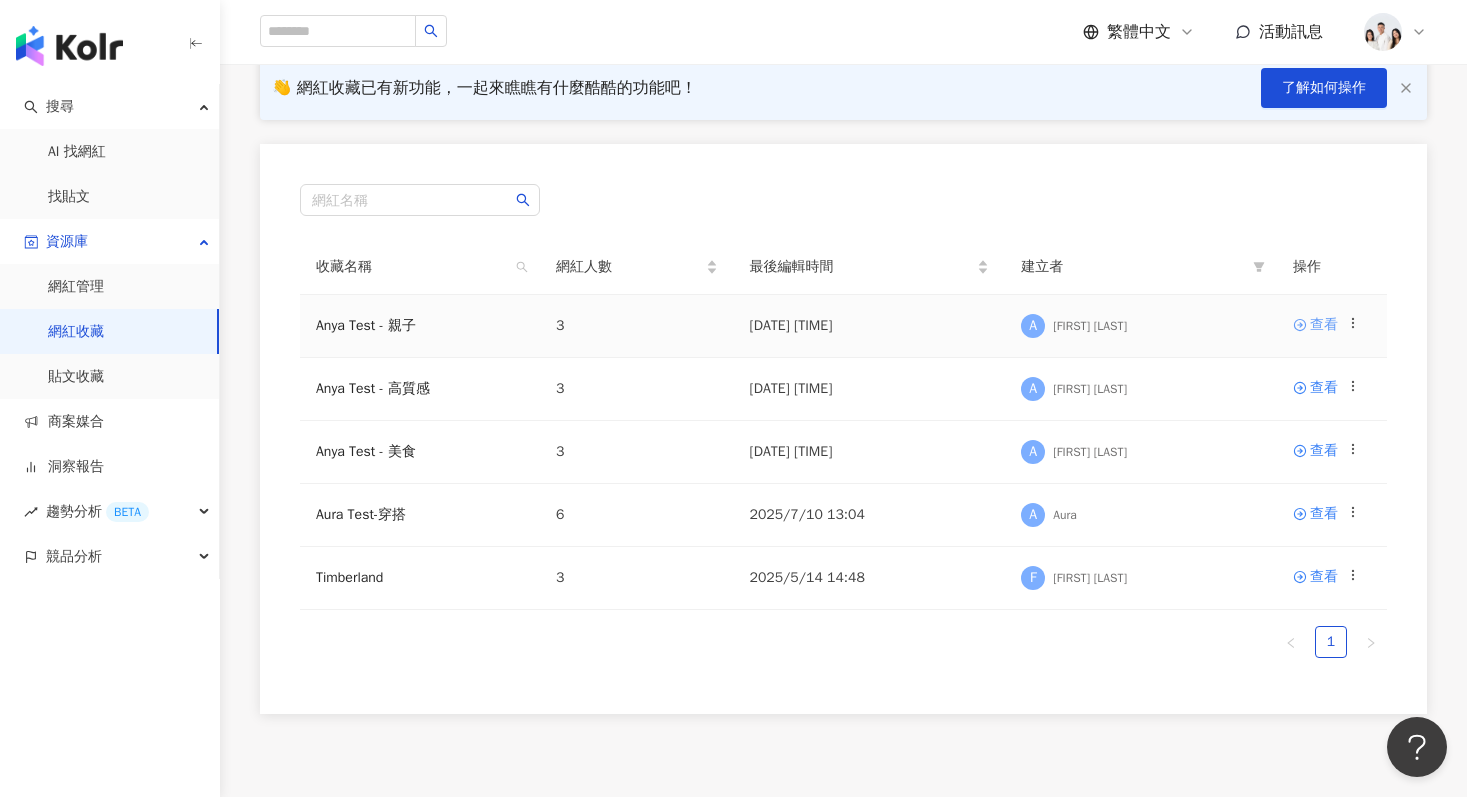 click on "查看" at bounding box center (1324, 325) 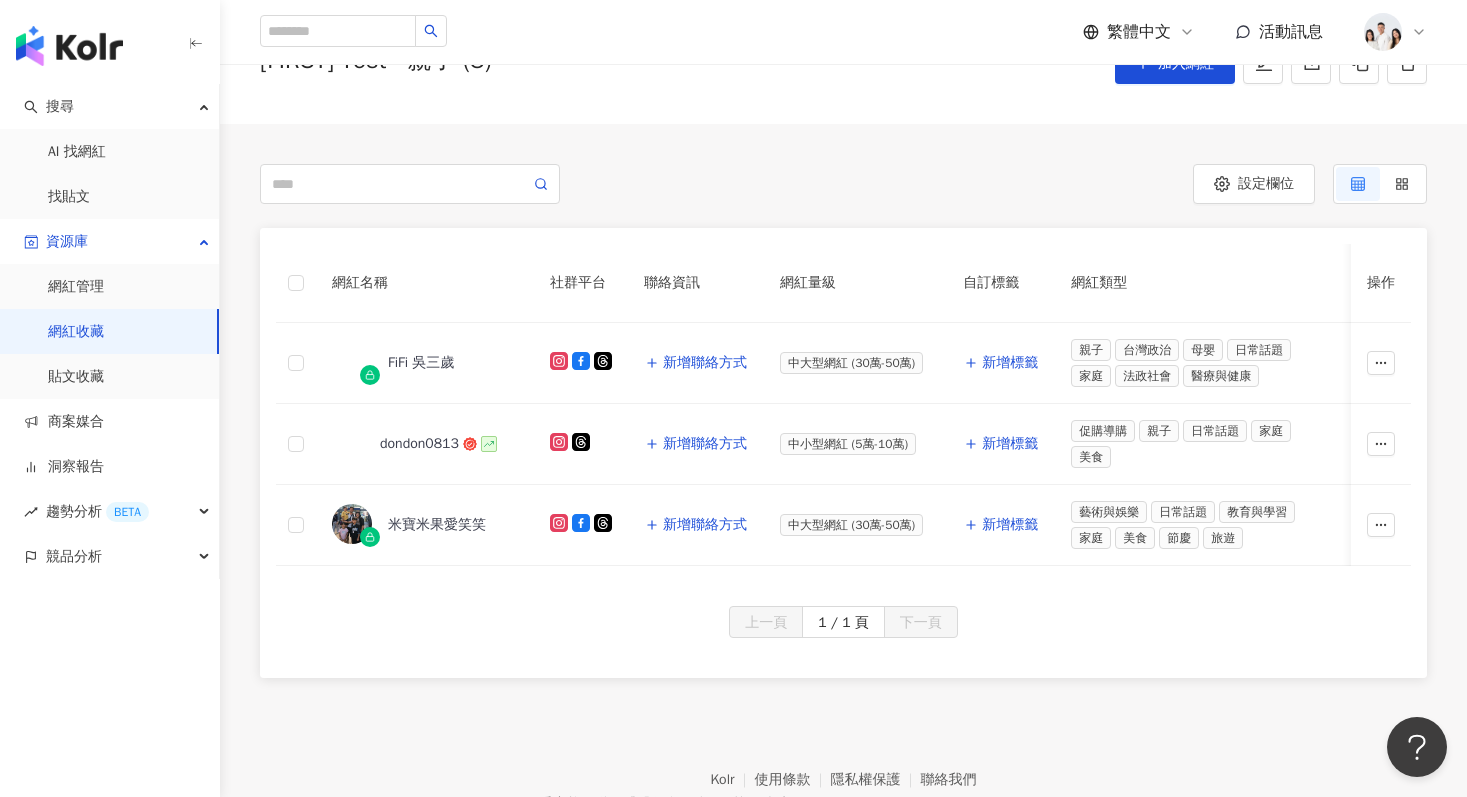 scroll, scrollTop: 115, scrollLeft: 0, axis: vertical 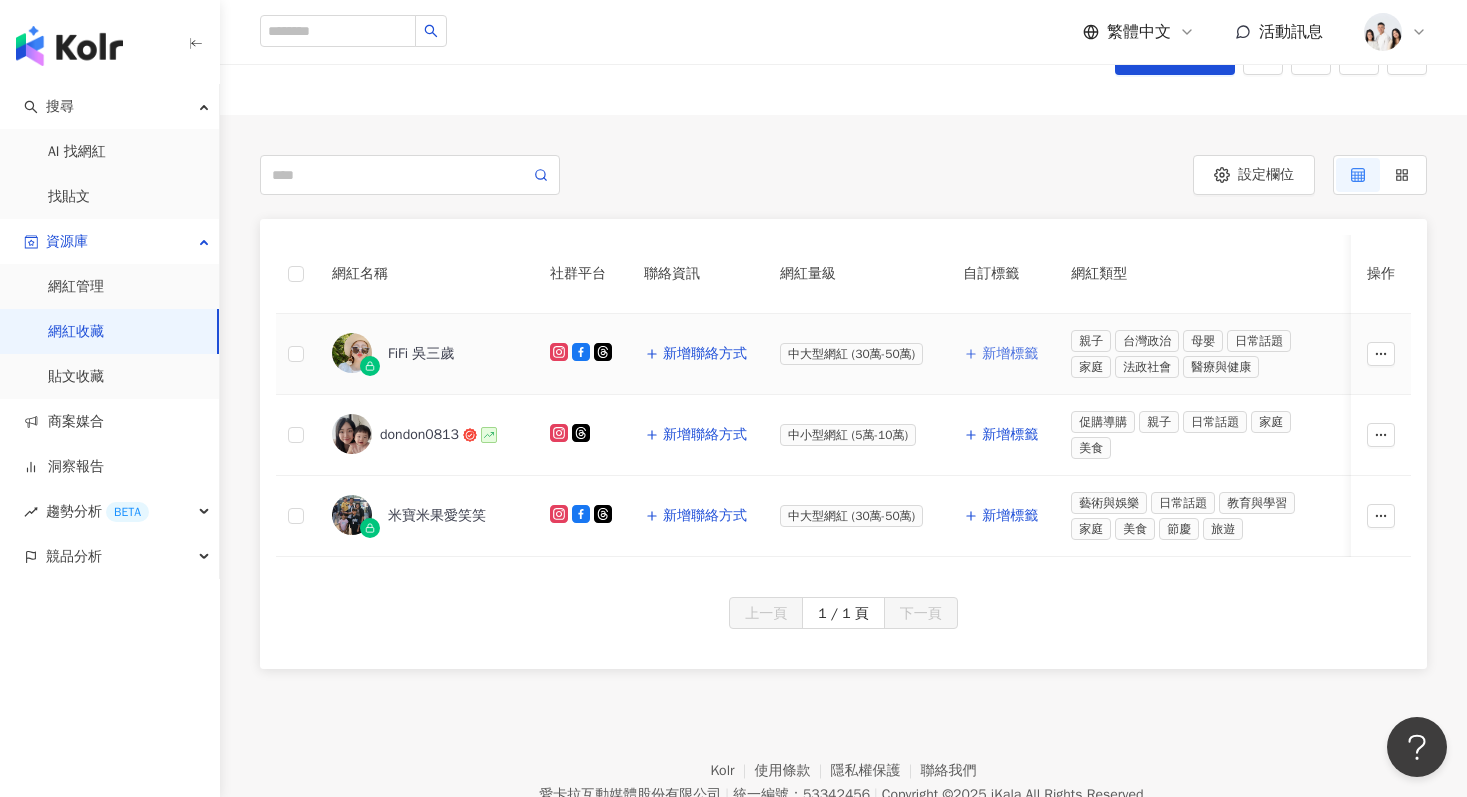 click on "新增標籤" at bounding box center [1010, 354] 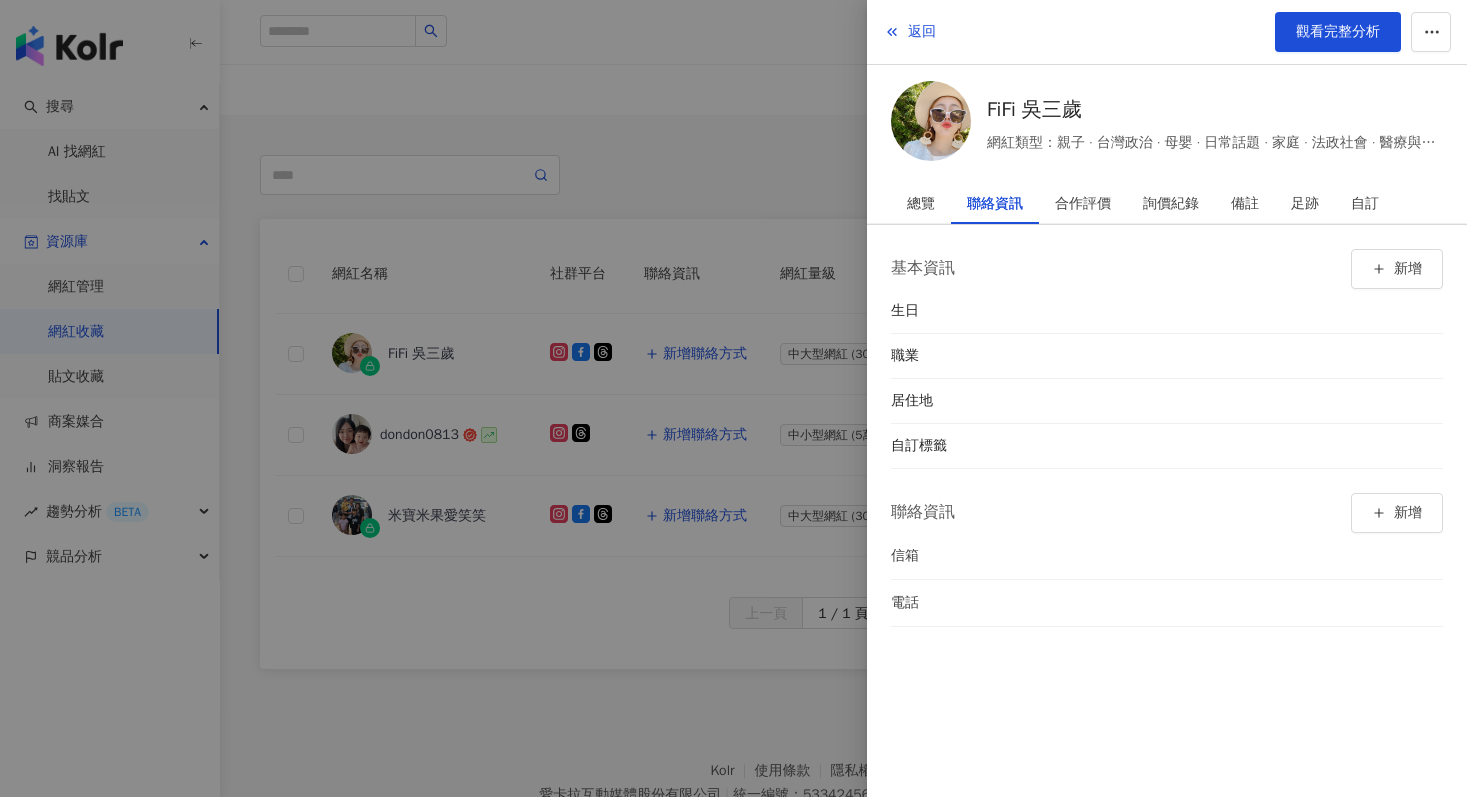 click at bounding box center [733, 398] 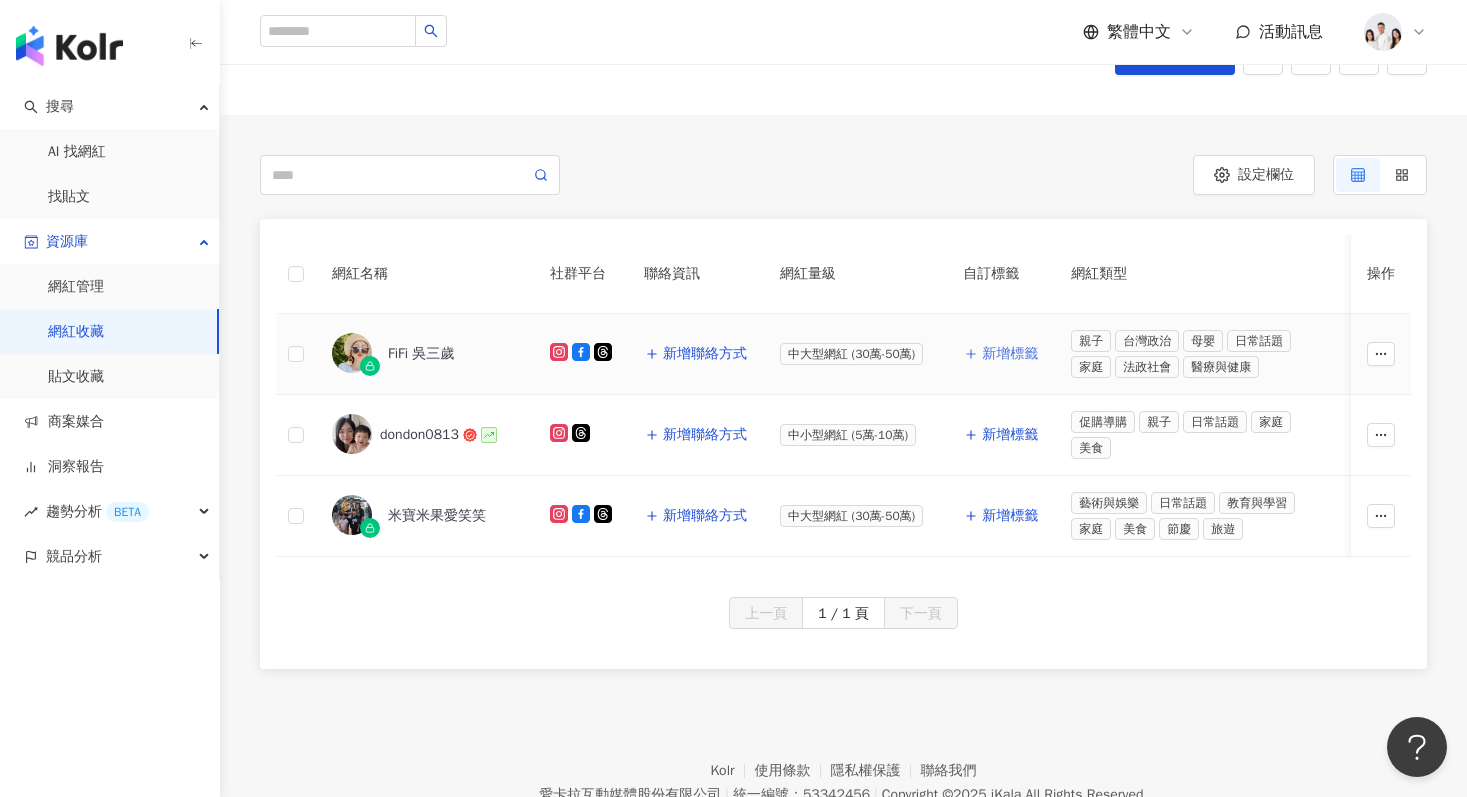 click on "新增標籤" at bounding box center [1010, 354] 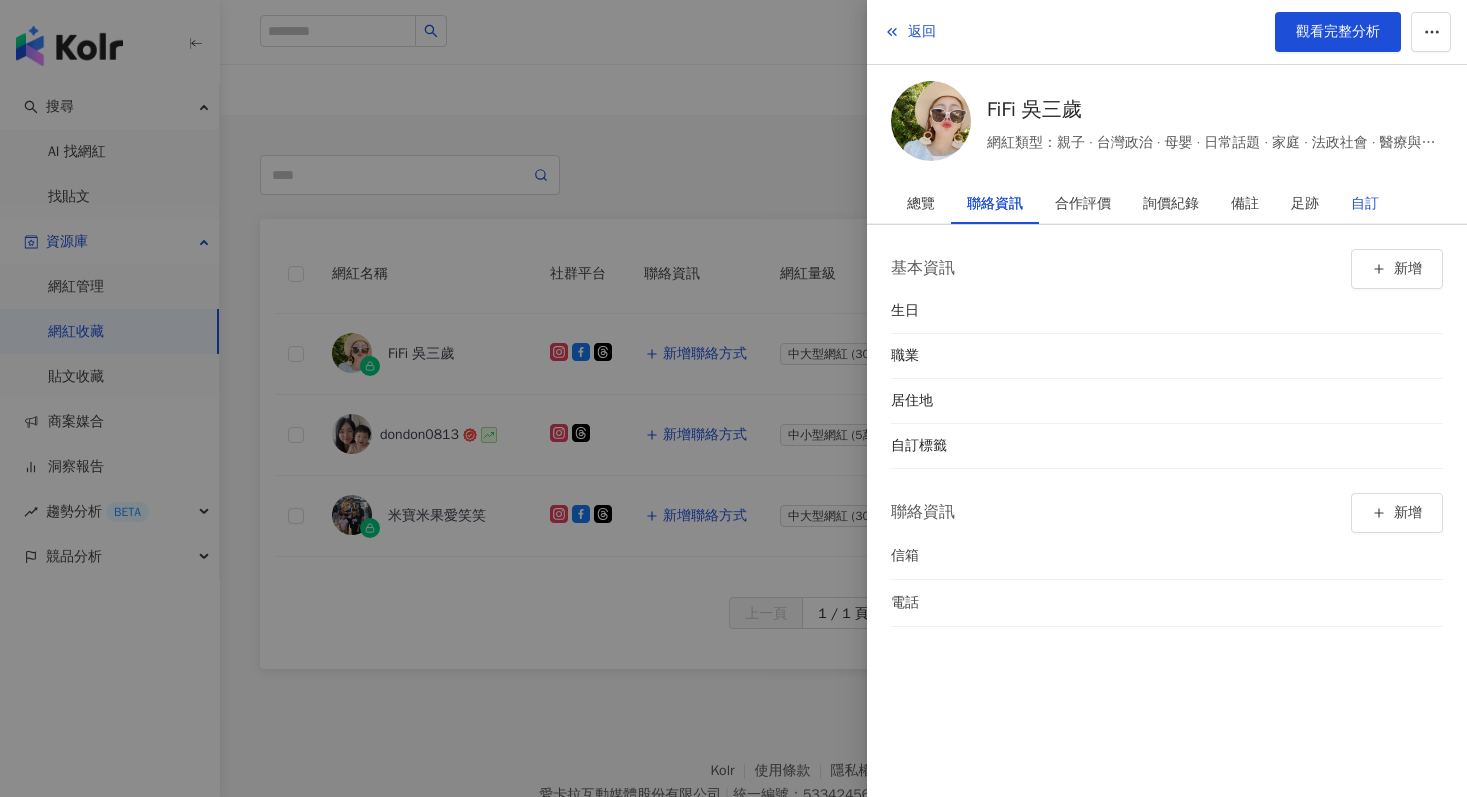 click on "自訂" at bounding box center [1365, 204] 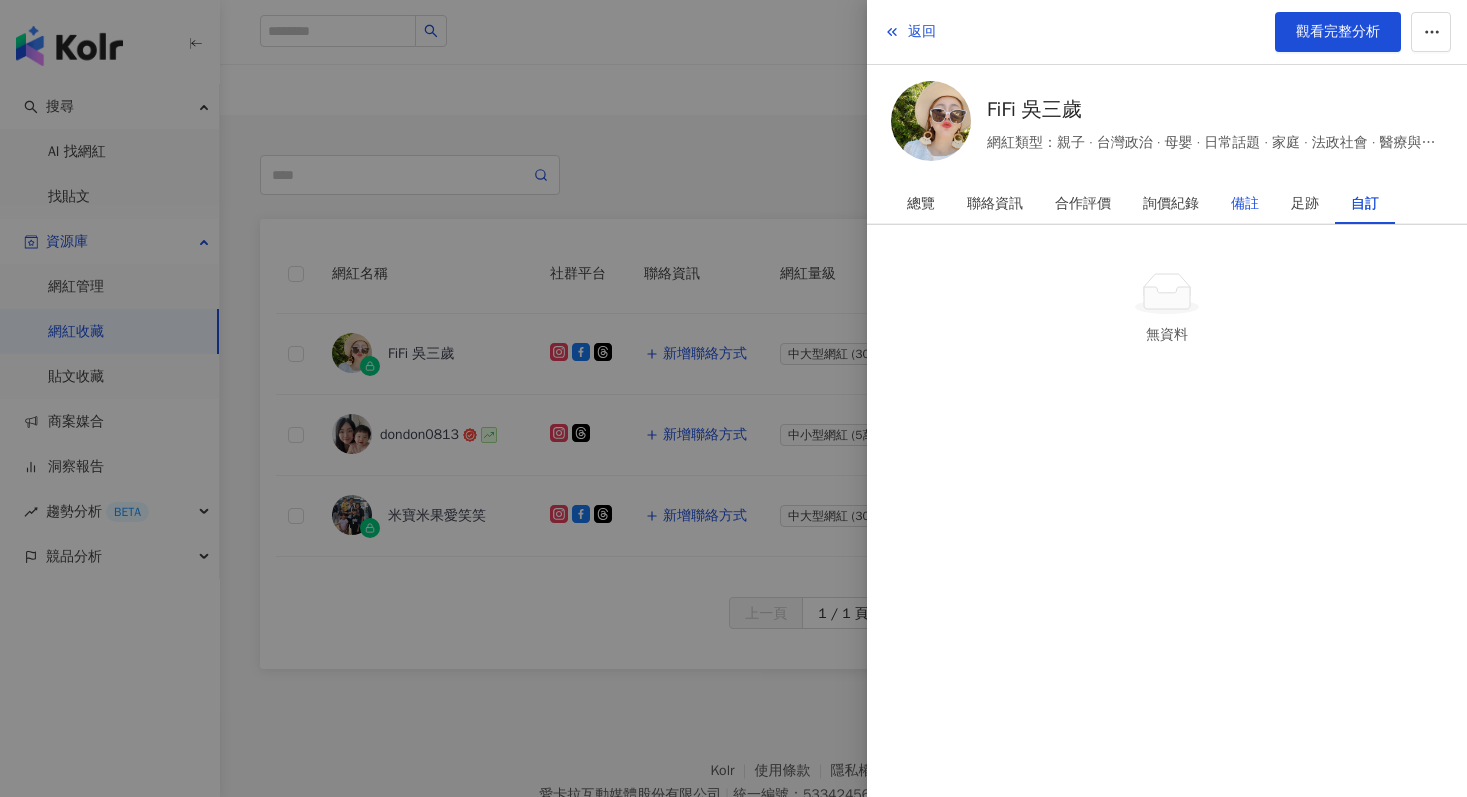 click on "備註" at bounding box center [1245, 204] 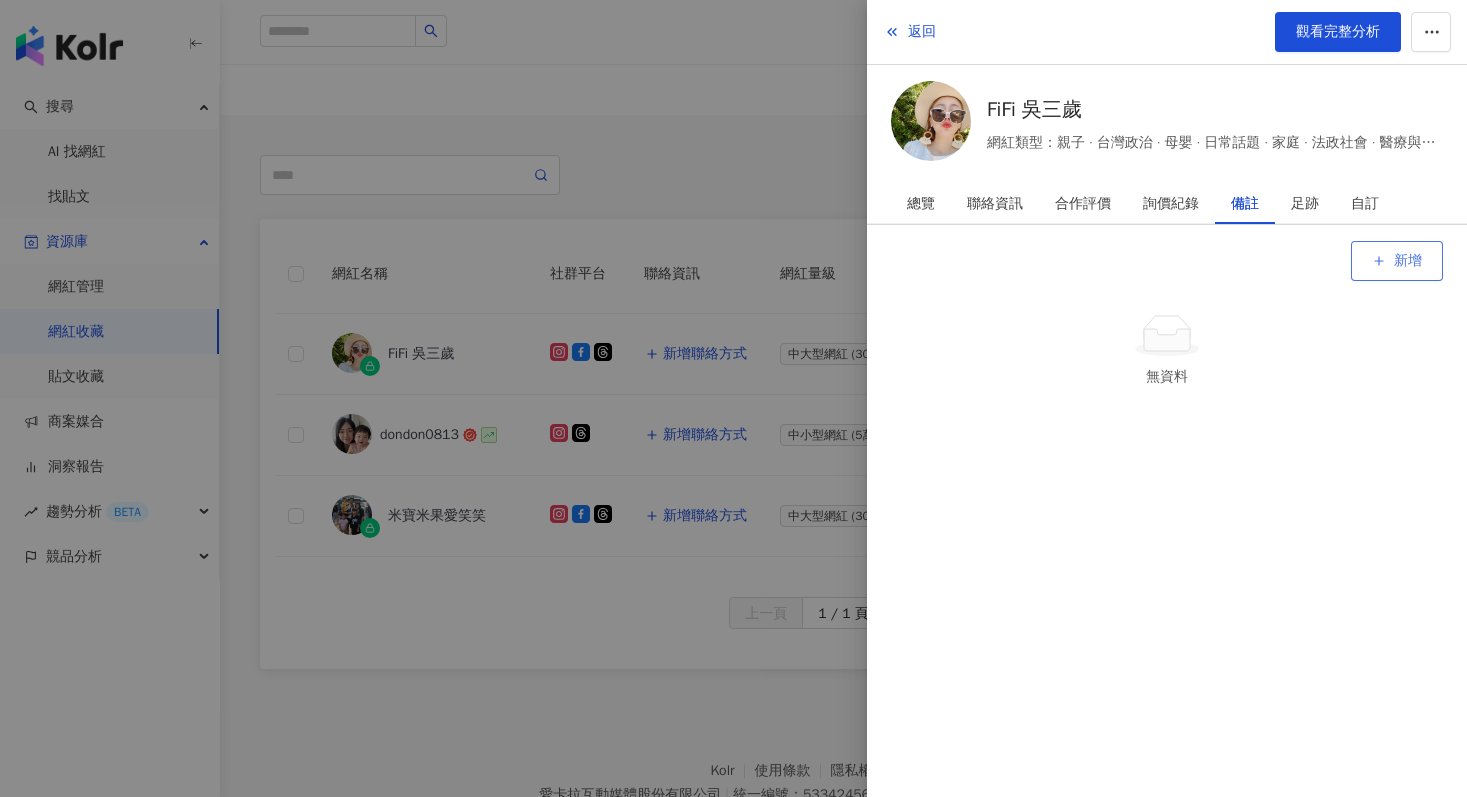 click on "新增" at bounding box center [1397, 261] 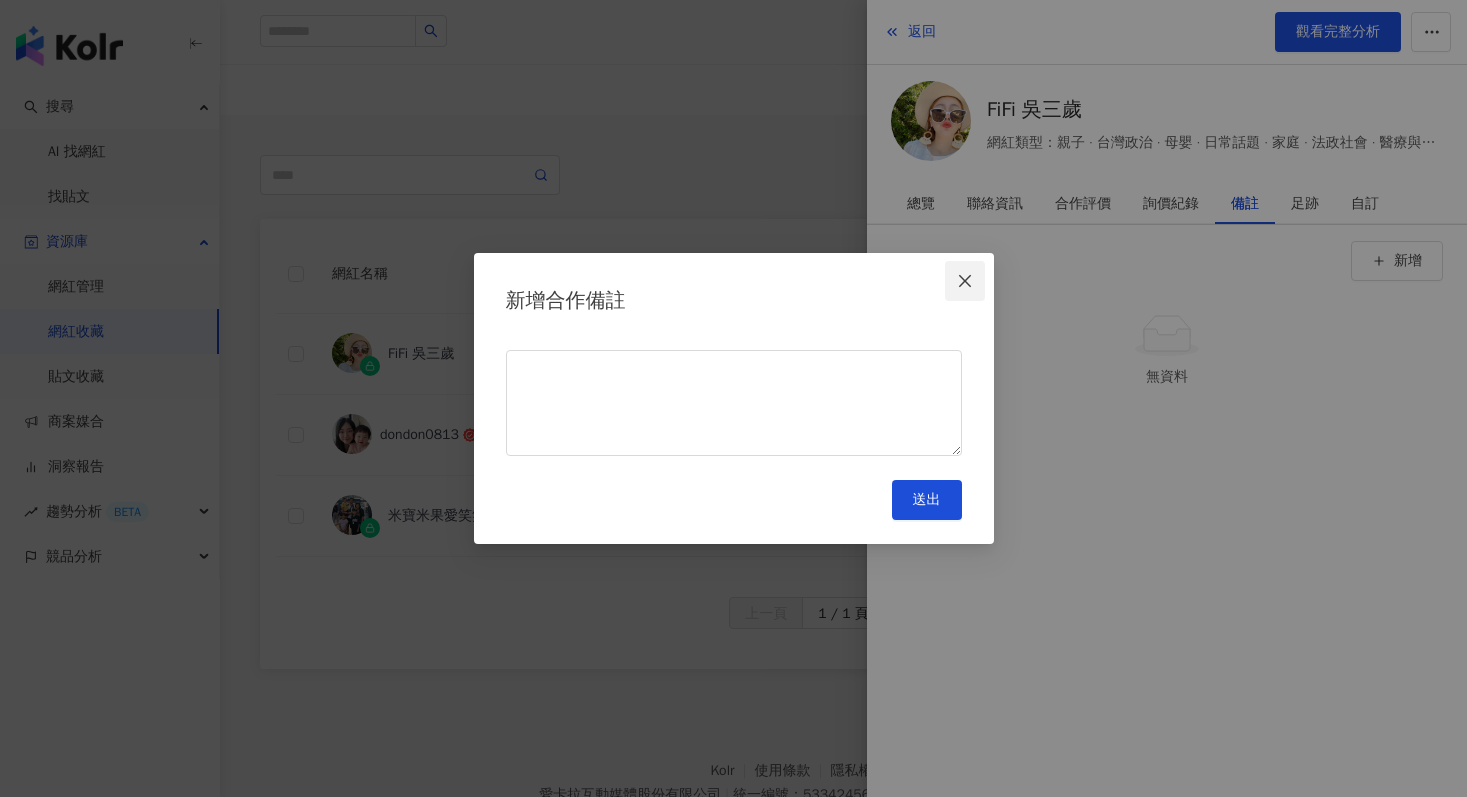 click 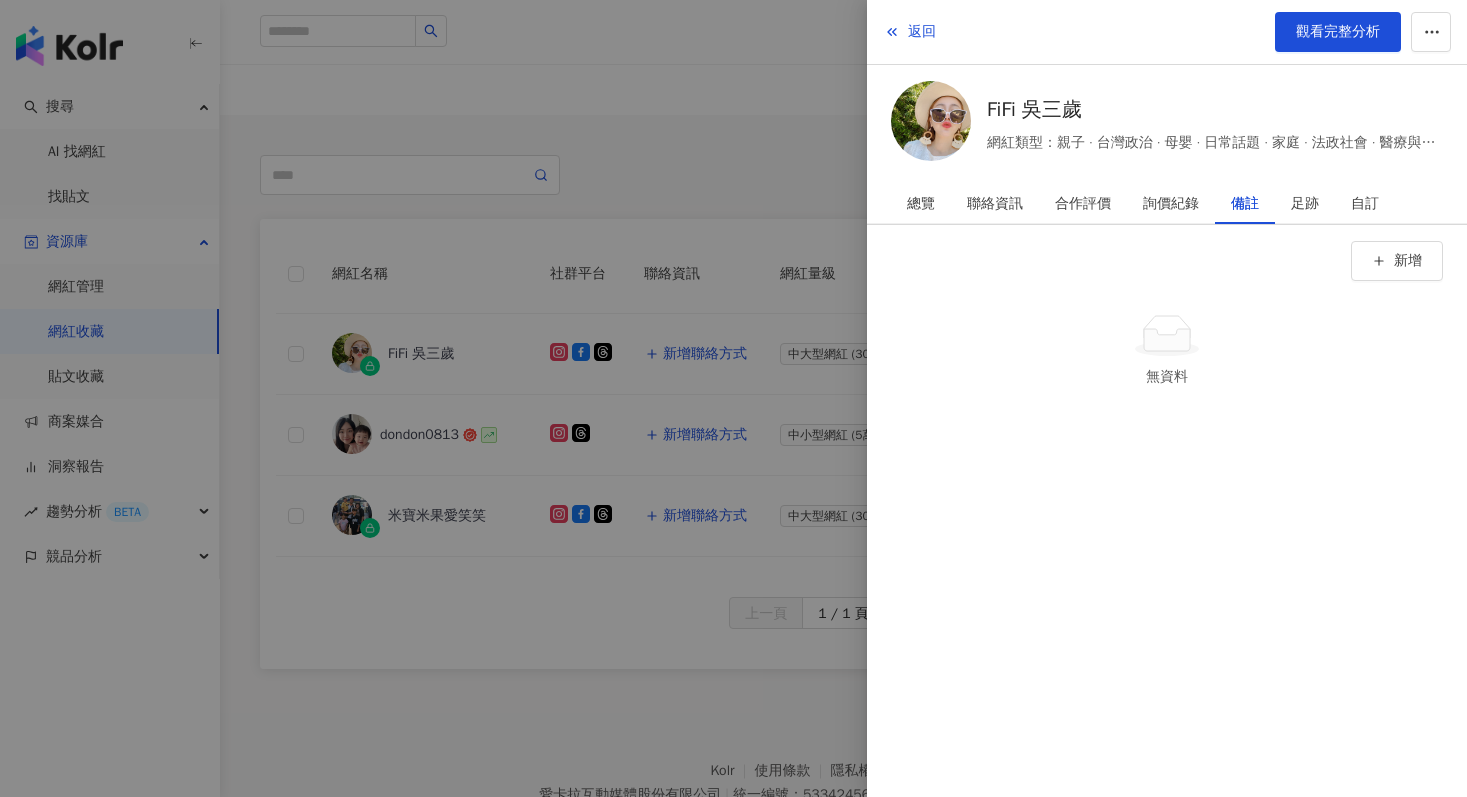 click at bounding box center (733, 398) 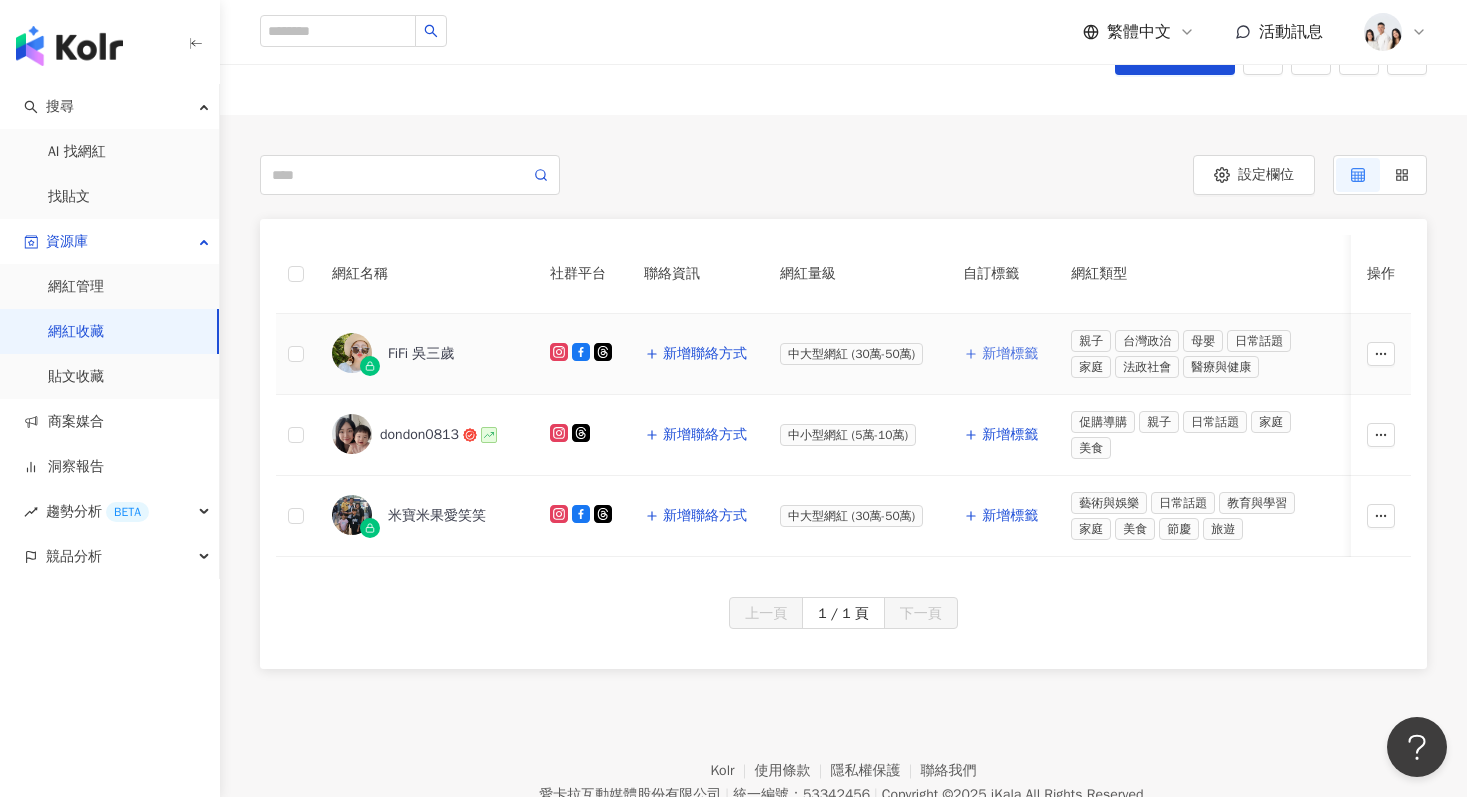 click on "新增標籤" at bounding box center (1010, 354) 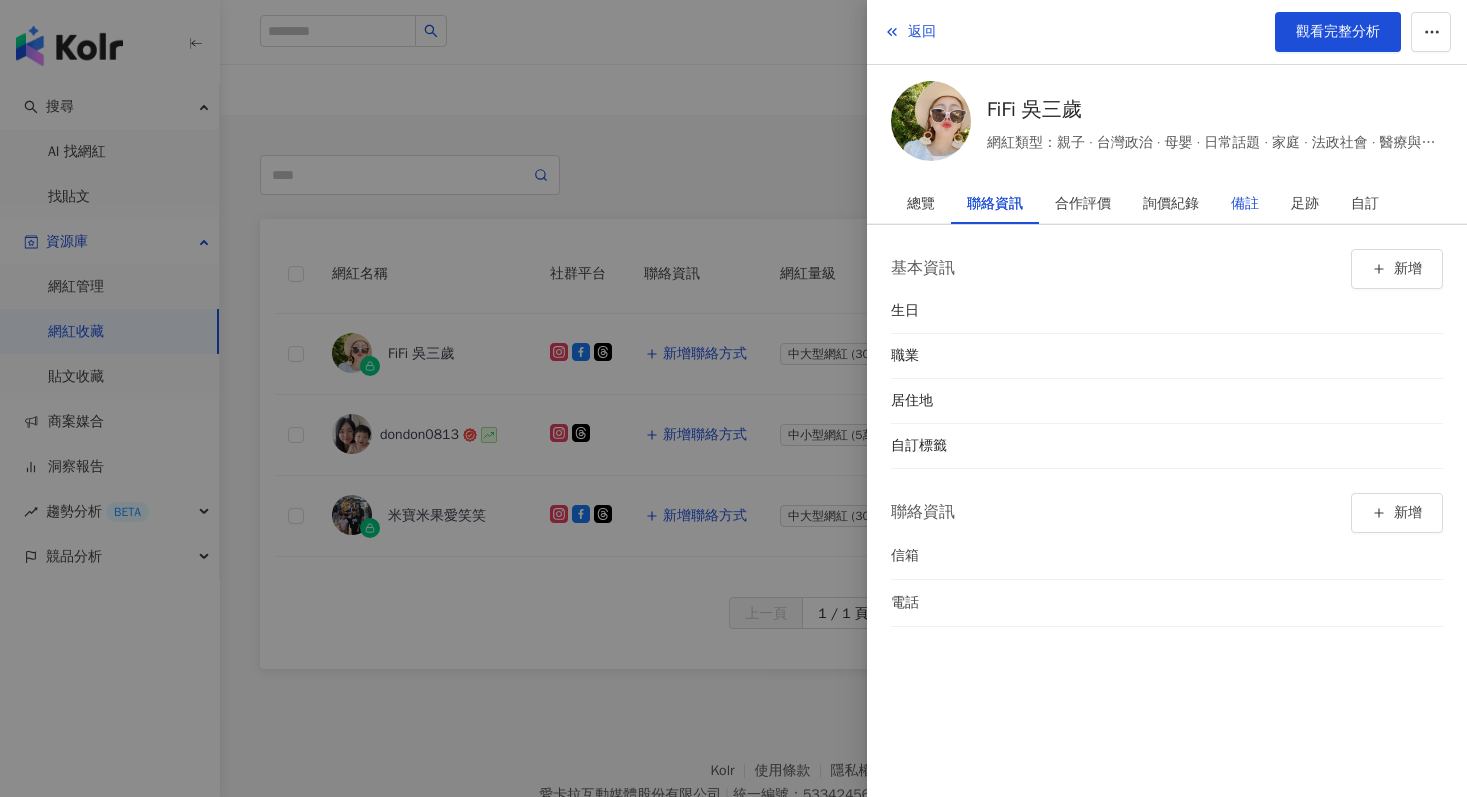 click on "備註" at bounding box center (1245, 204) 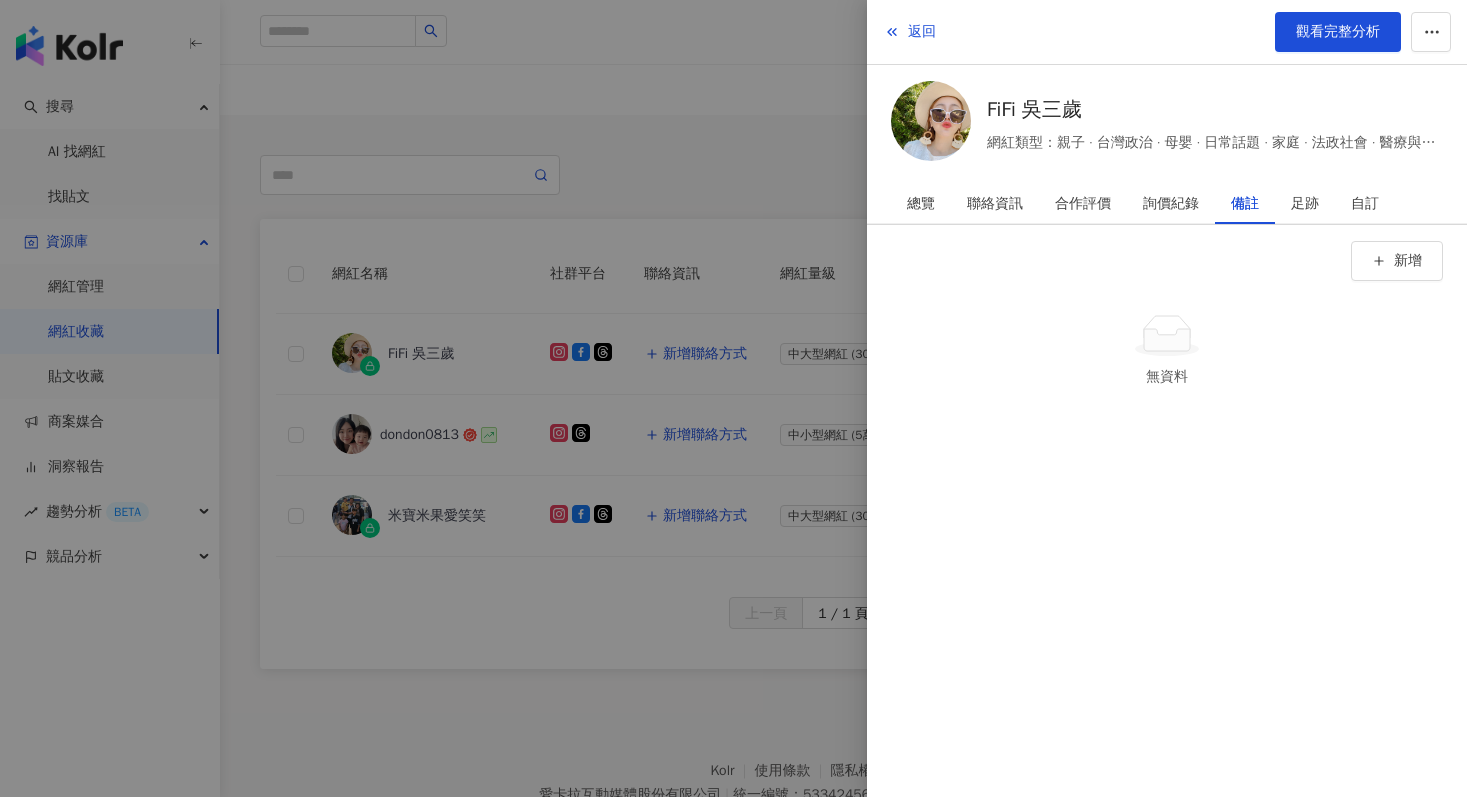 click at bounding box center (733, 398) 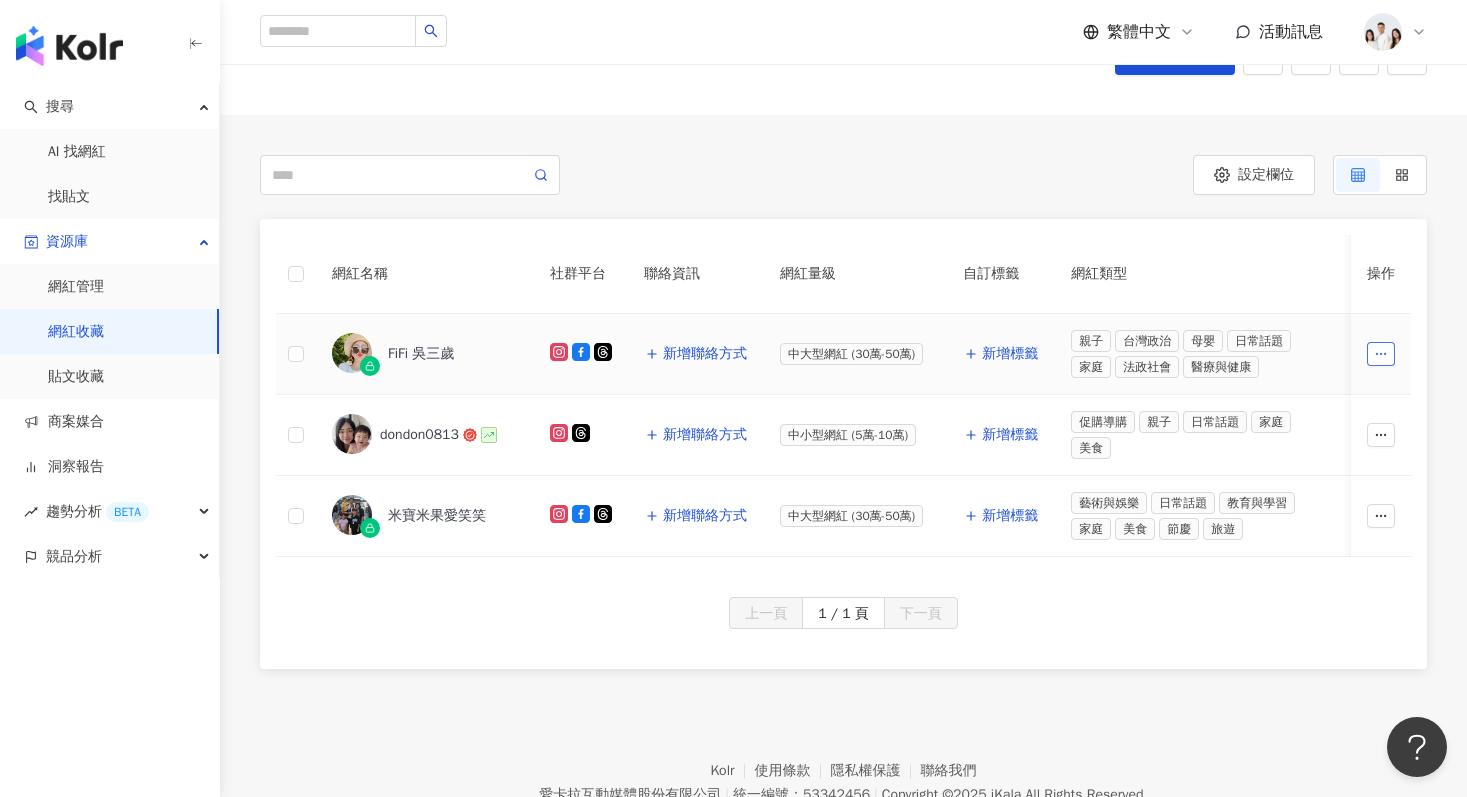 click at bounding box center (1381, 354) 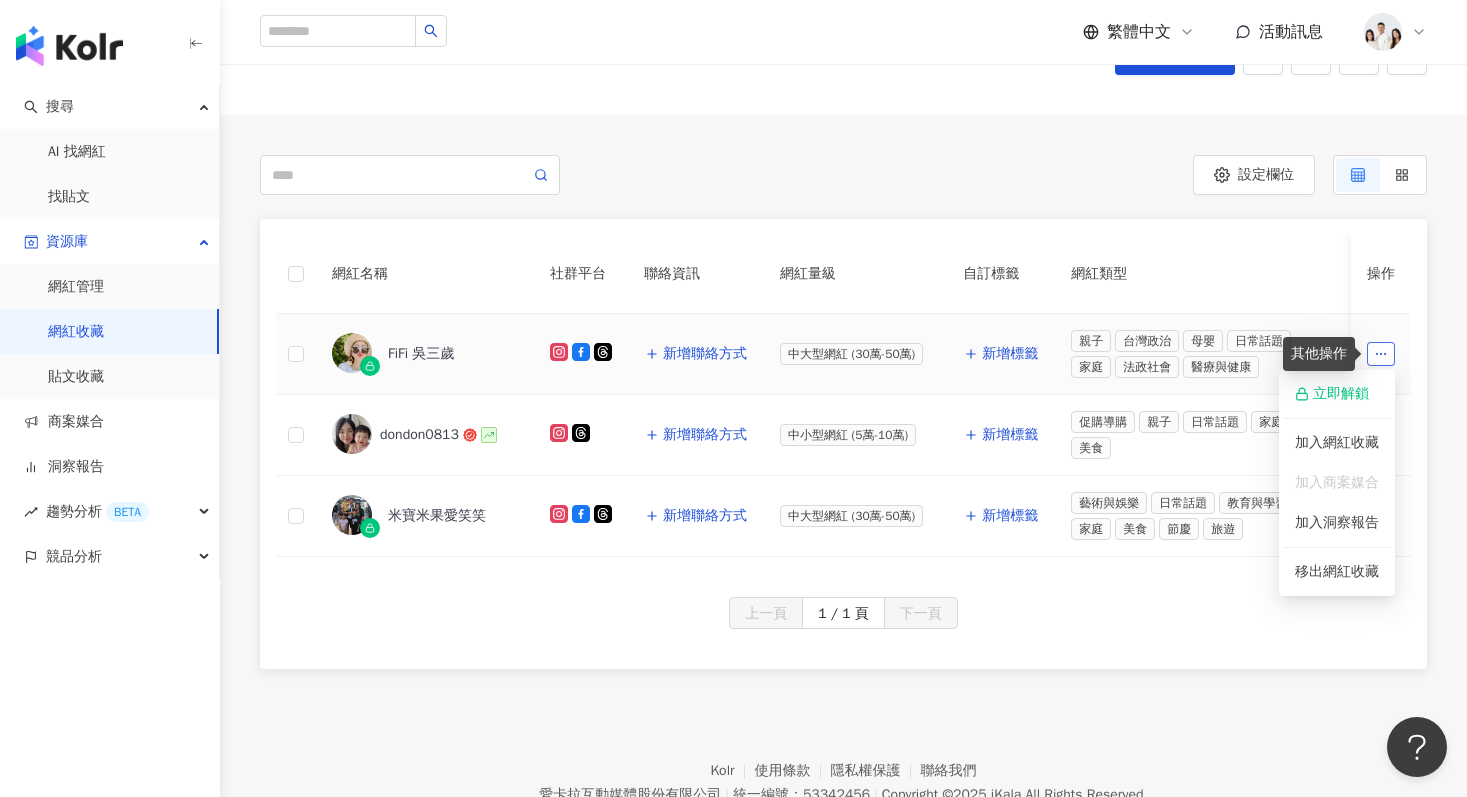 click at bounding box center [1381, 354] 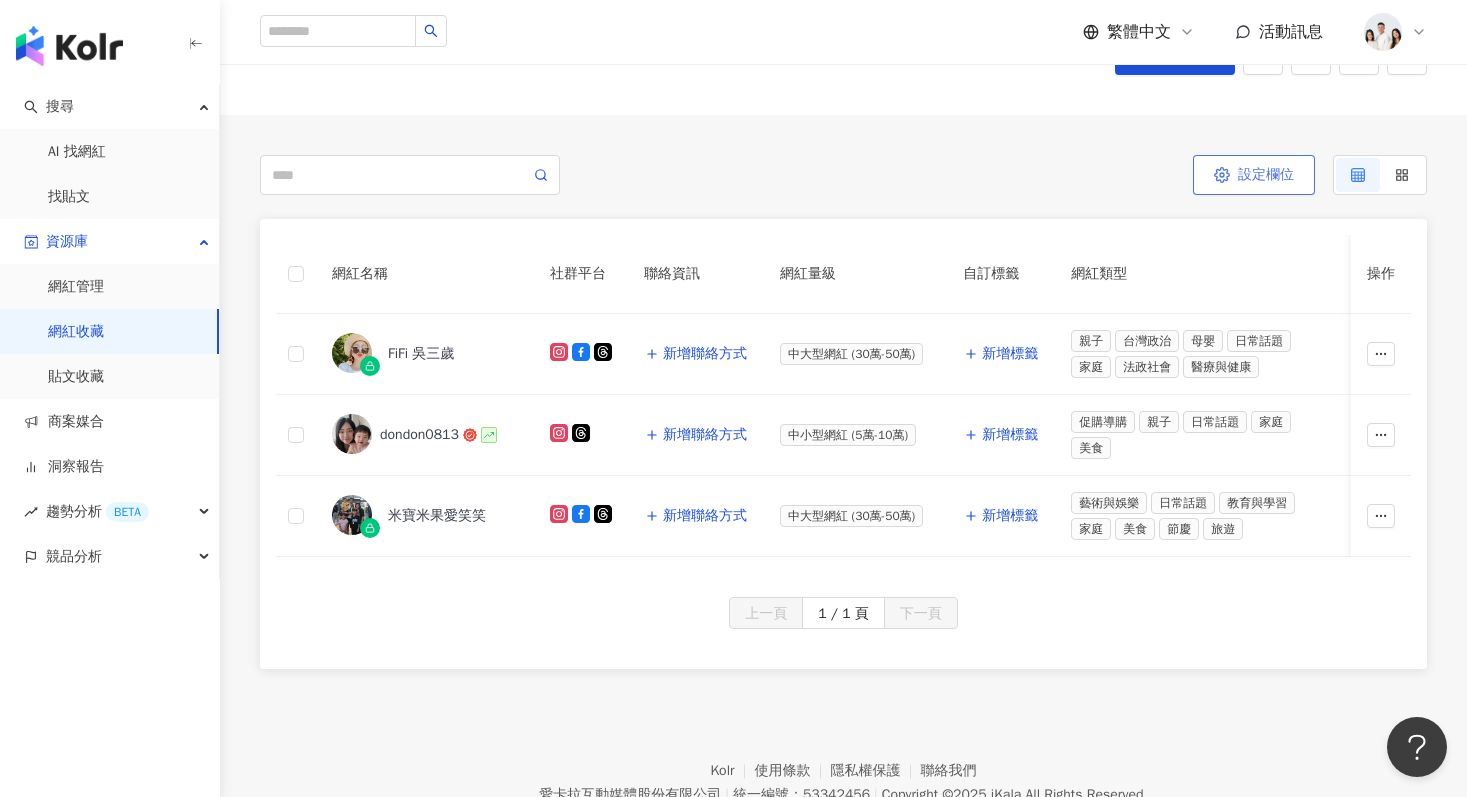 click on "設定欄位" at bounding box center (1266, 175) 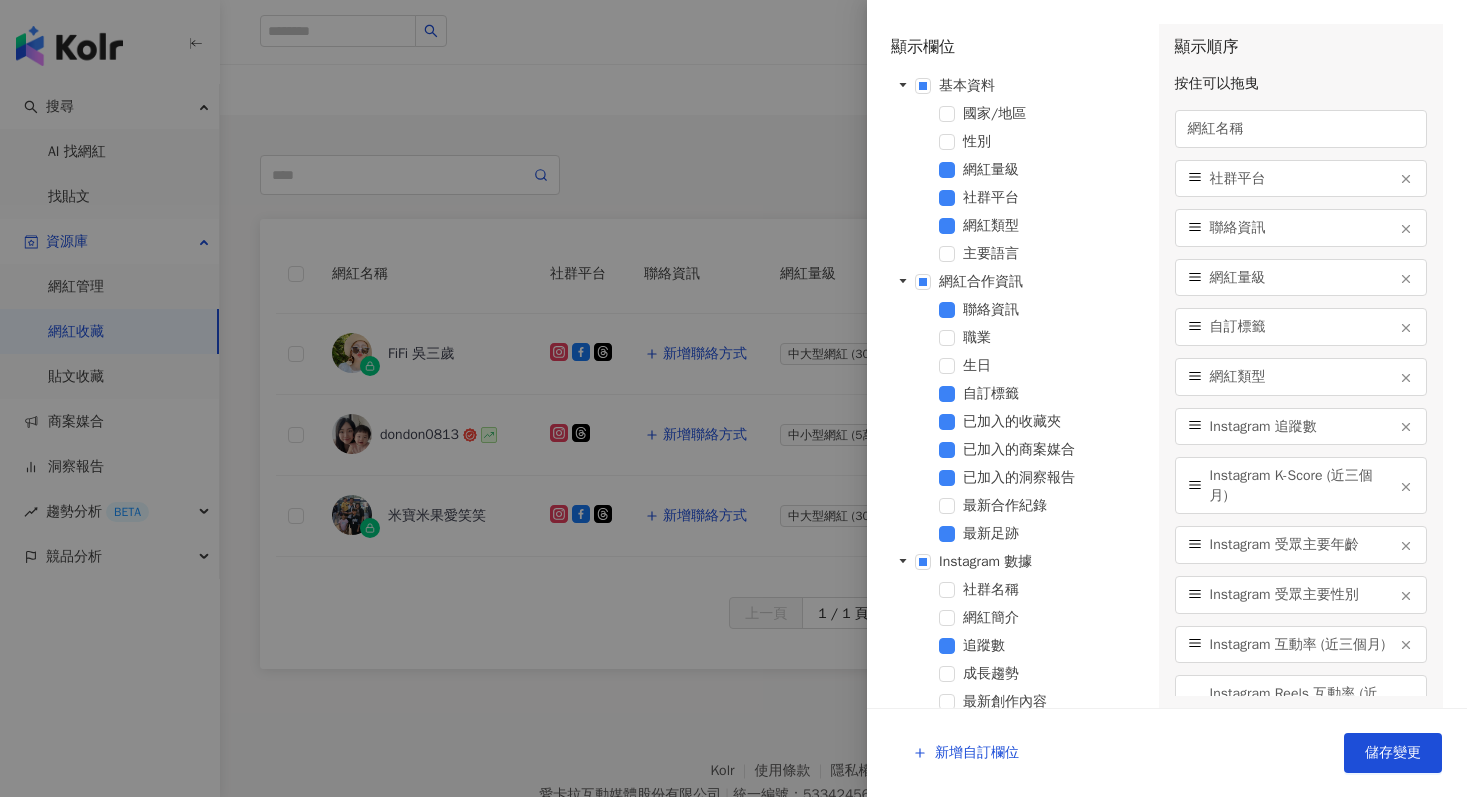 scroll, scrollTop: 153, scrollLeft: 0, axis: vertical 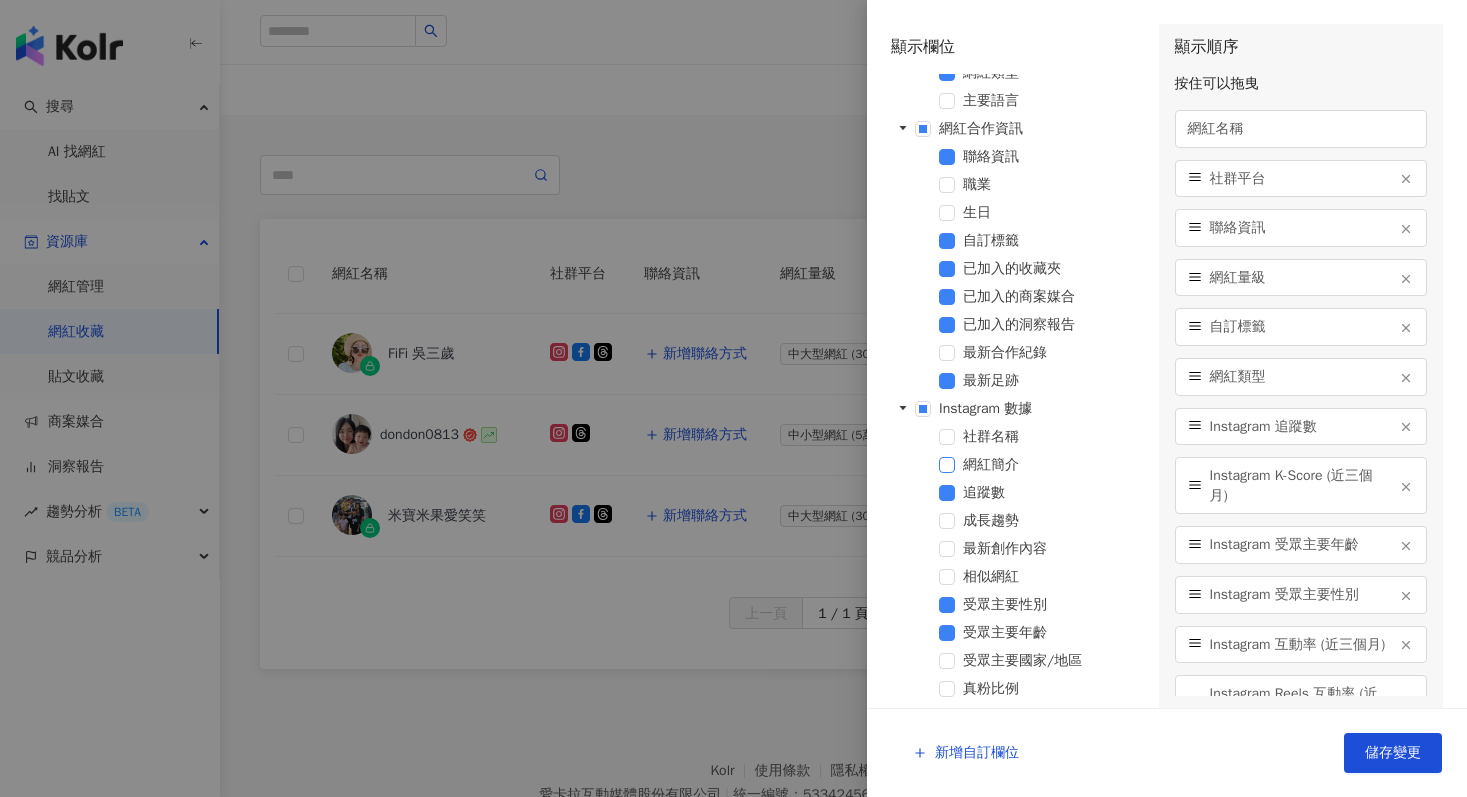 click at bounding box center [947, 465] 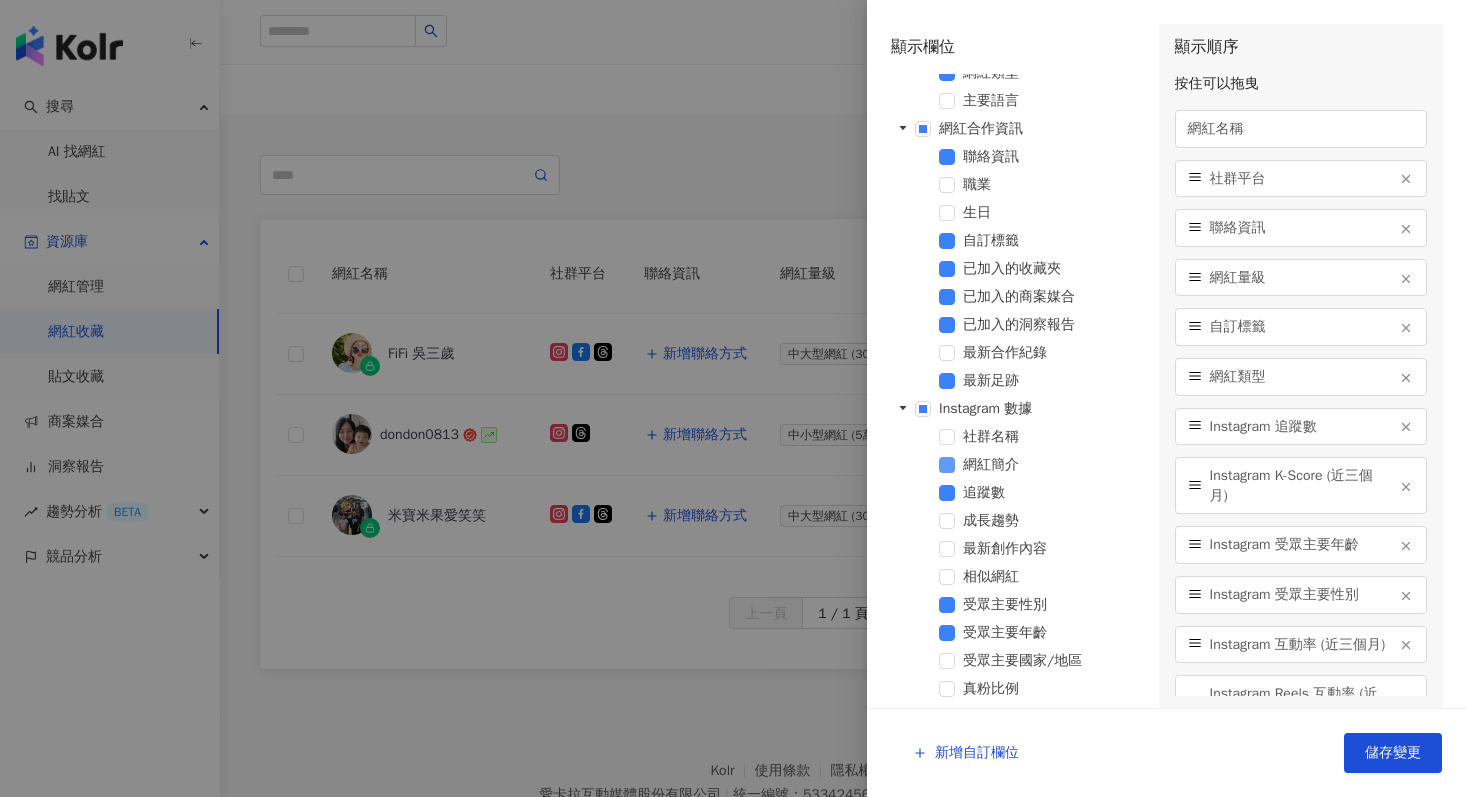 click at bounding box center (947, 465) 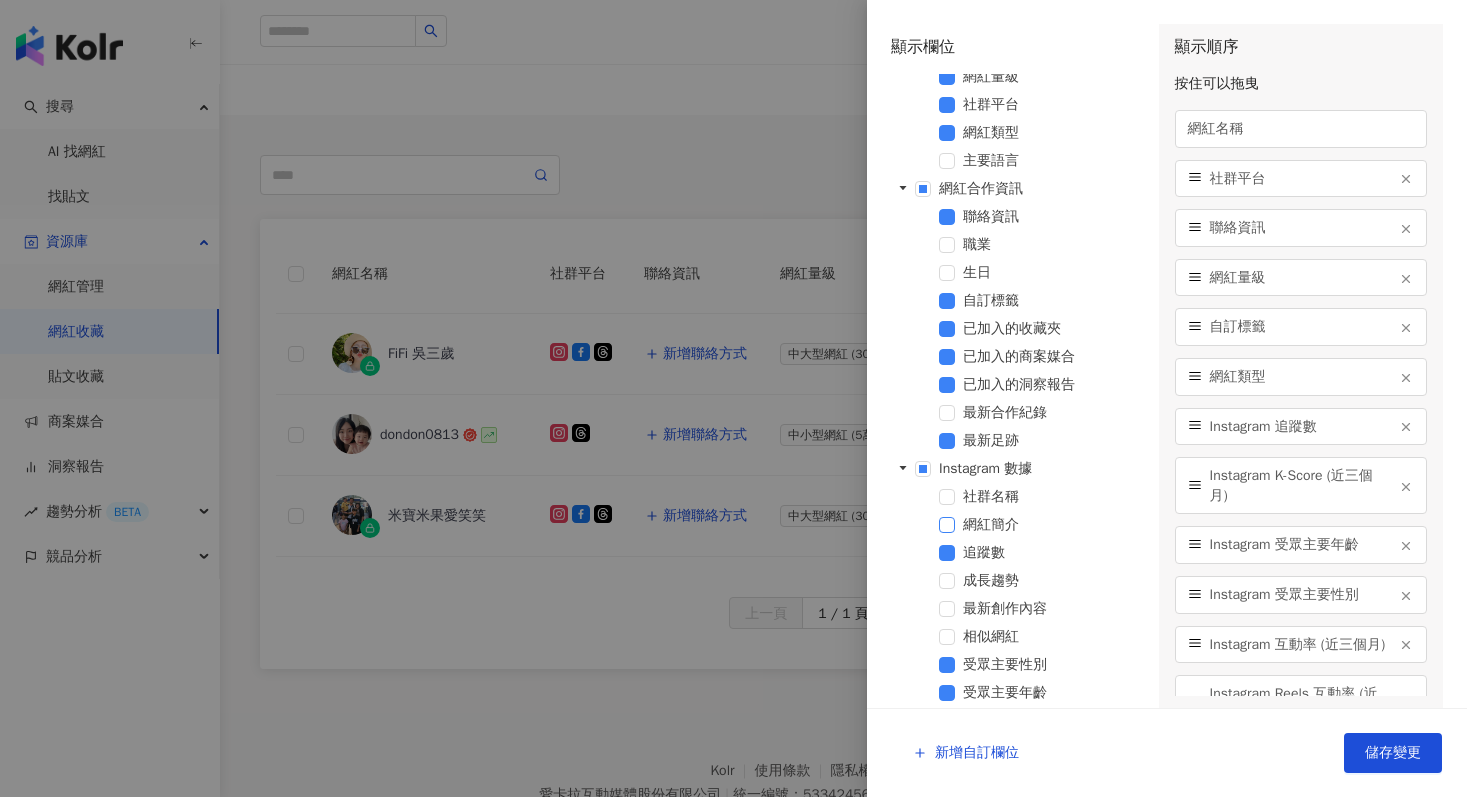 scroll, scrollTop: 0, scrollLeft: 0, axis: both 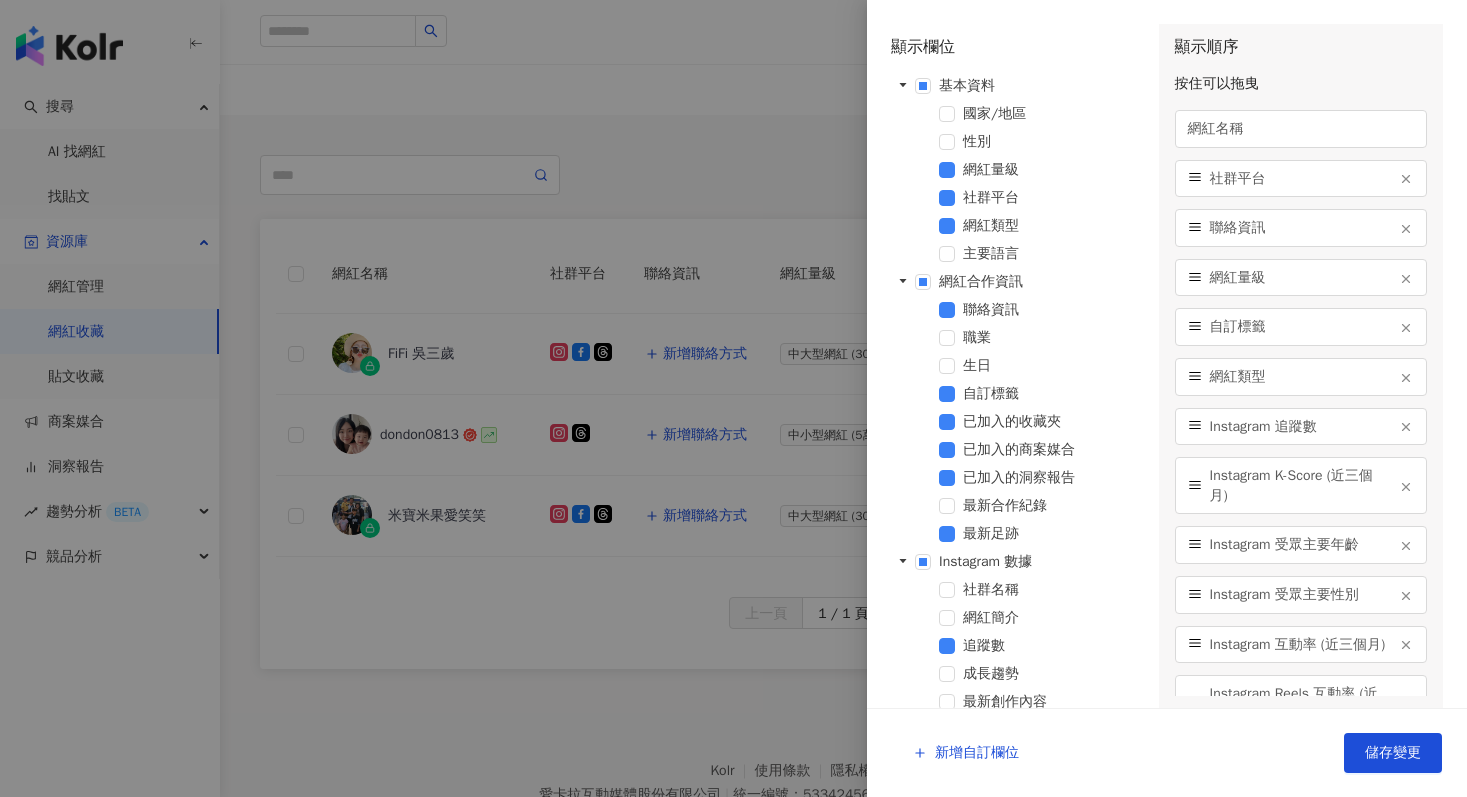 click at bounding box center (733, 398) 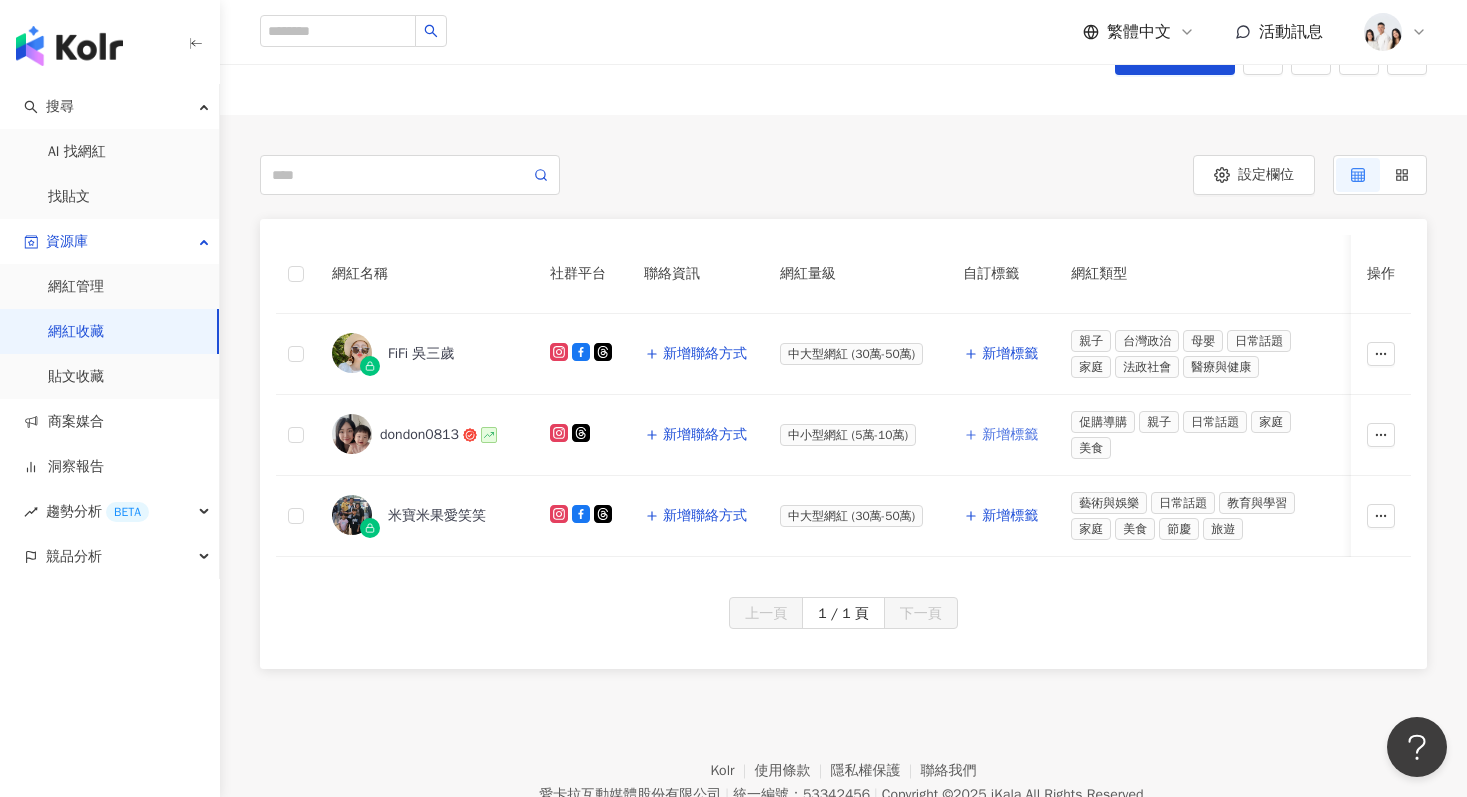type 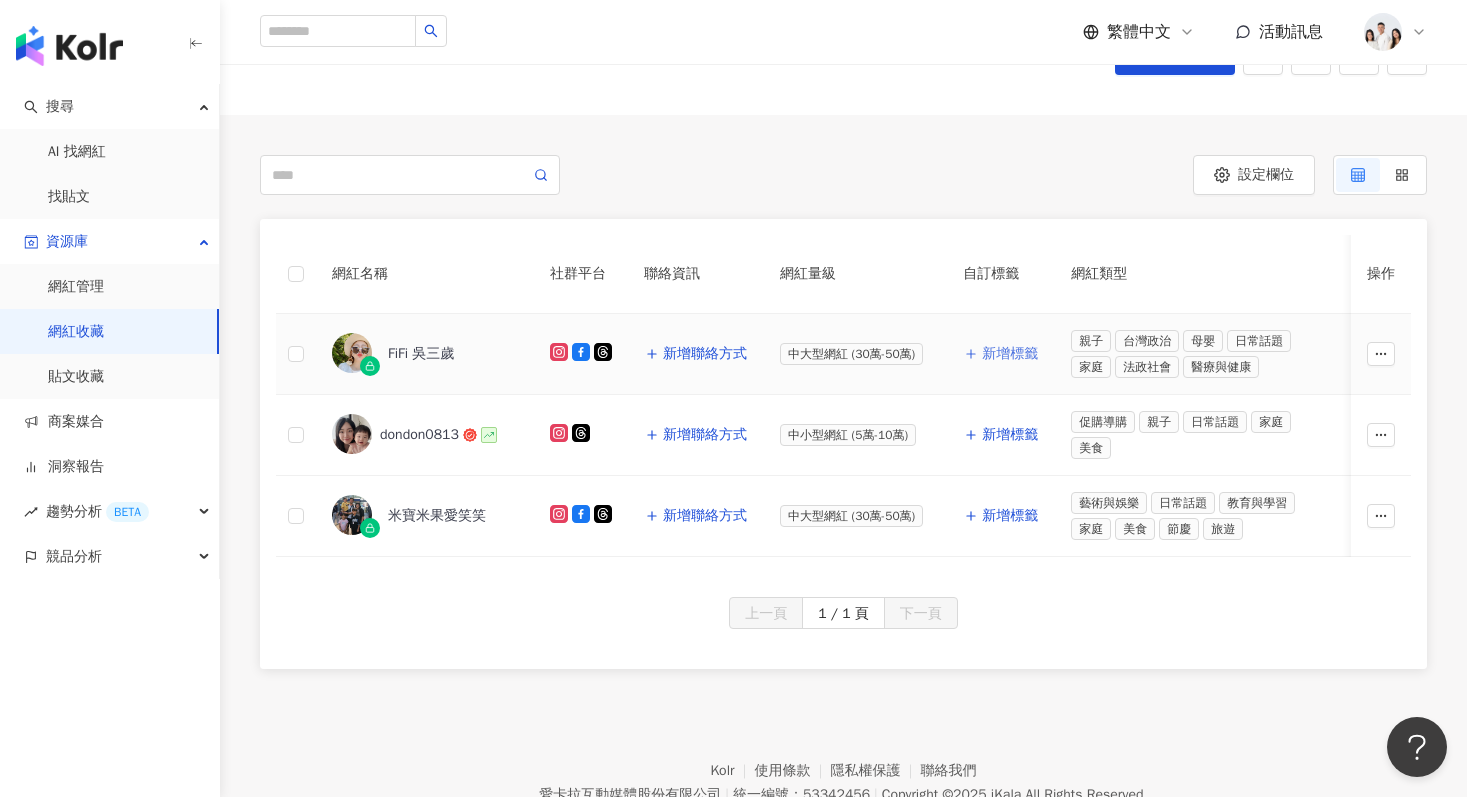 click on "新增標籤" at bounding box center [1001, 354] 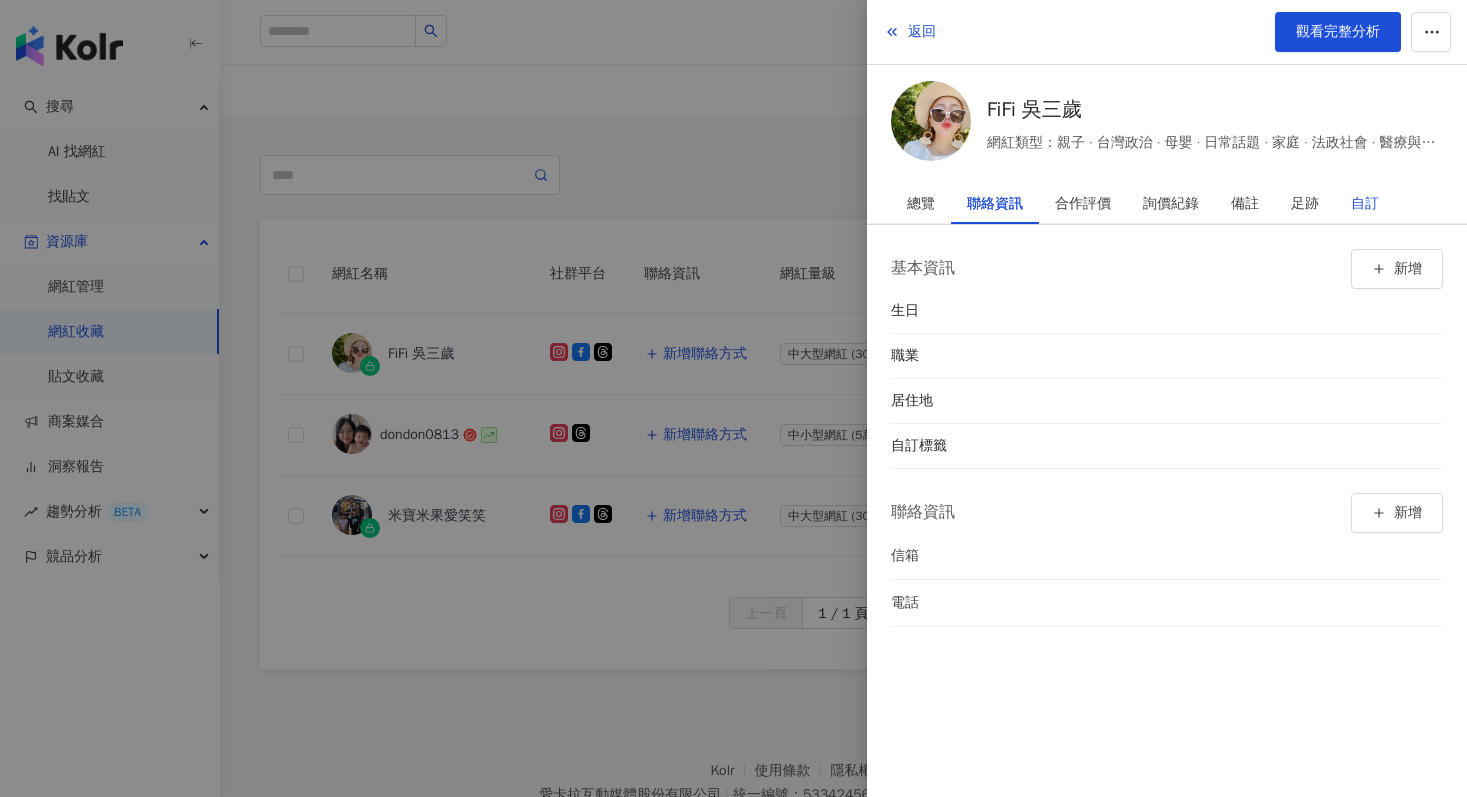 click on "自訂" at bounding box center (1365, 204) 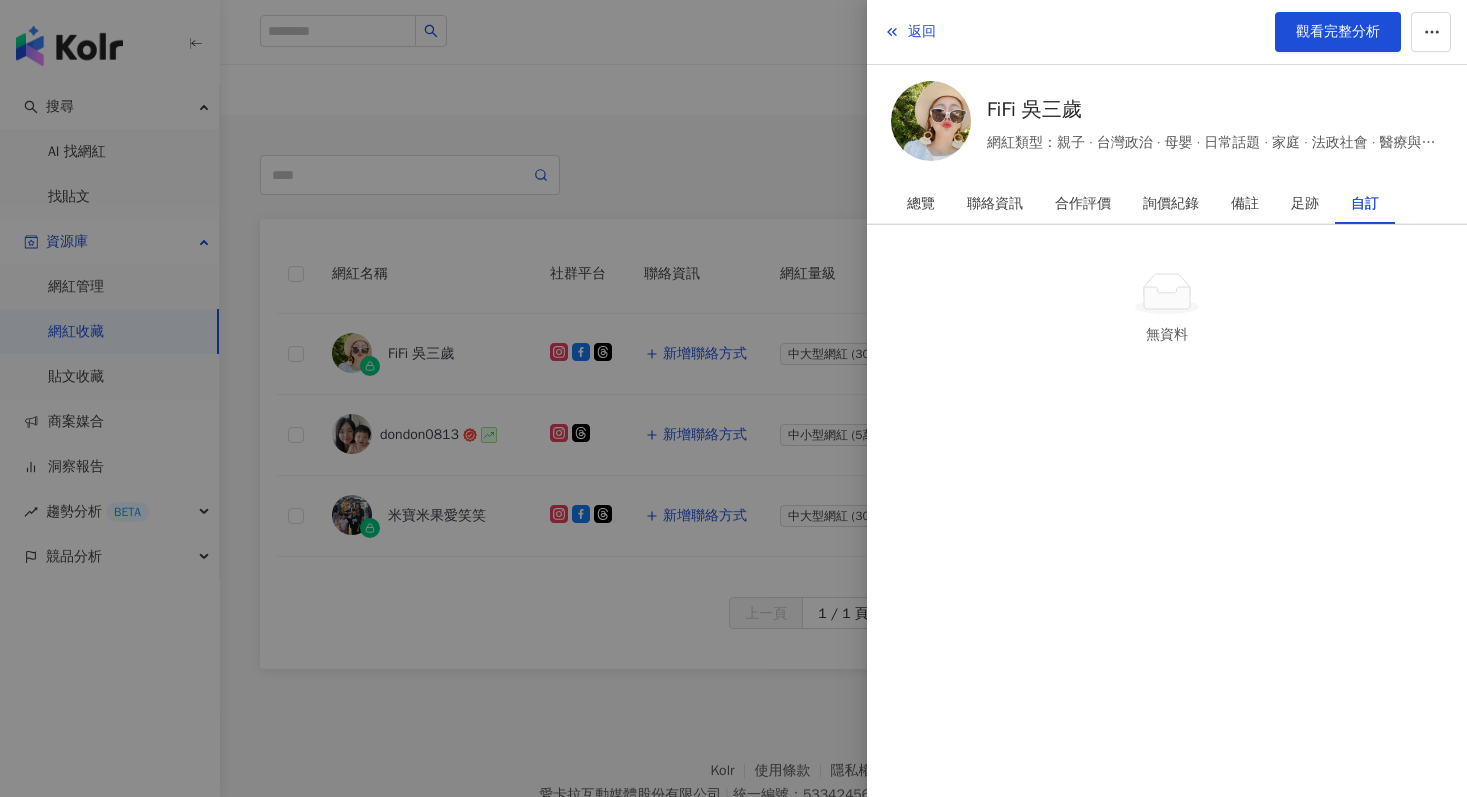 click at bounding box center (733, 398) 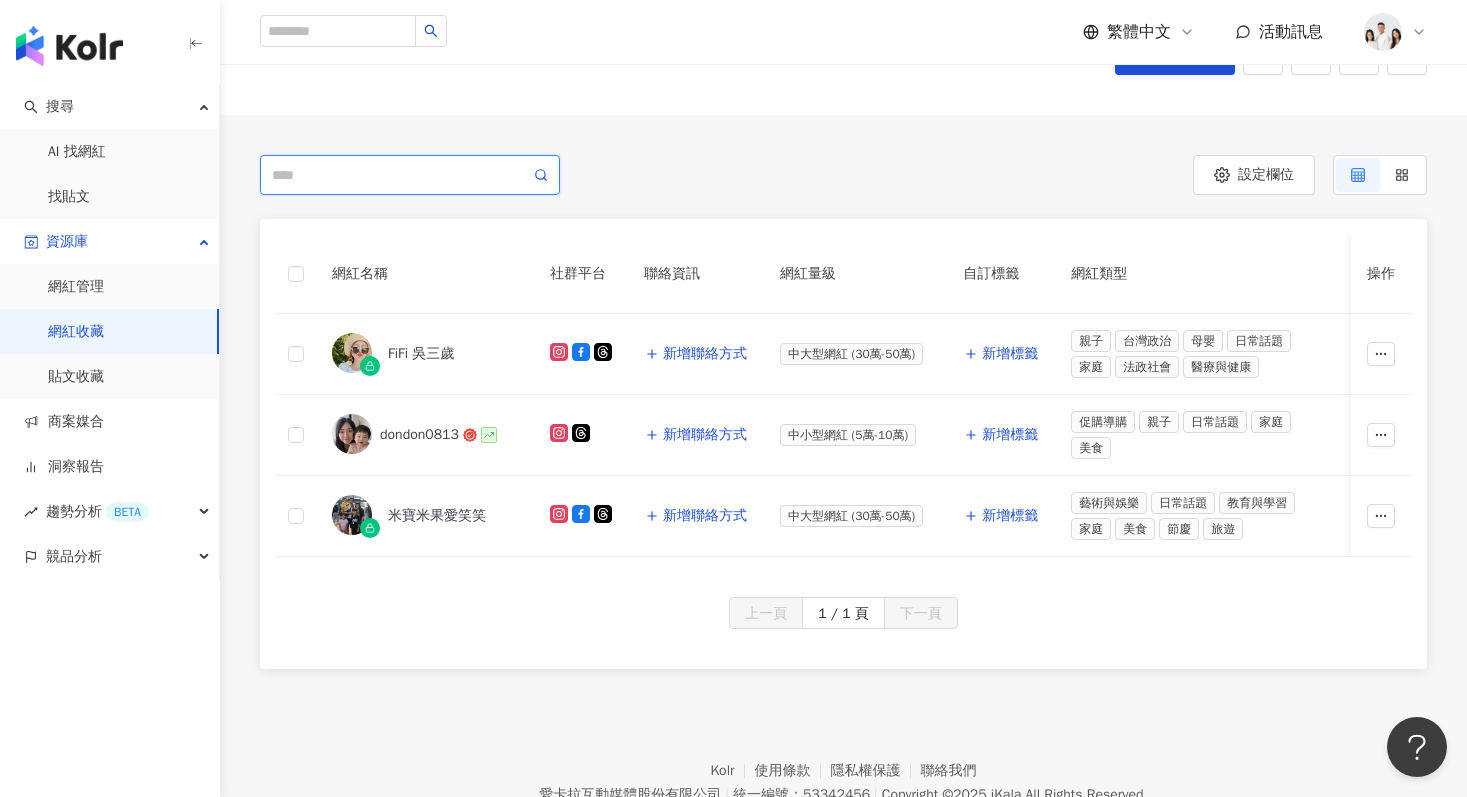 click at bounding box center (401, 175) 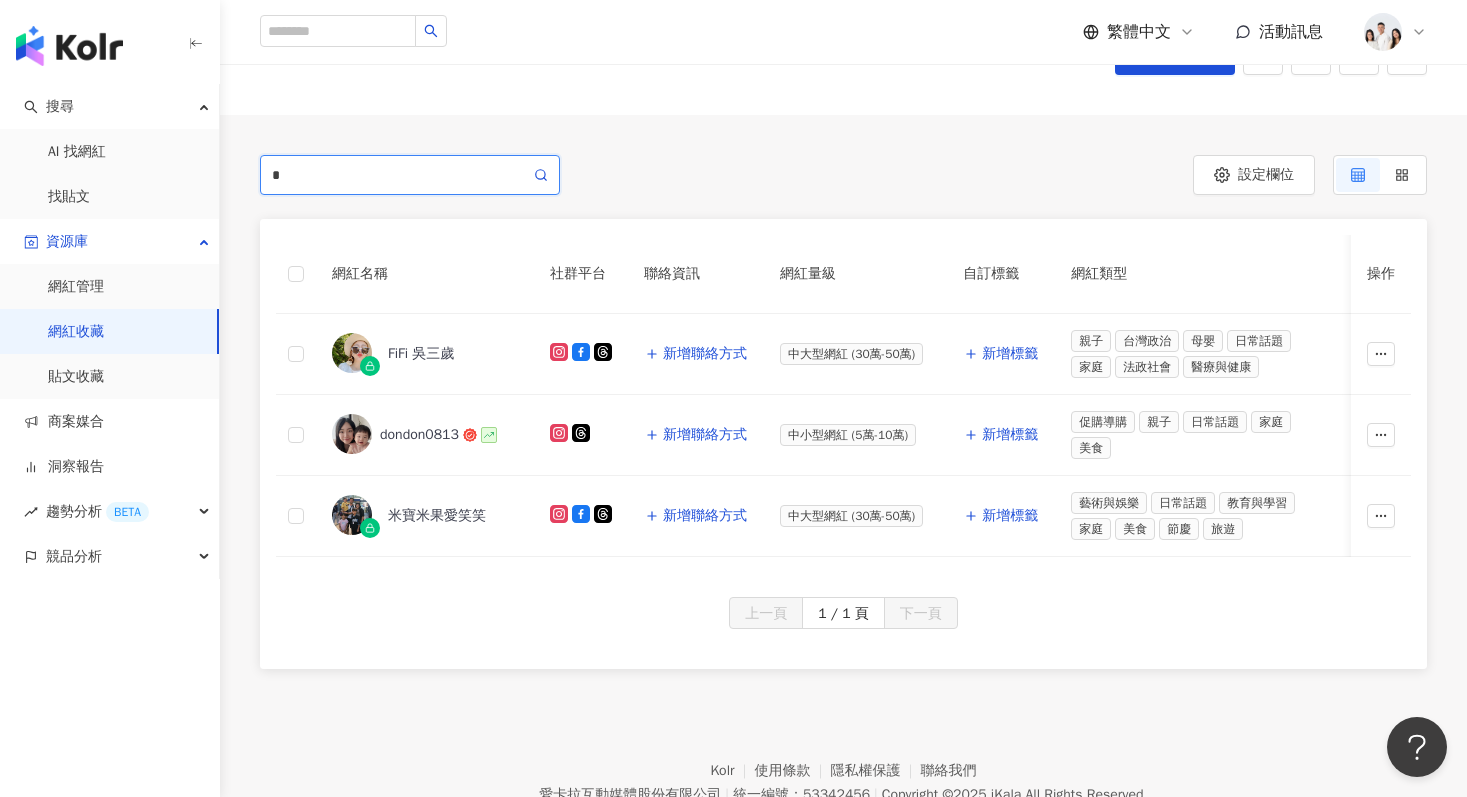 type on "*" 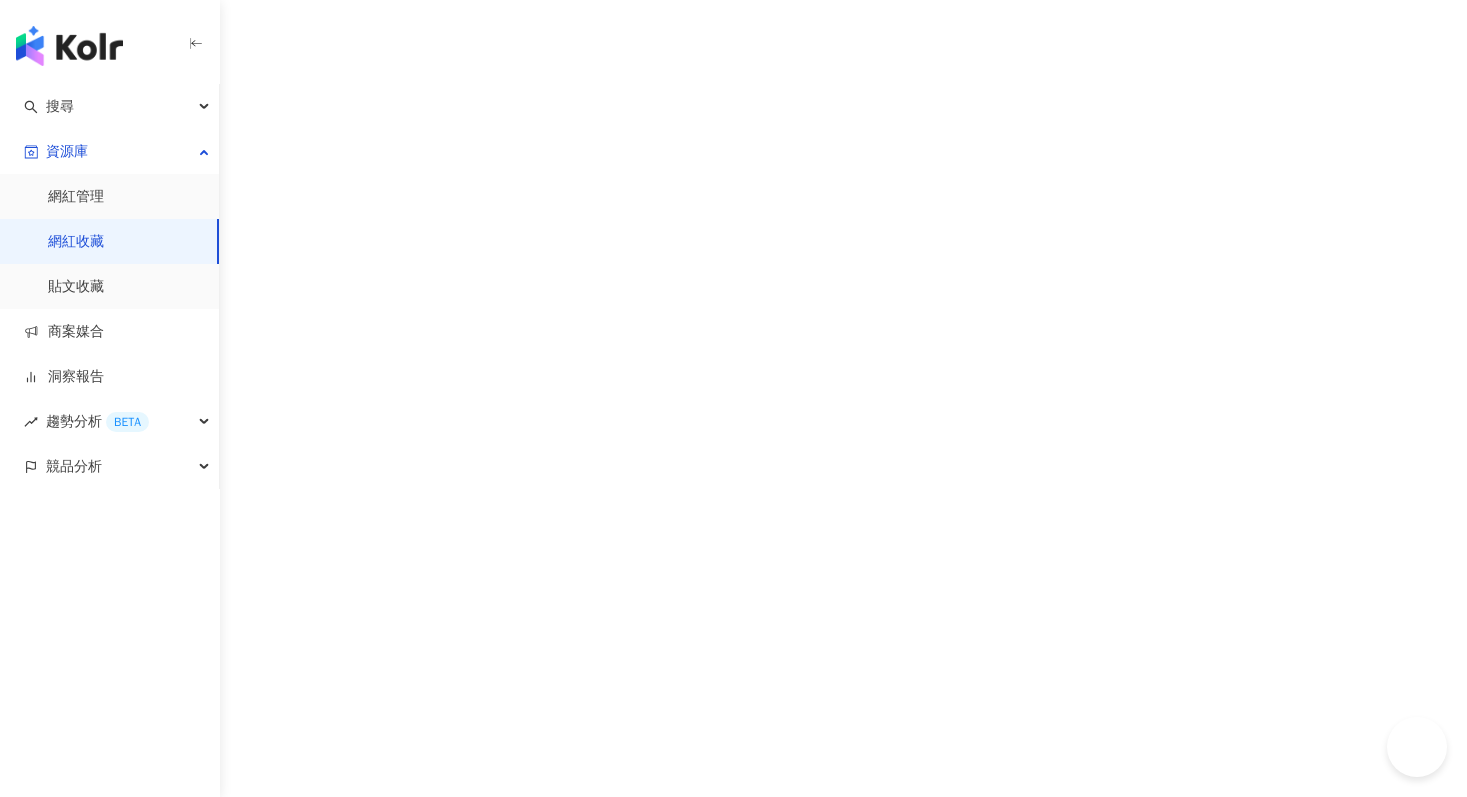 scroll, scrollTop: 0, scrollLeft: 0, axis: both 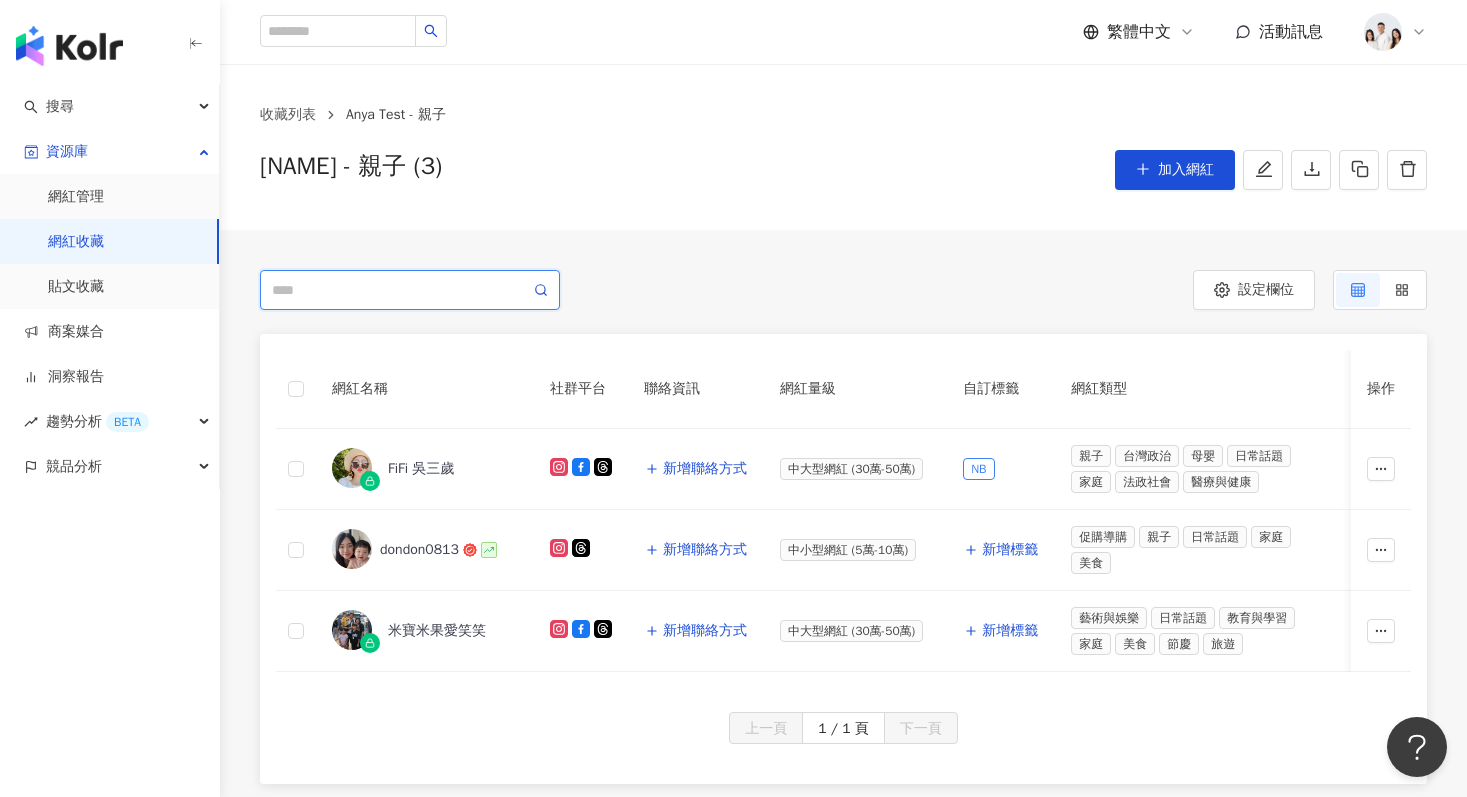 click at bounding box center [401, 290] 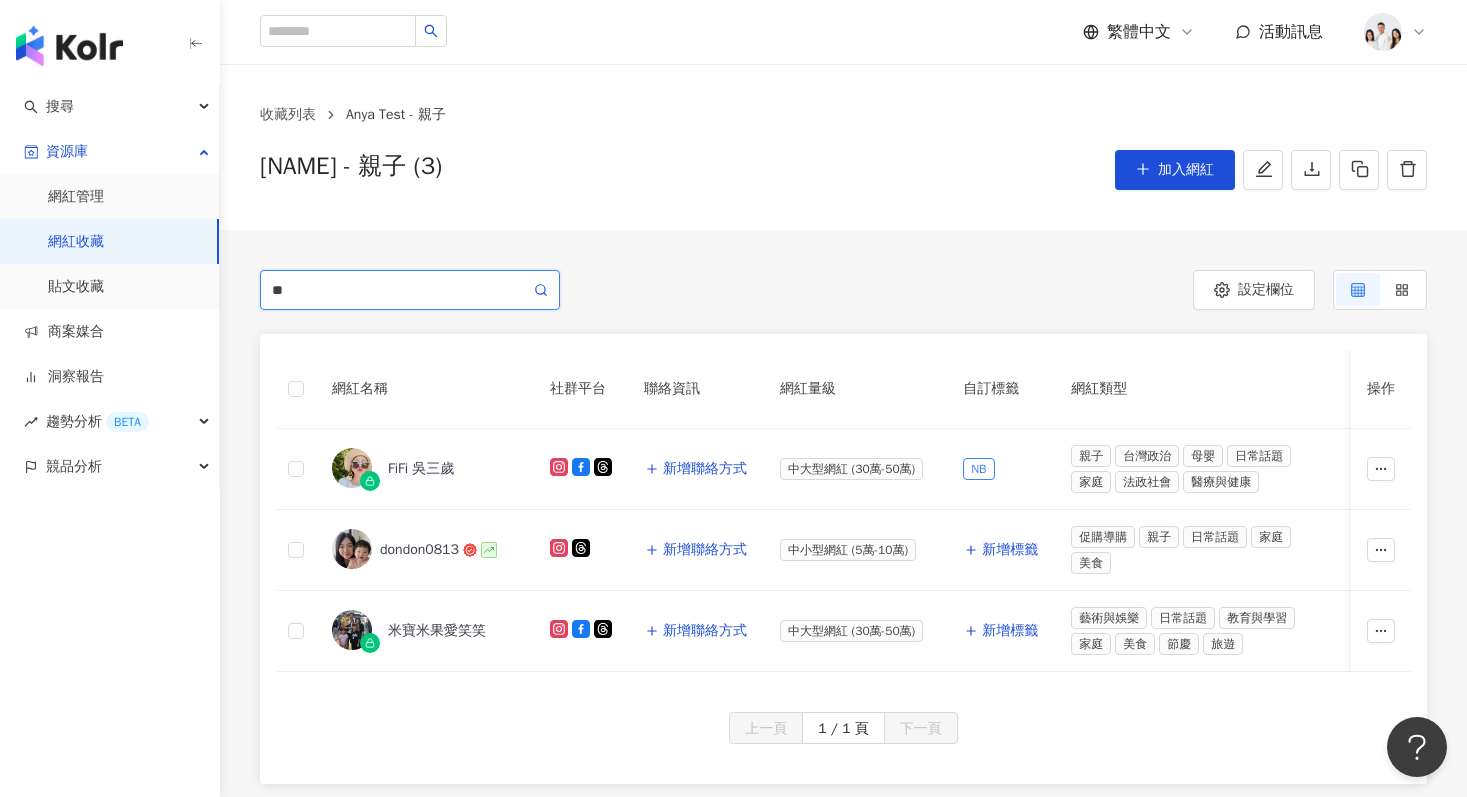 type on "*" 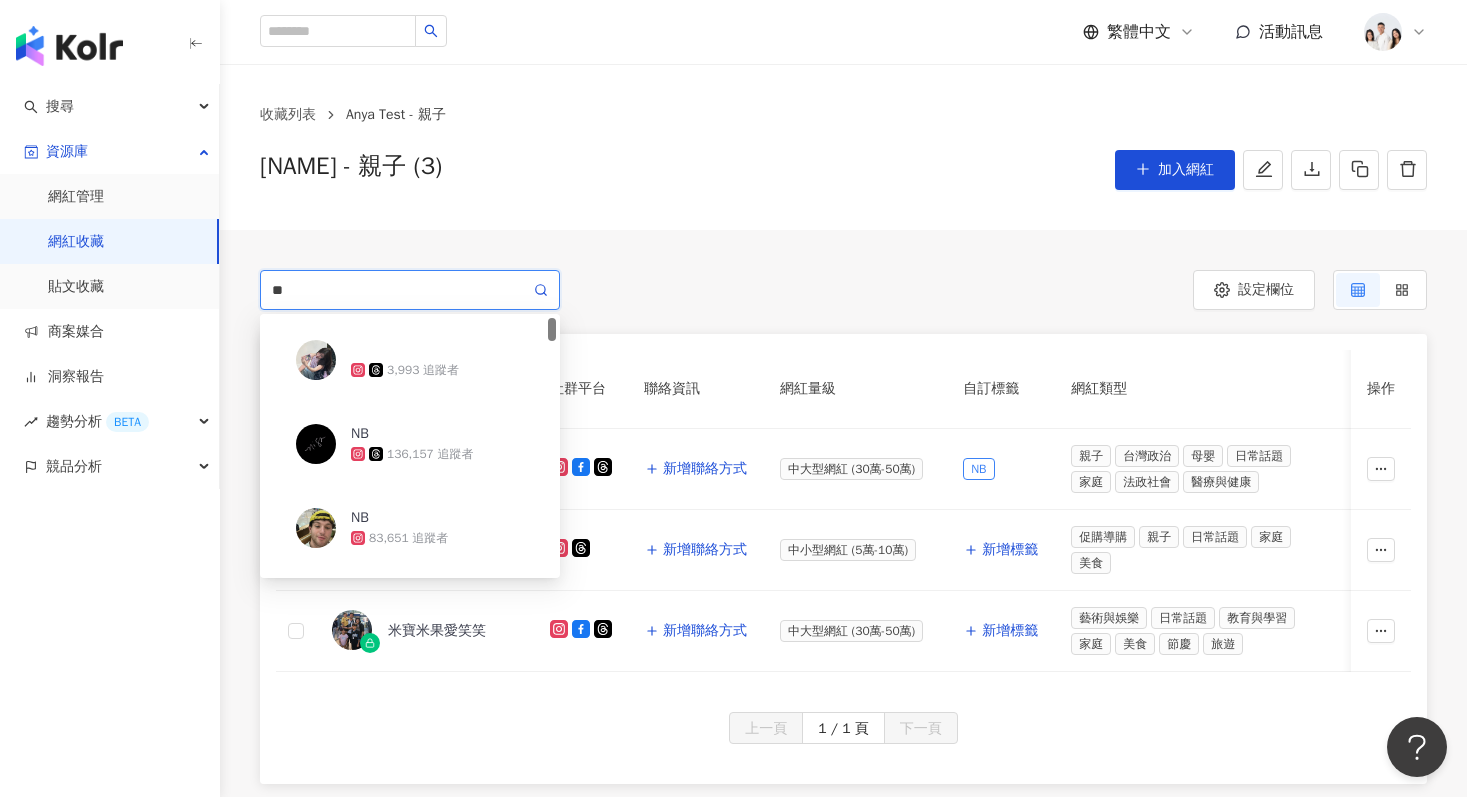 type on "*" 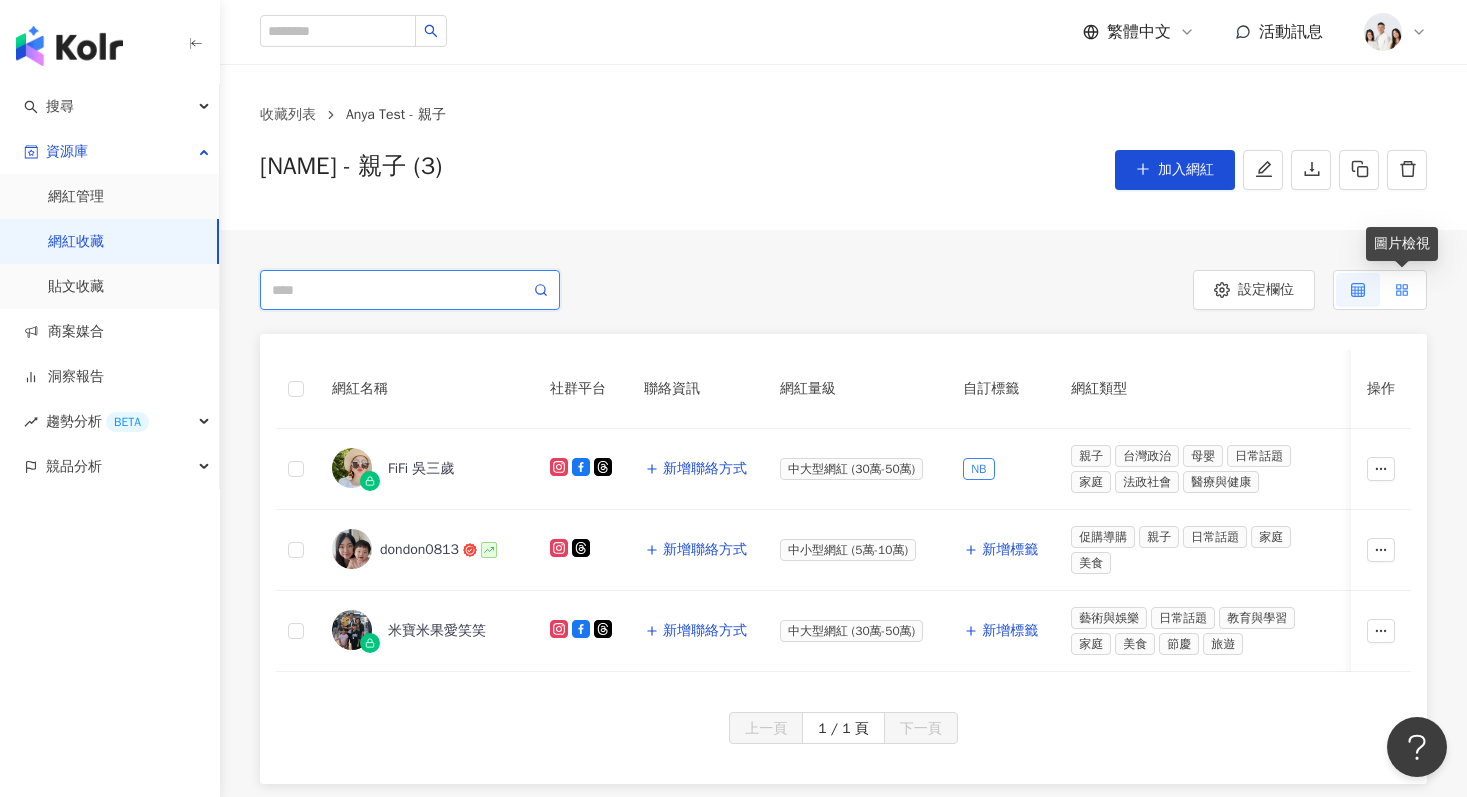 type 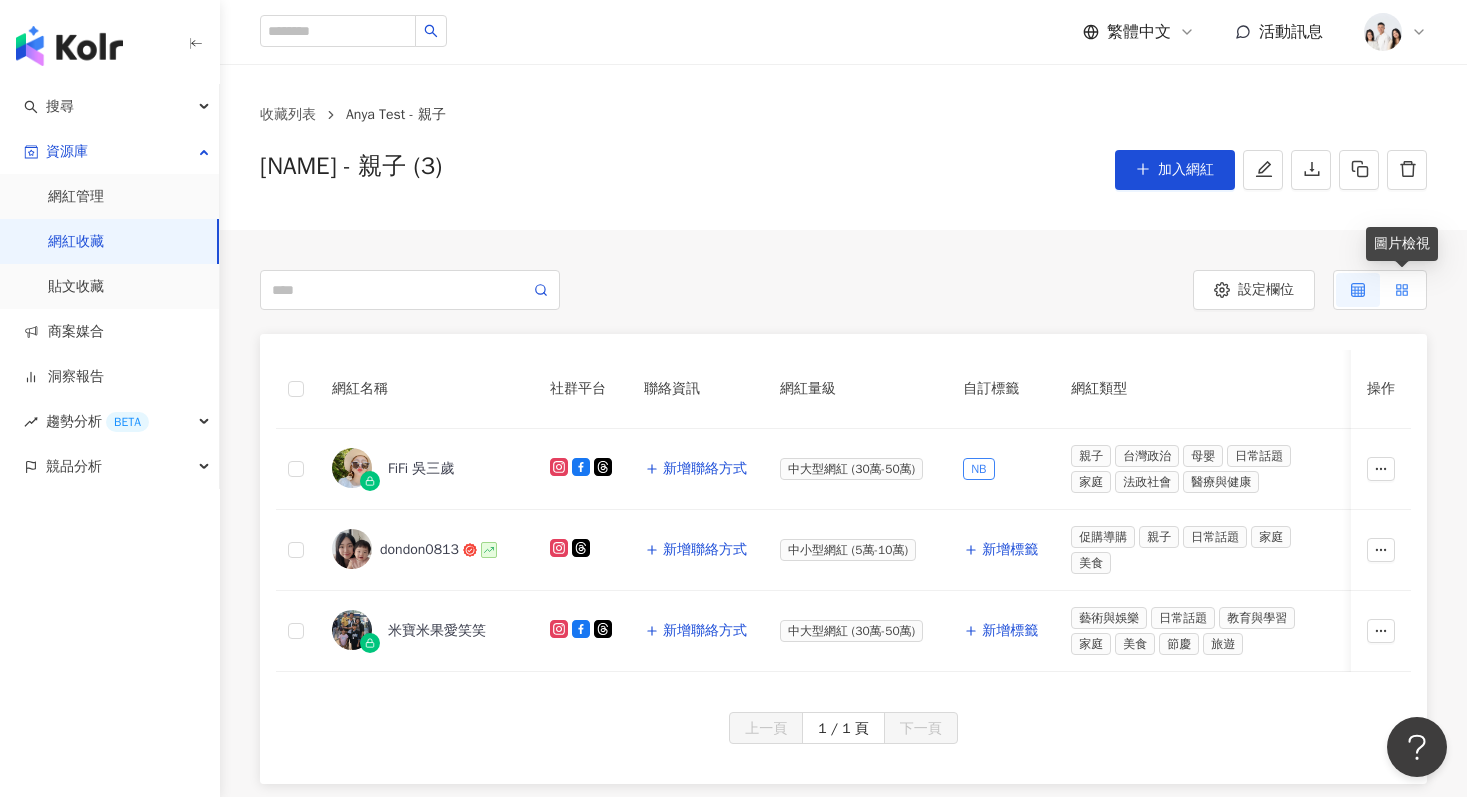 click 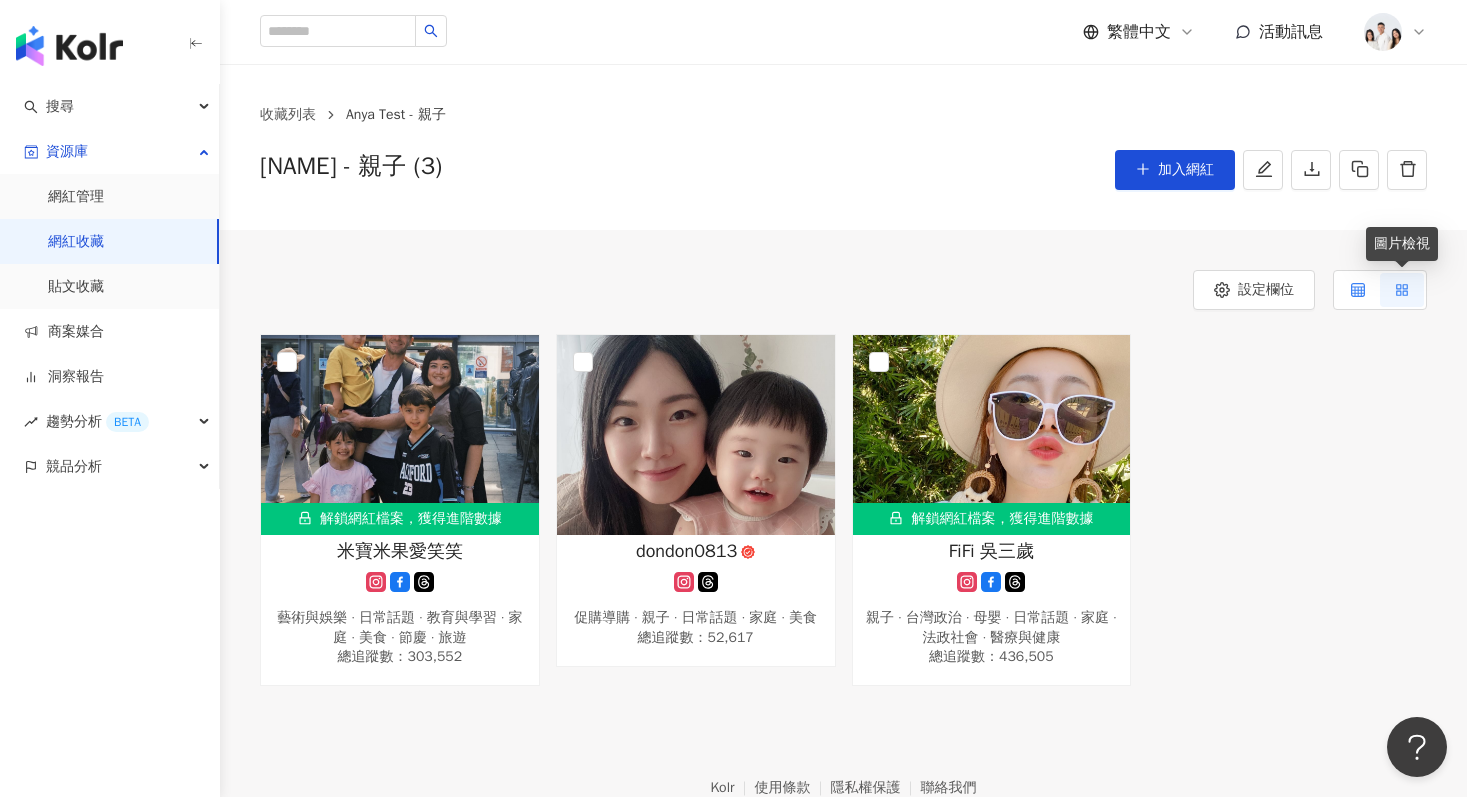 click at bounding box center [1358, 290] 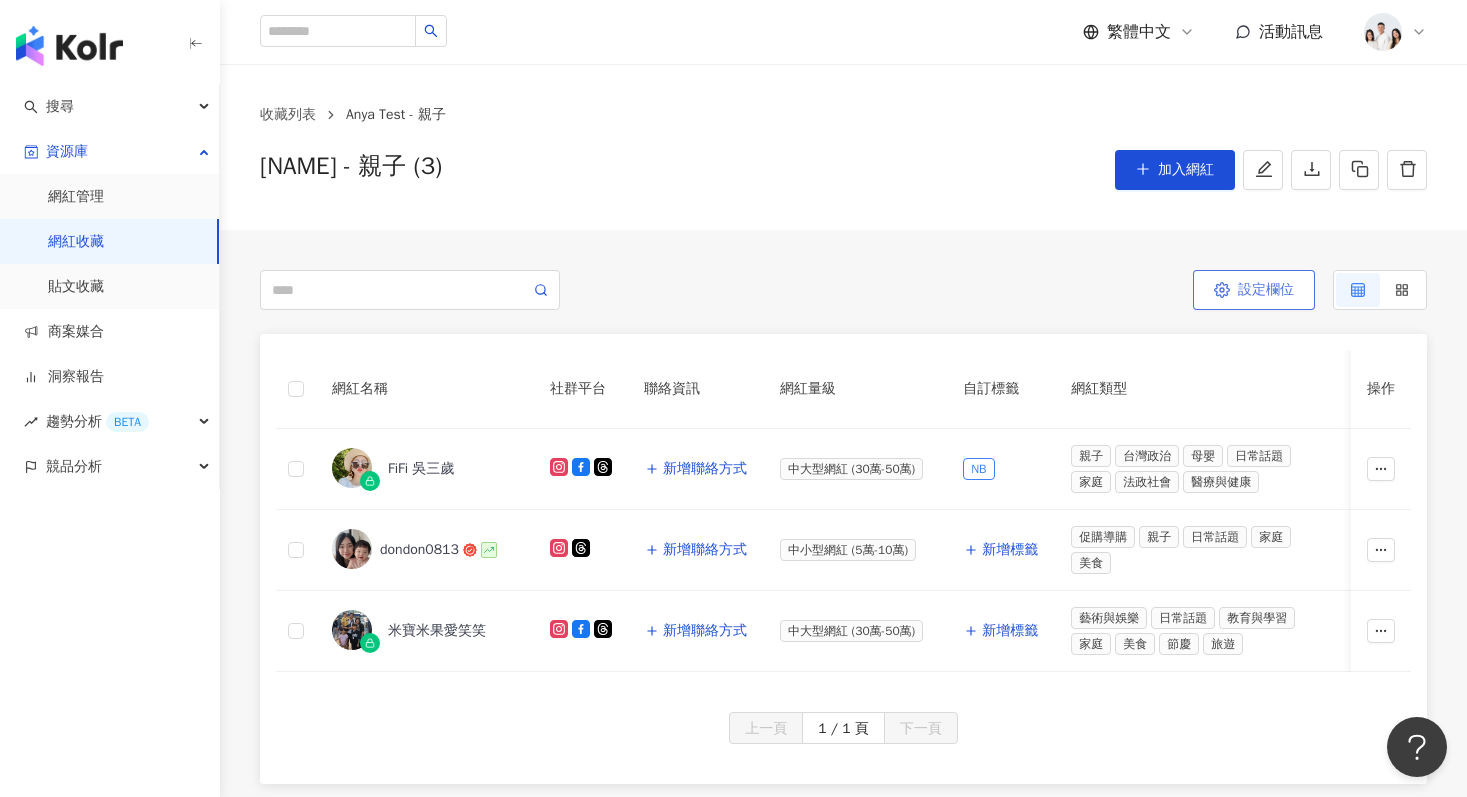 click on "設定欄位" at bounding box center [1254, 290] 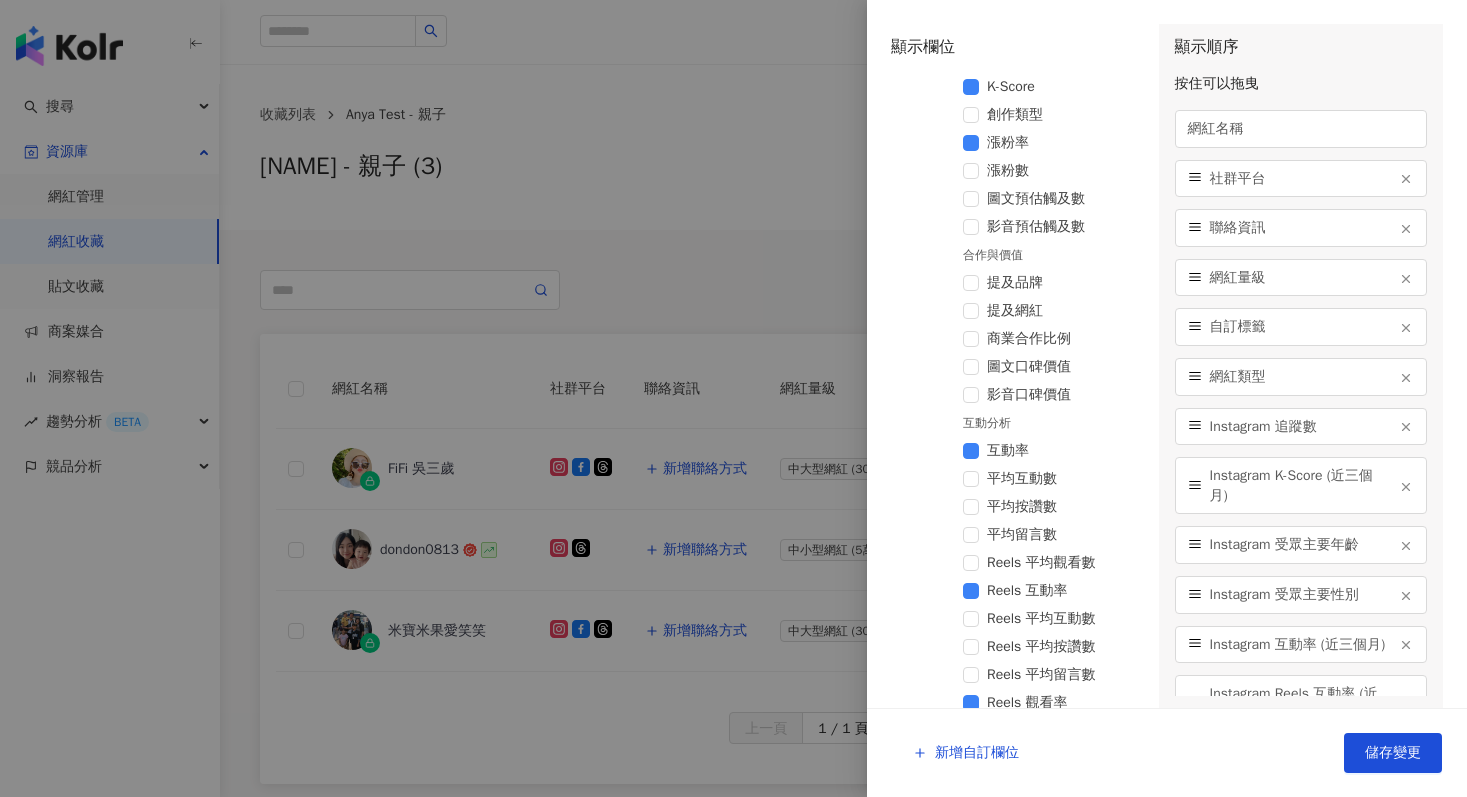 scroll, scrollTop: 1130, scrollLeft: 0, axis: vertical 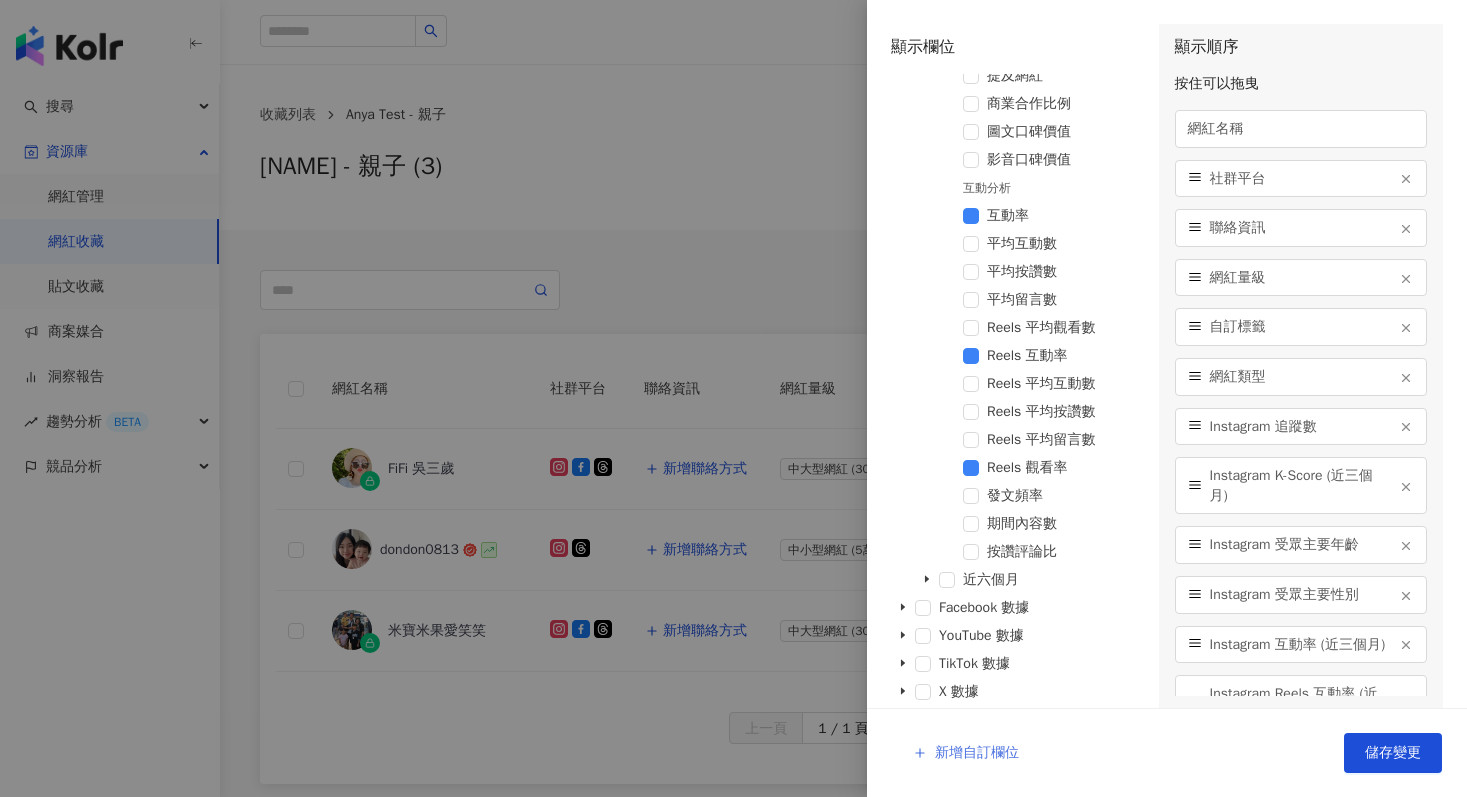 click on "新增自訂欄位" at bounding box center [966, 753] 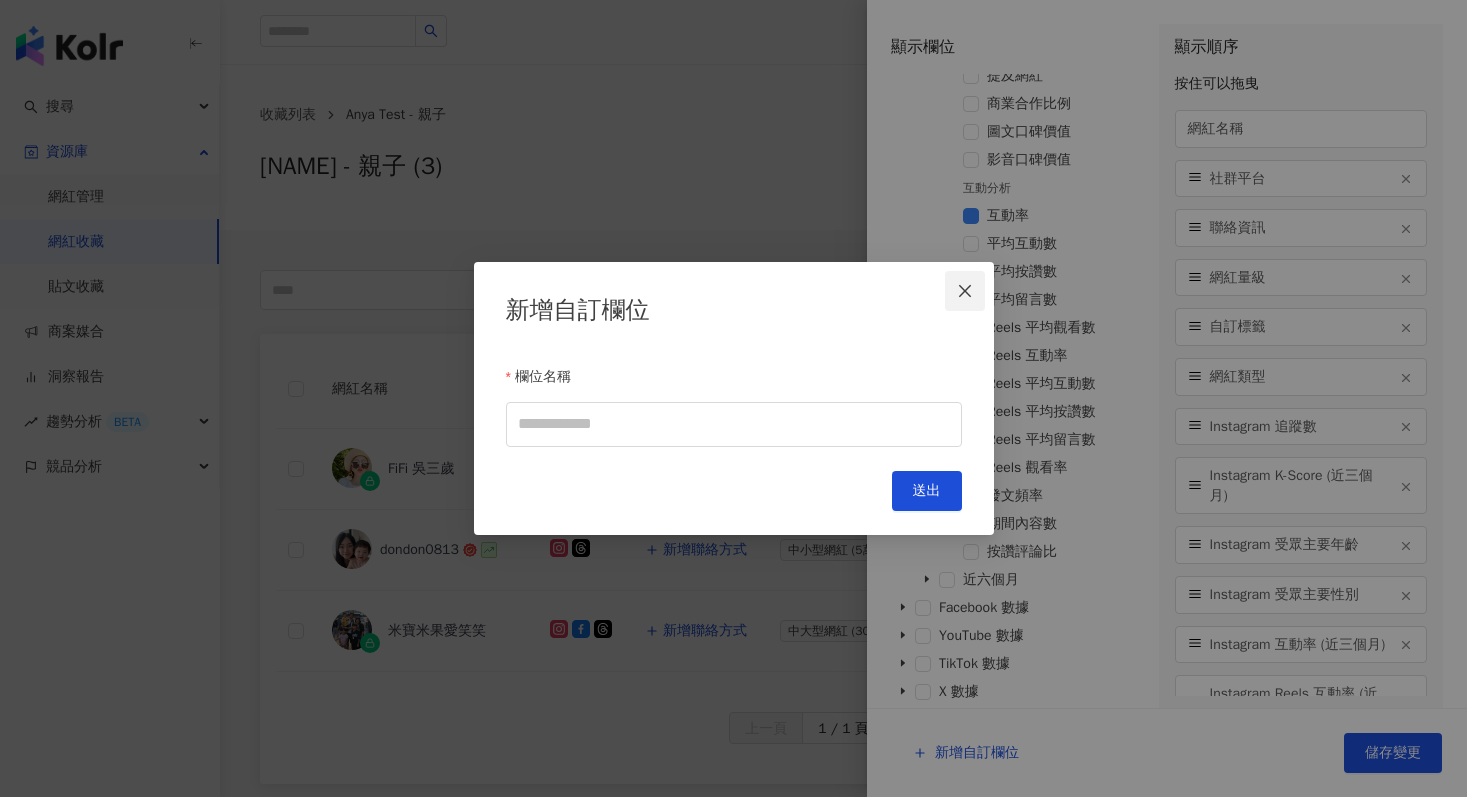 click at bounding box center [965, 291] 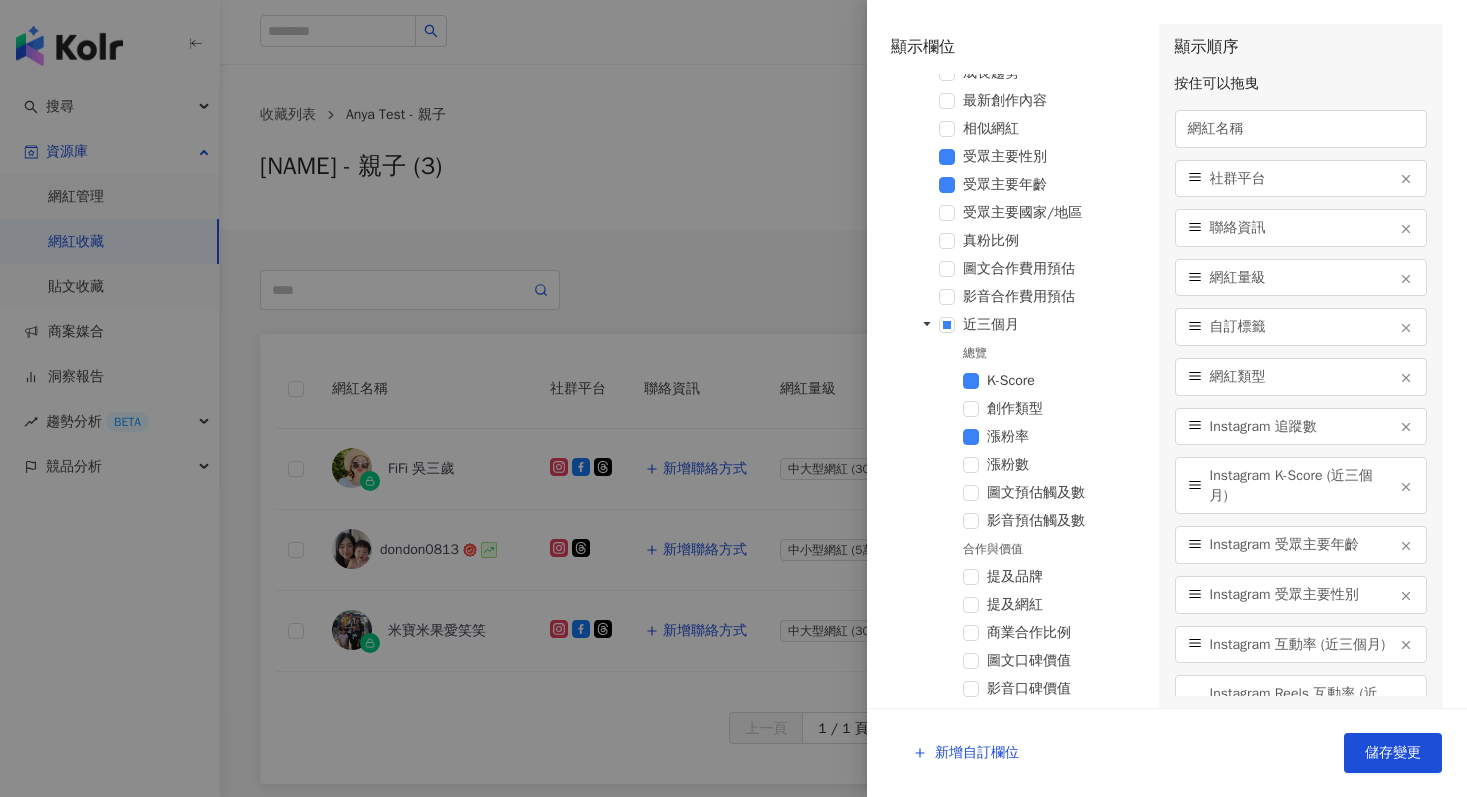 scroll, scrollTop: 0, scrollLeft: 0, axis: both 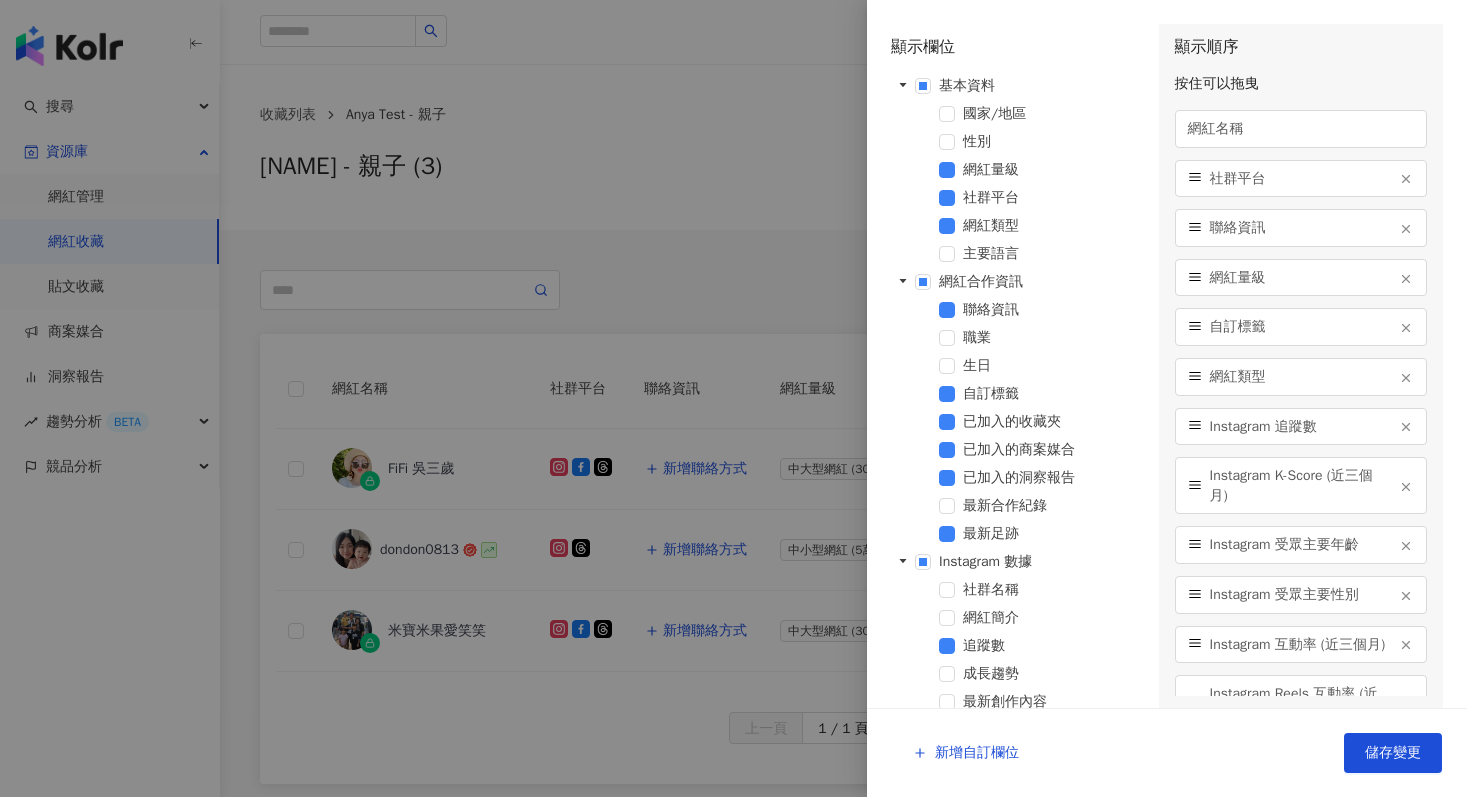 click at bounding box center [733, 398] 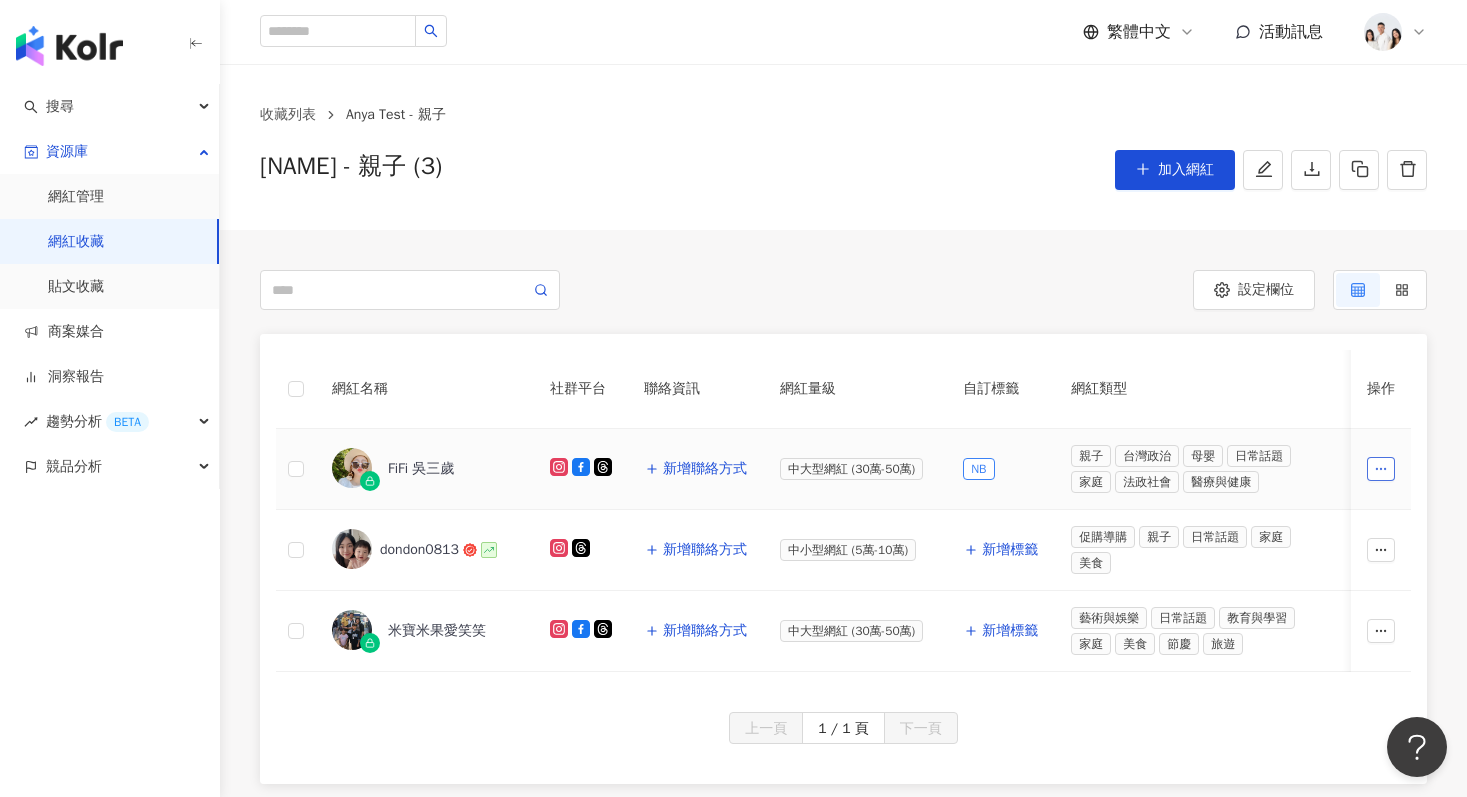 click 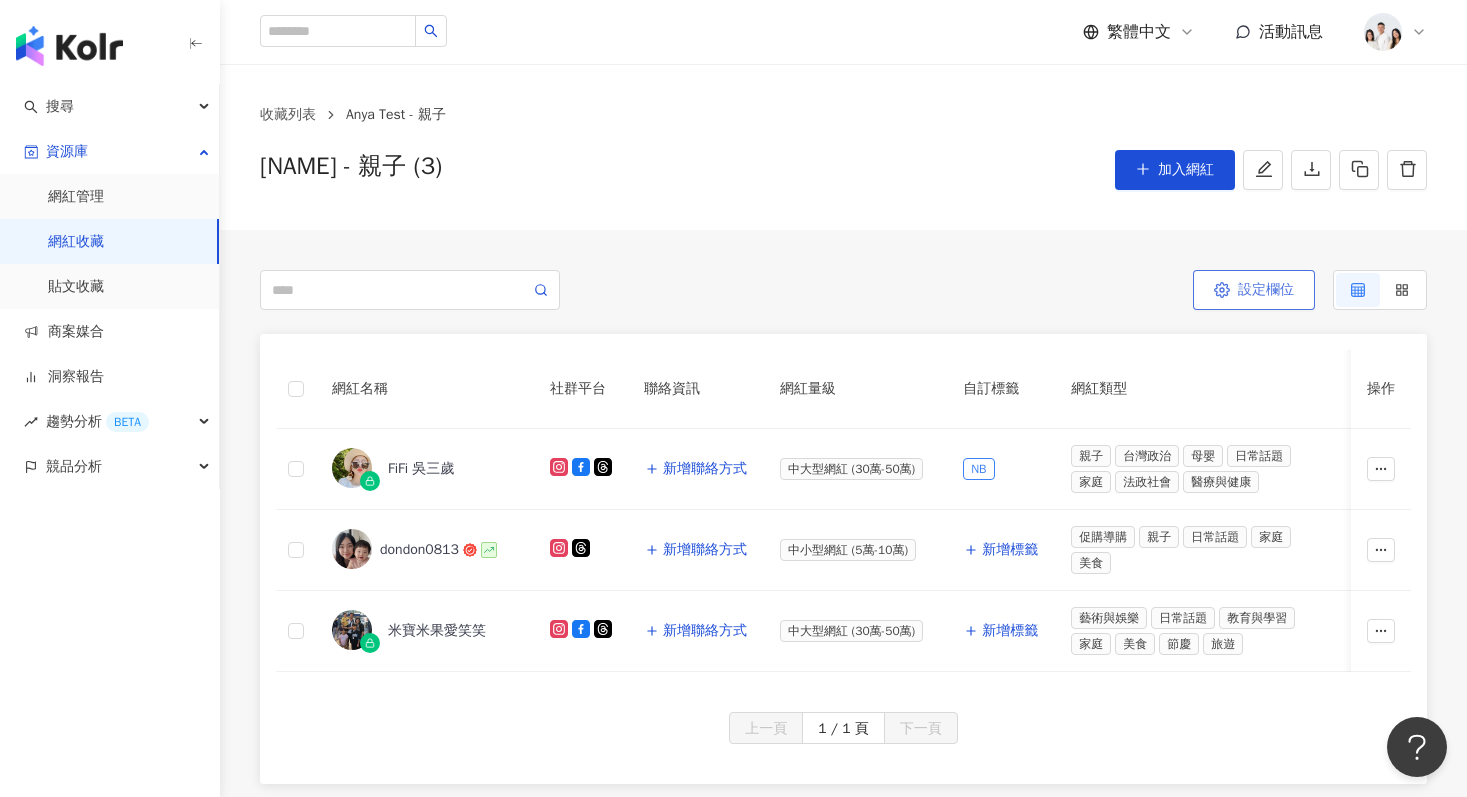 click on "設定欄位" at bounding box center (1266, 290) 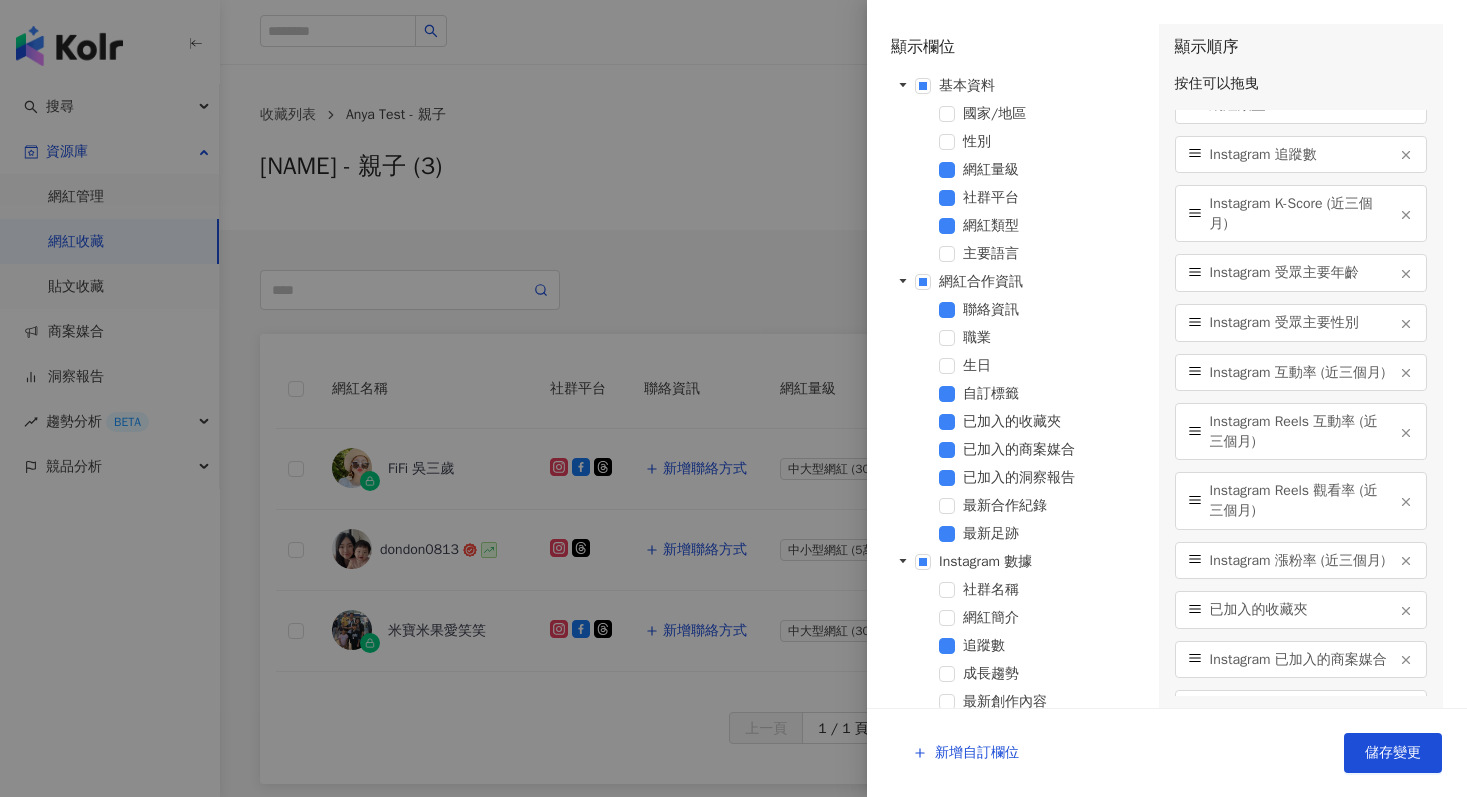 scroll, scrollTop: 412, scrollLeft: 0, axis: vertical 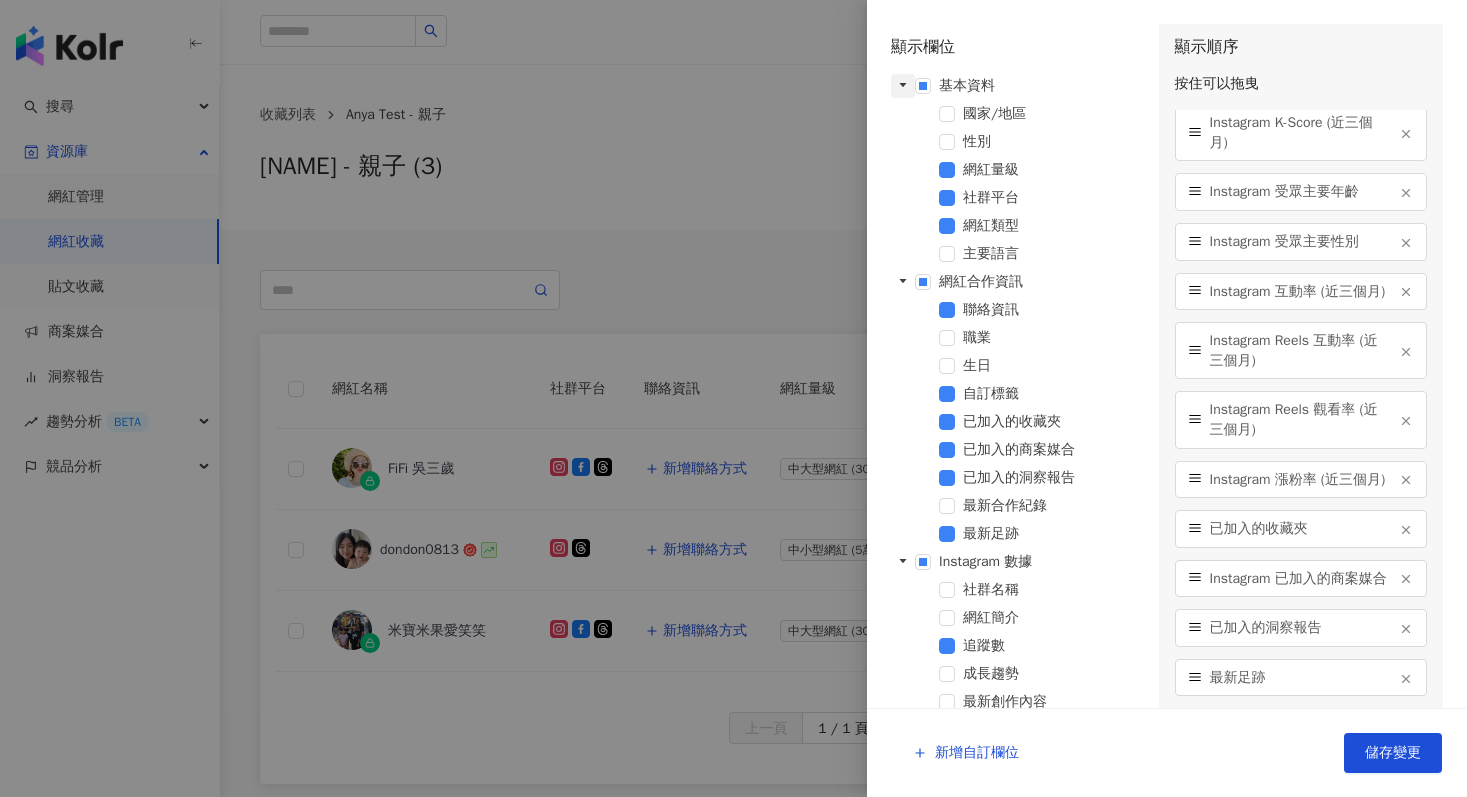 click 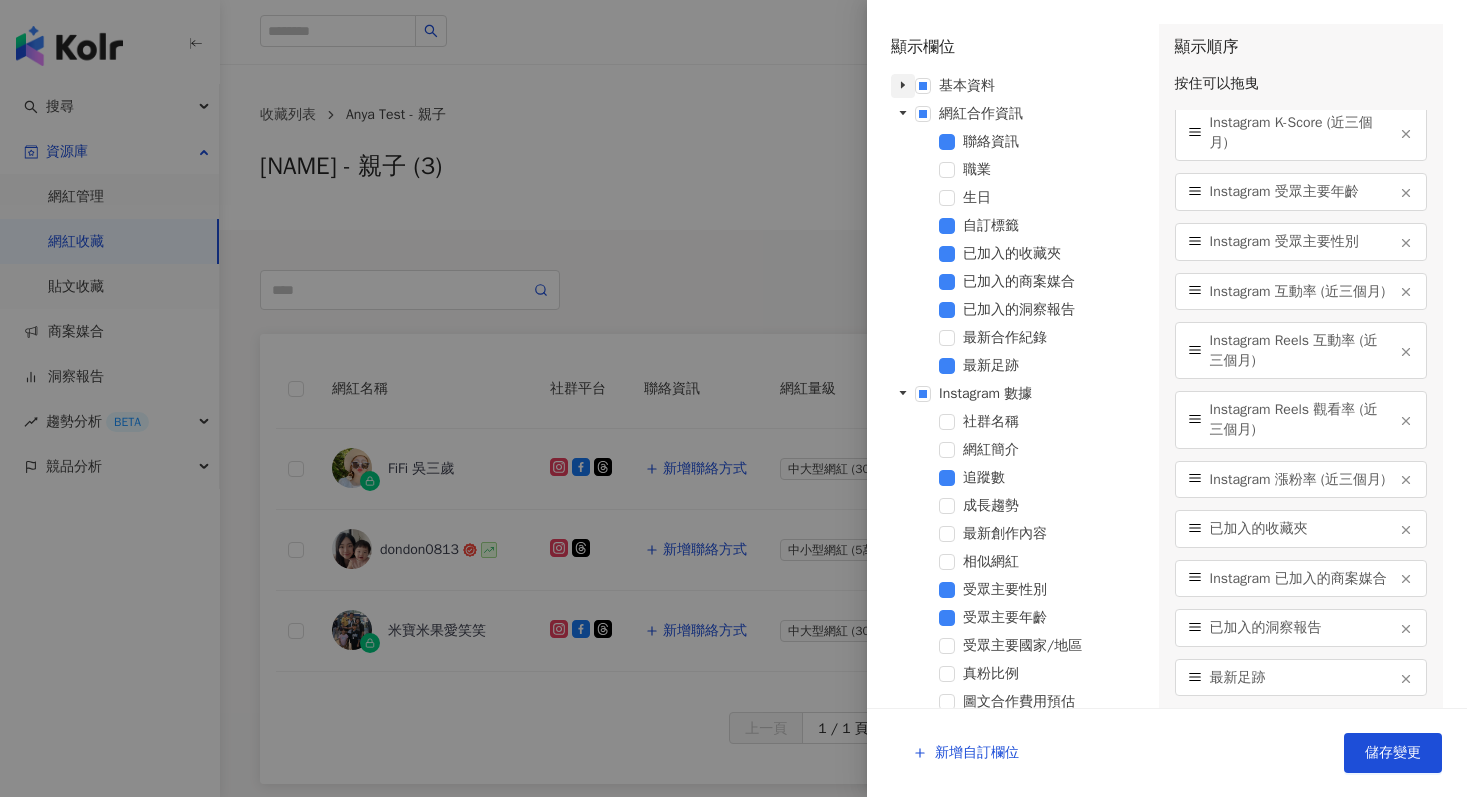 click 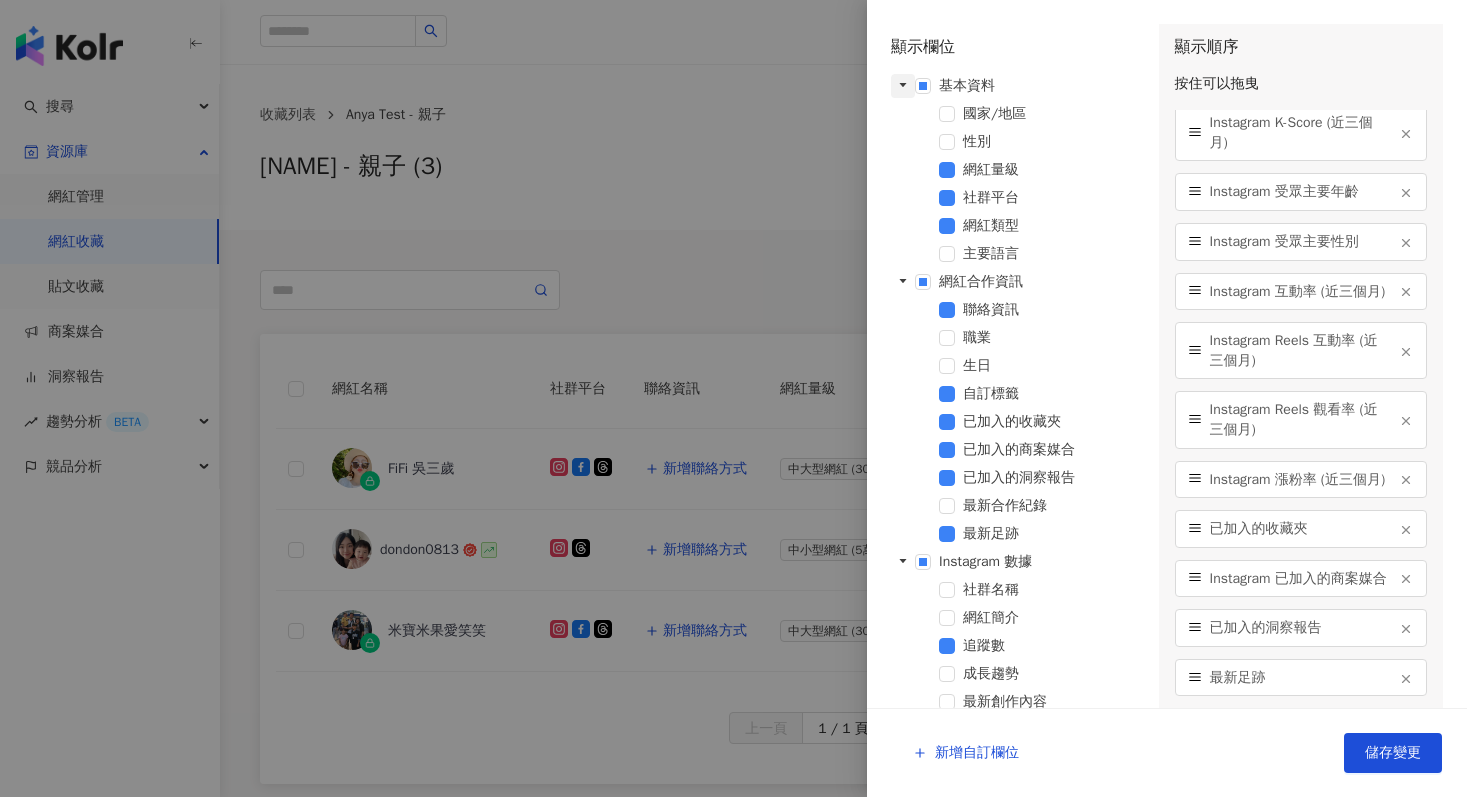 click 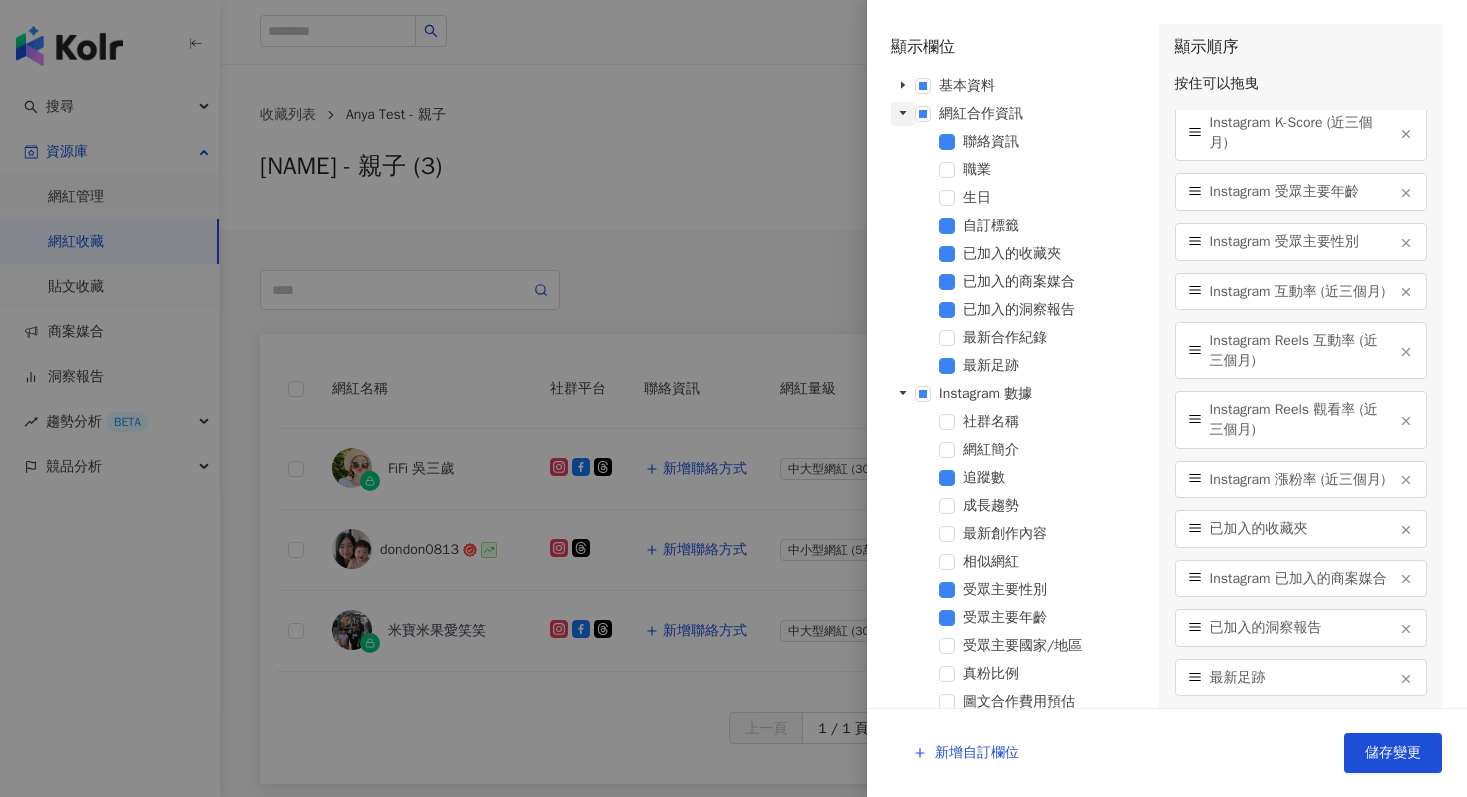 click 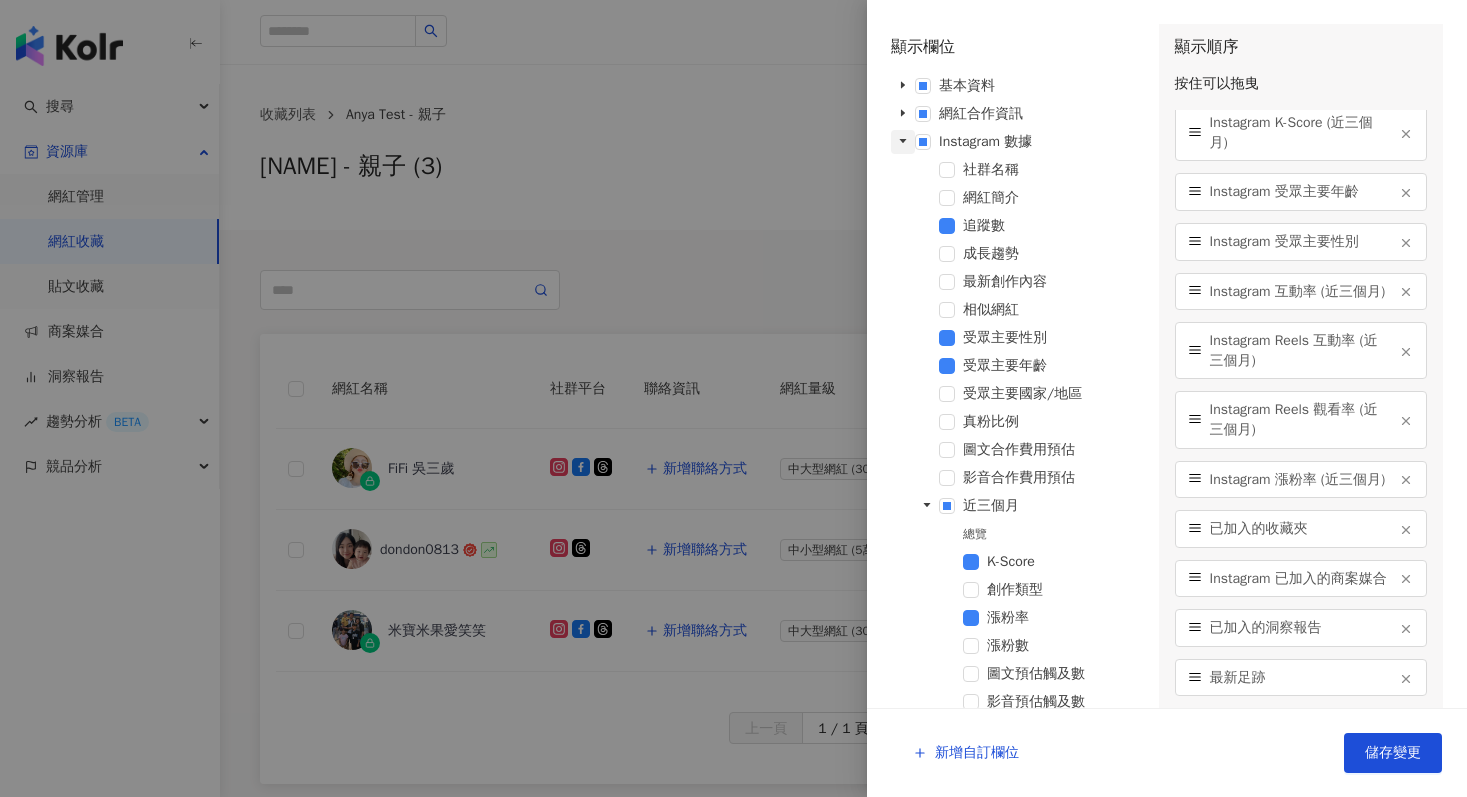 click 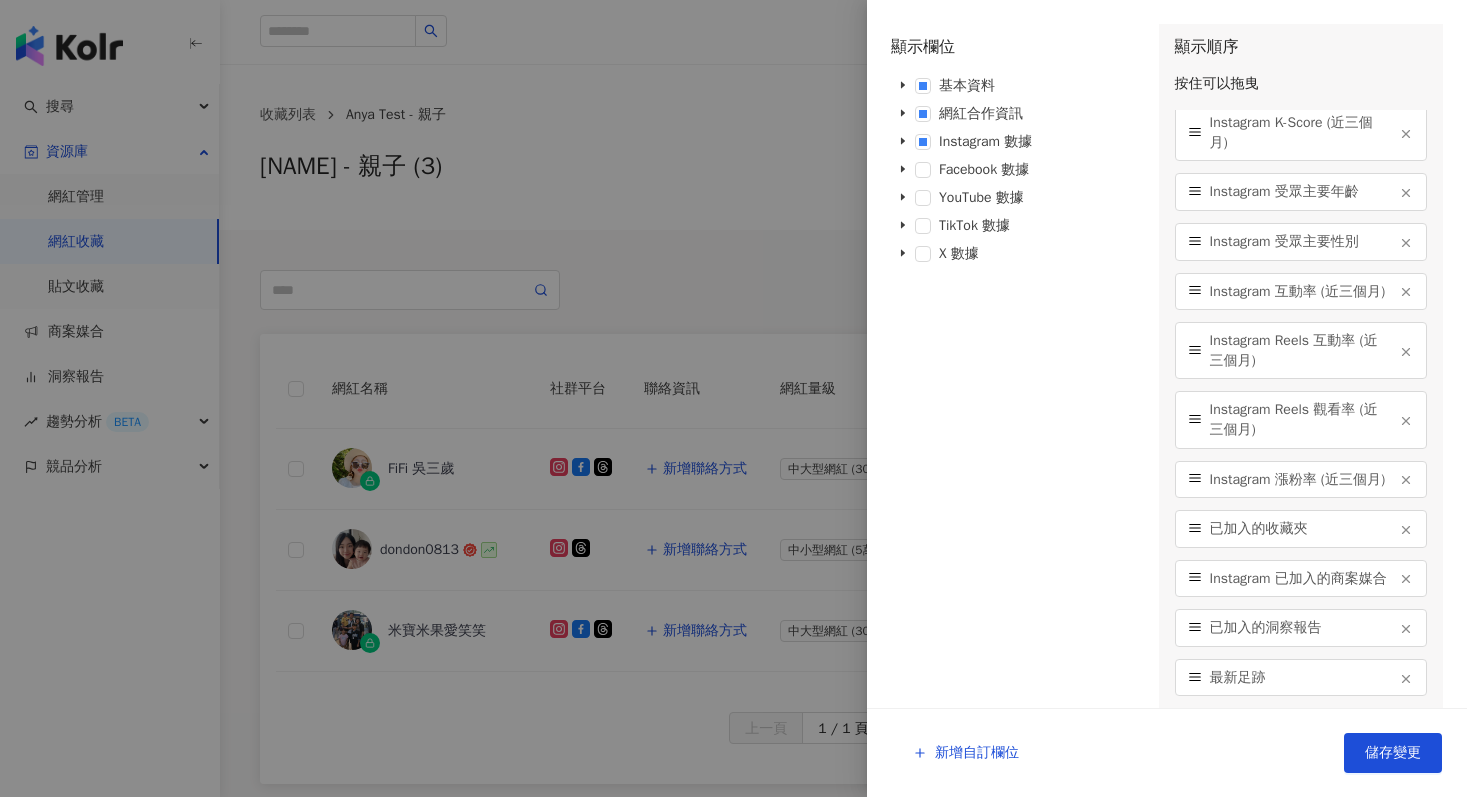 click at bounding box center (733, 398) 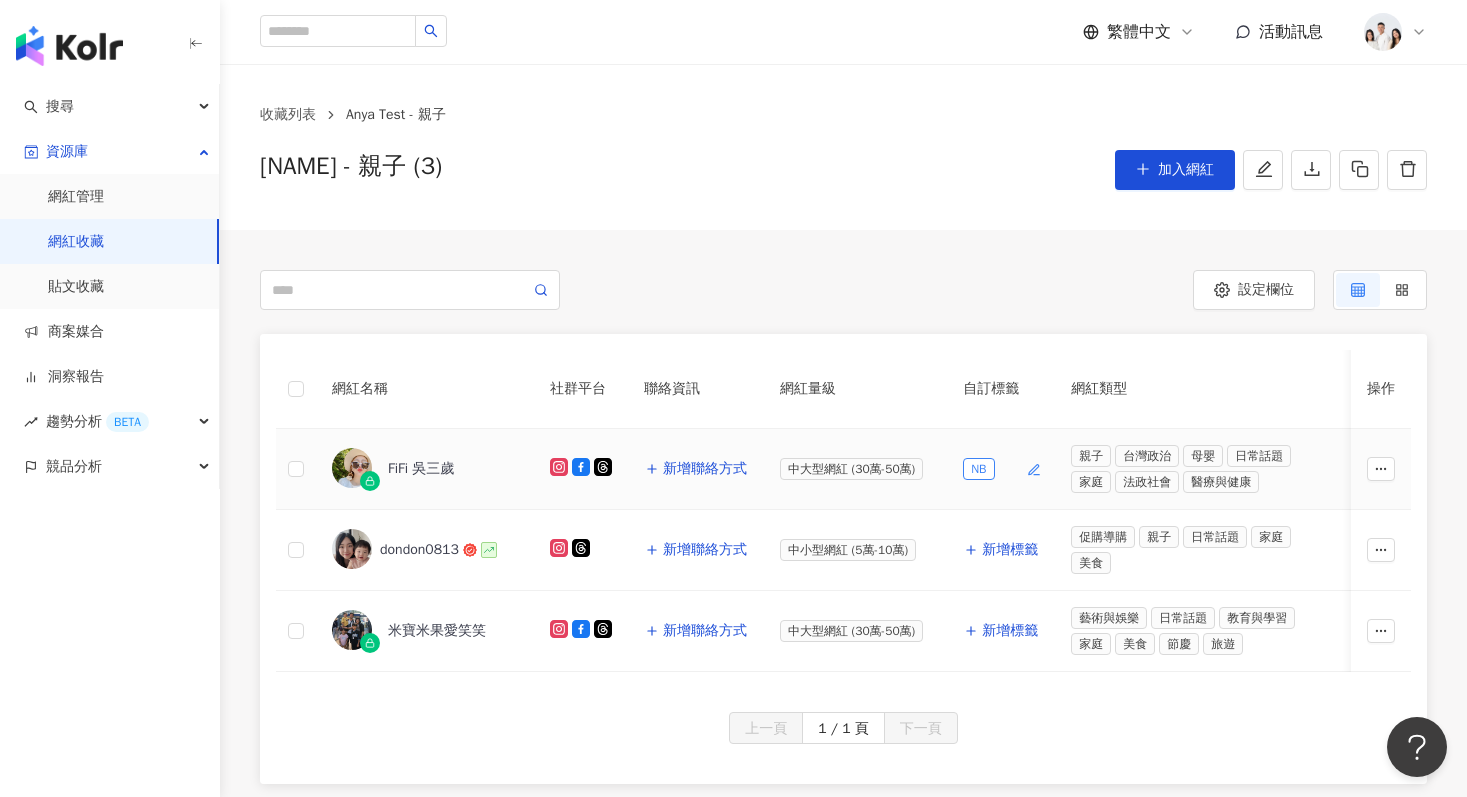 click on "NB" at bounding box center [978, 469] 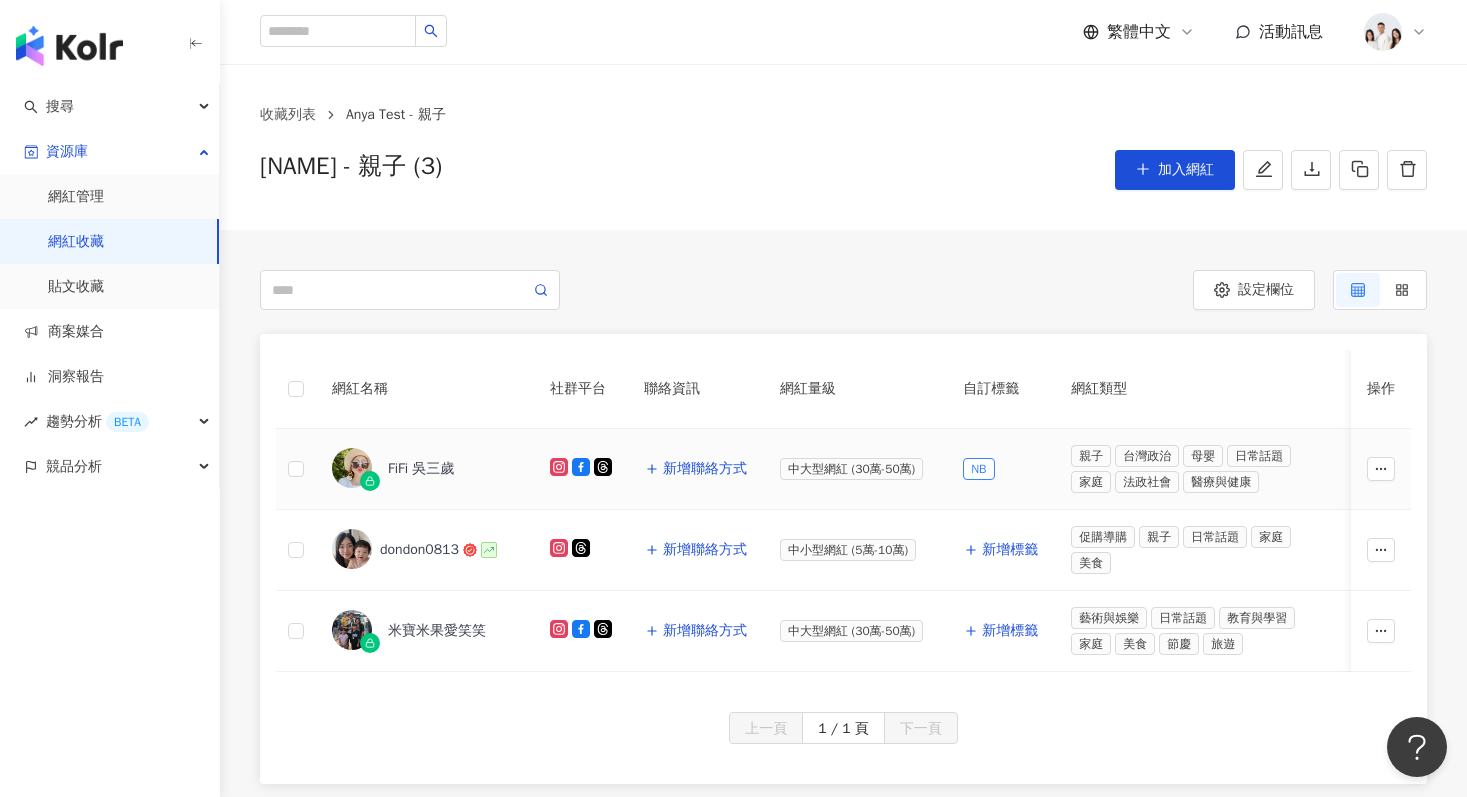 click 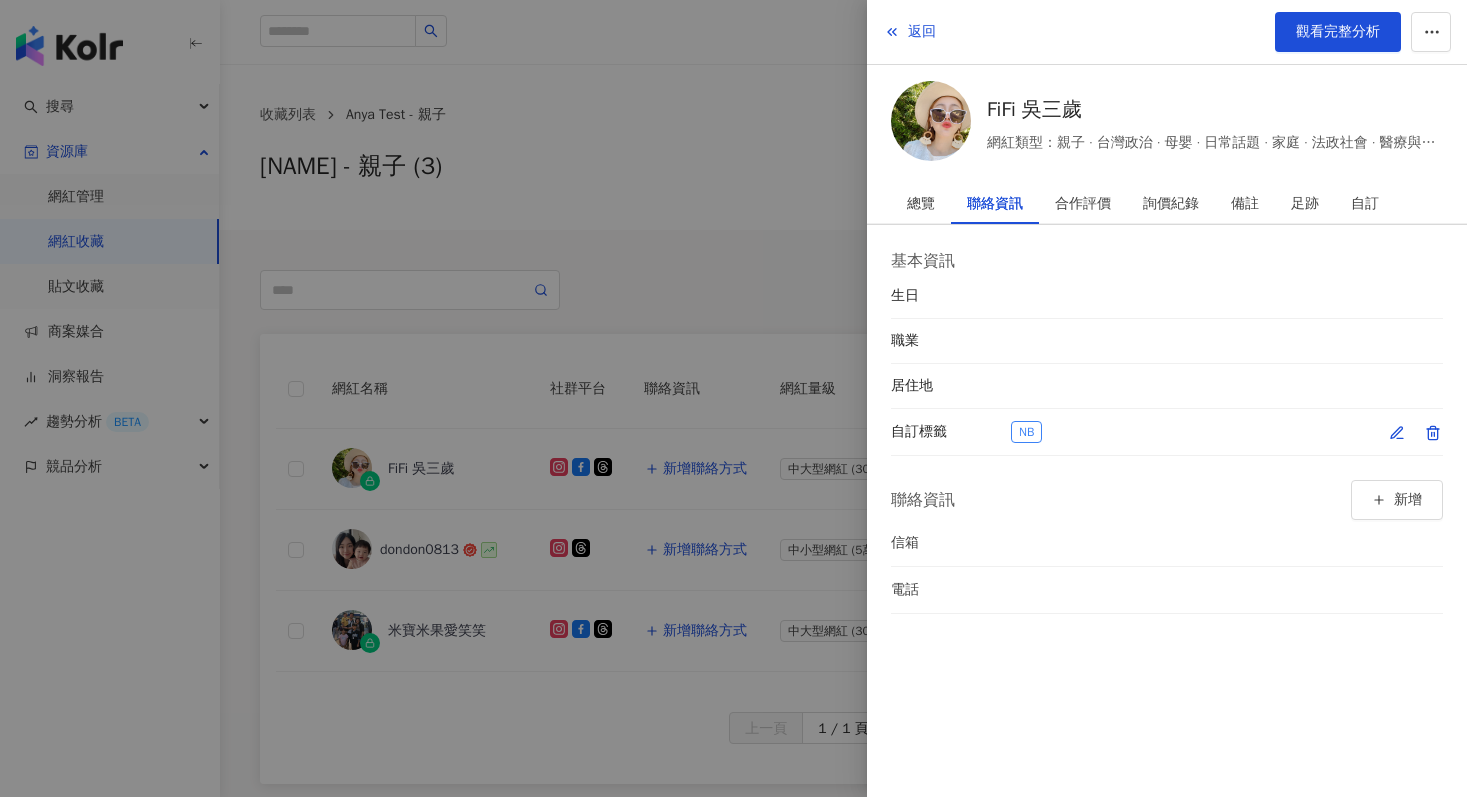click on "NB" at bounding box center [1227, 432] 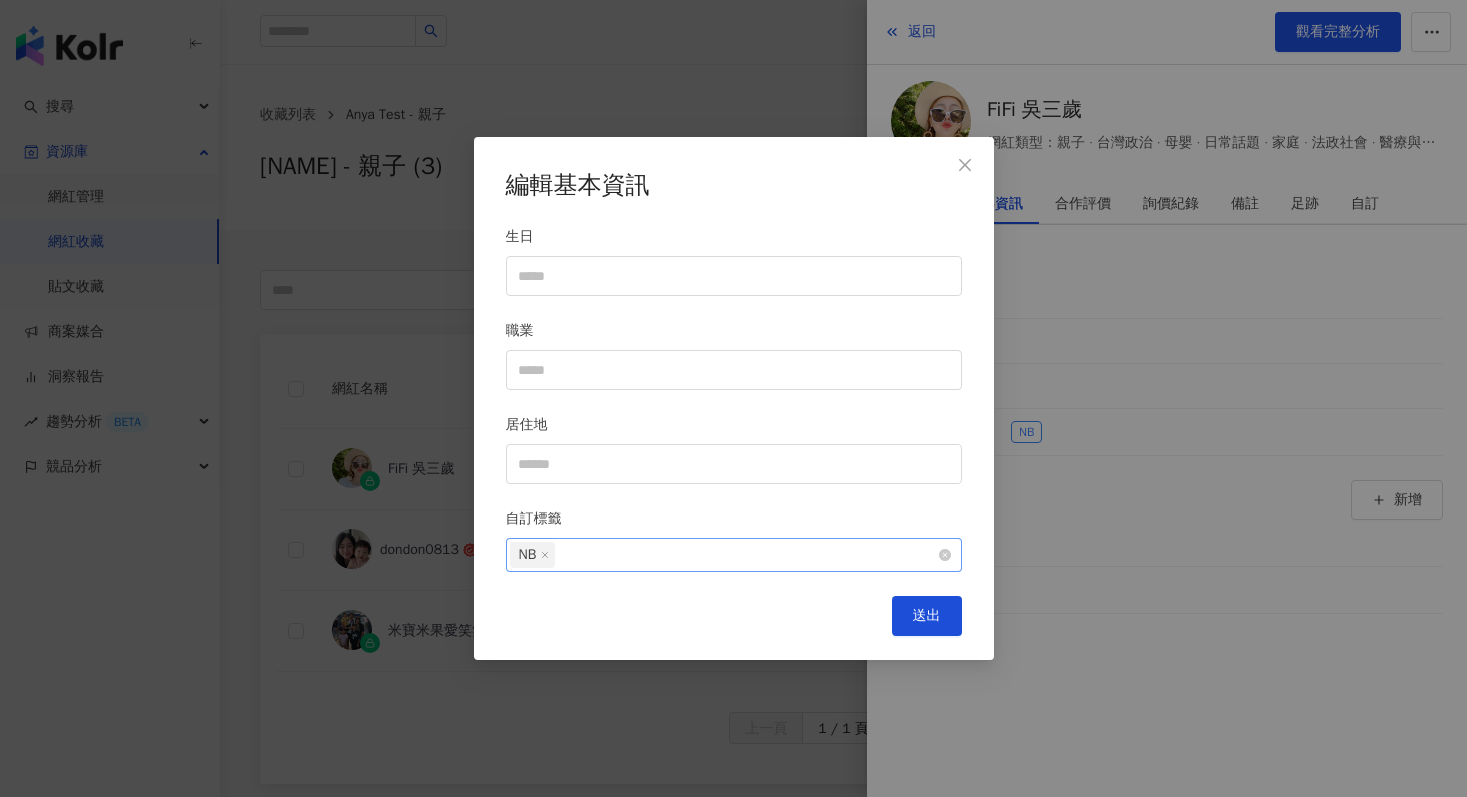 click at bounding box center [545, 555] 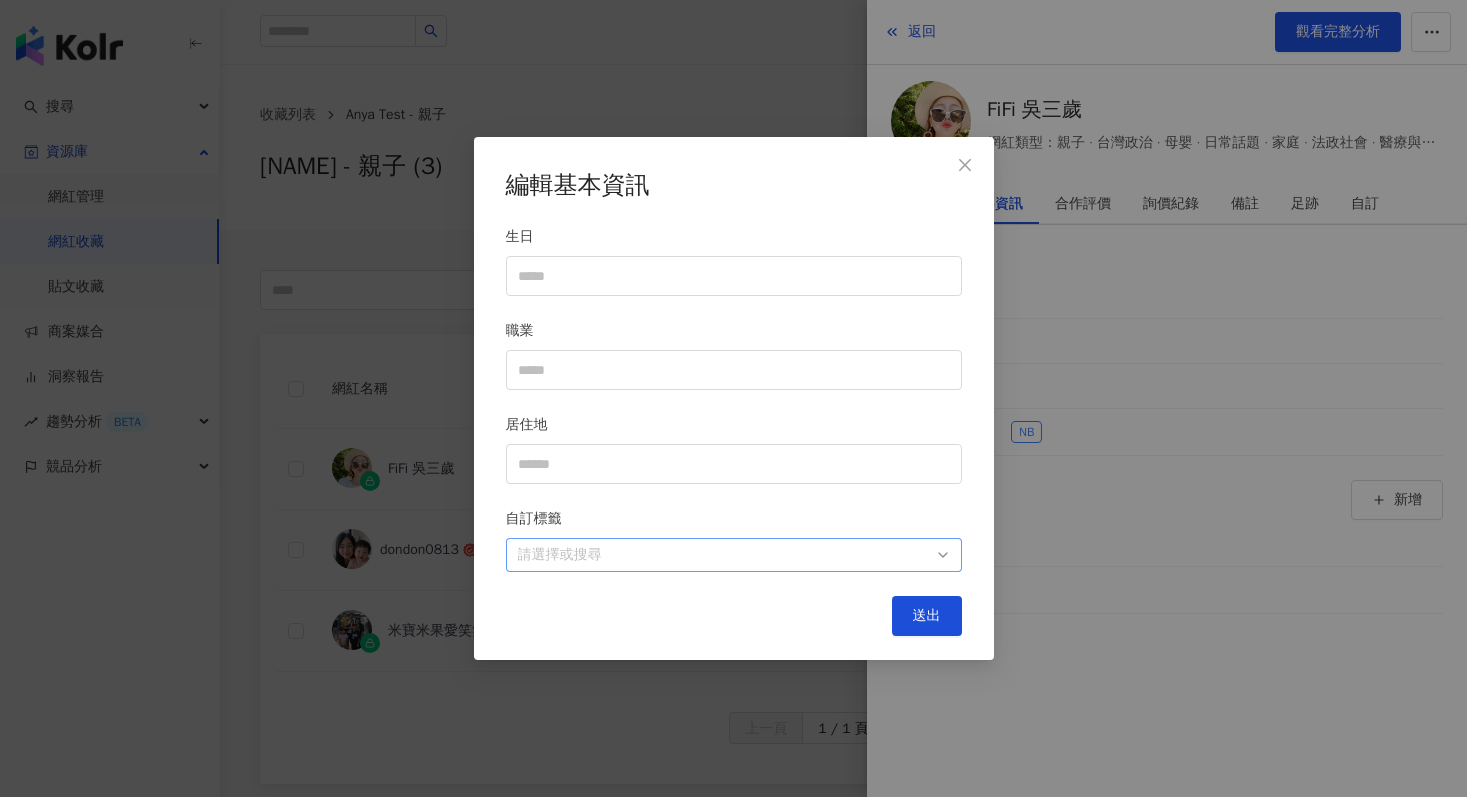 click at bounding box center (723, 555) 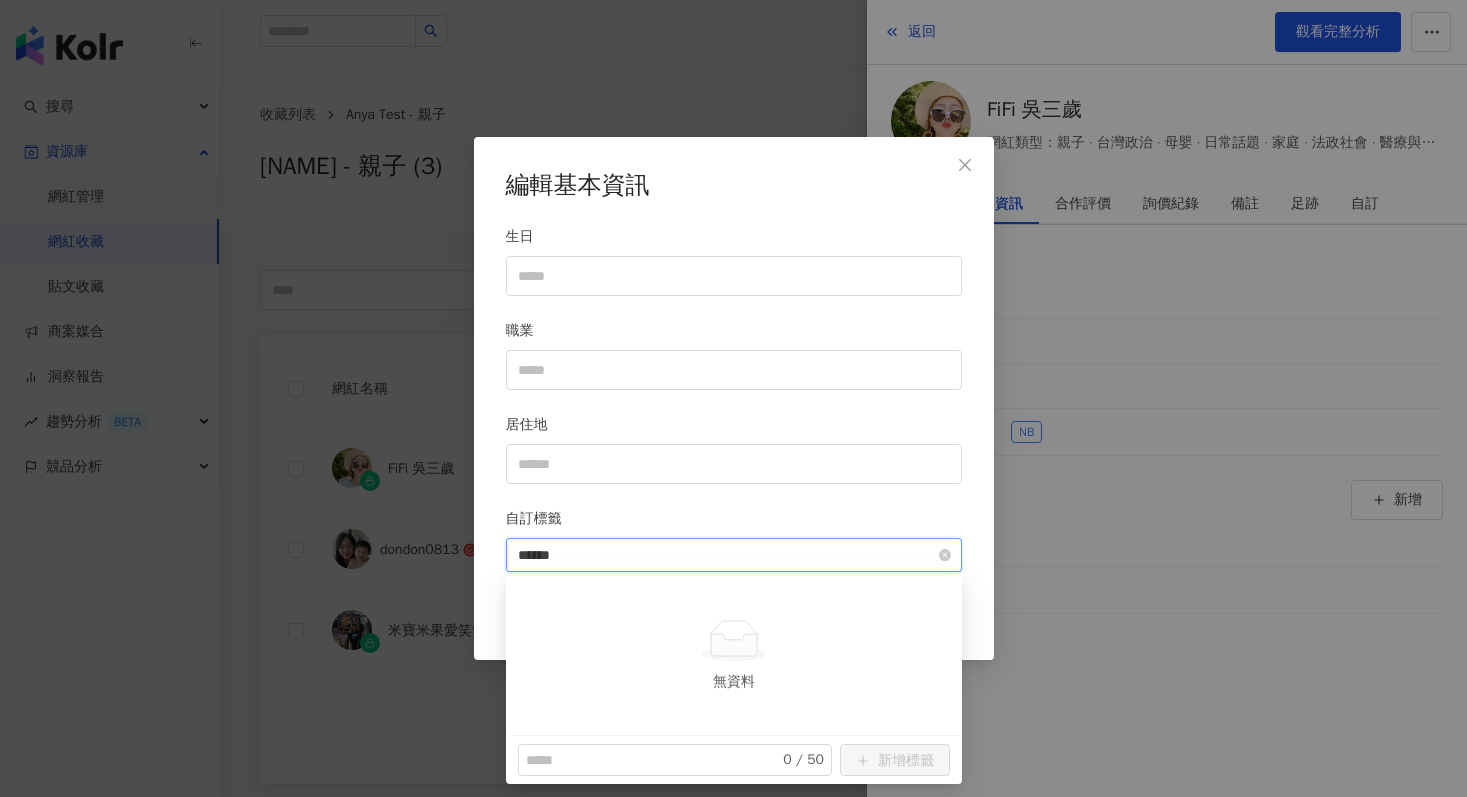 type on "*******" 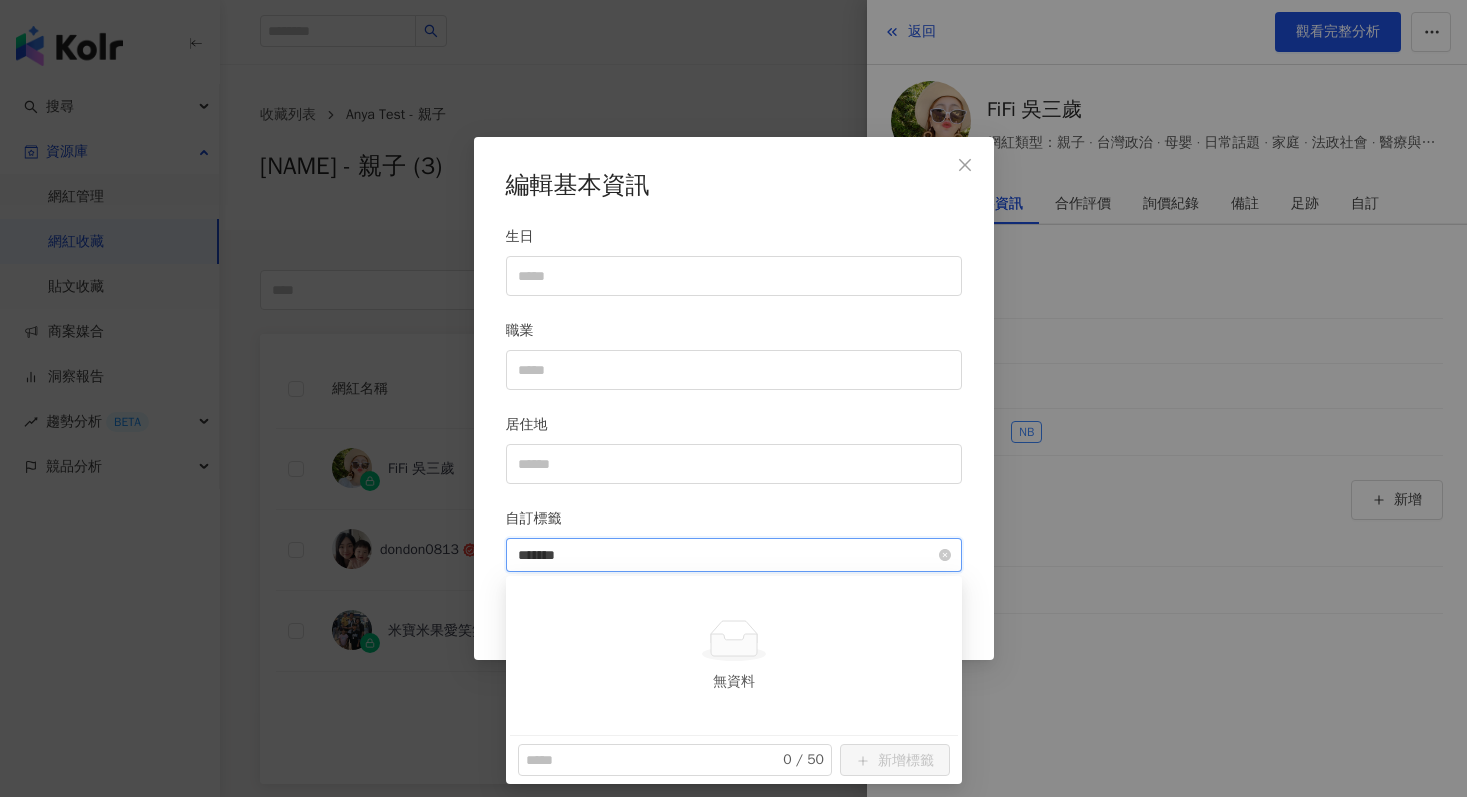 type 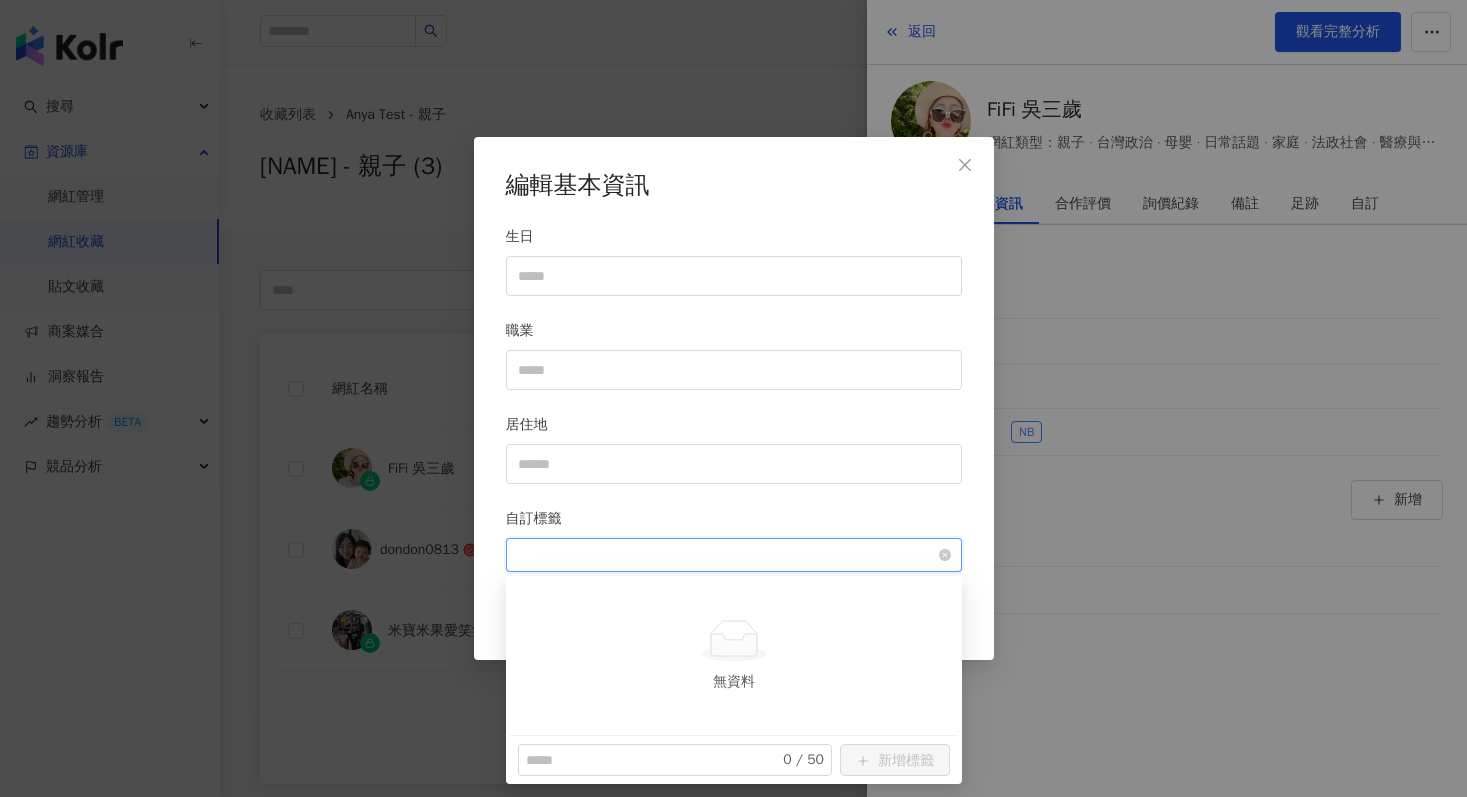click on "Brother" at bounding box center [723, 555] 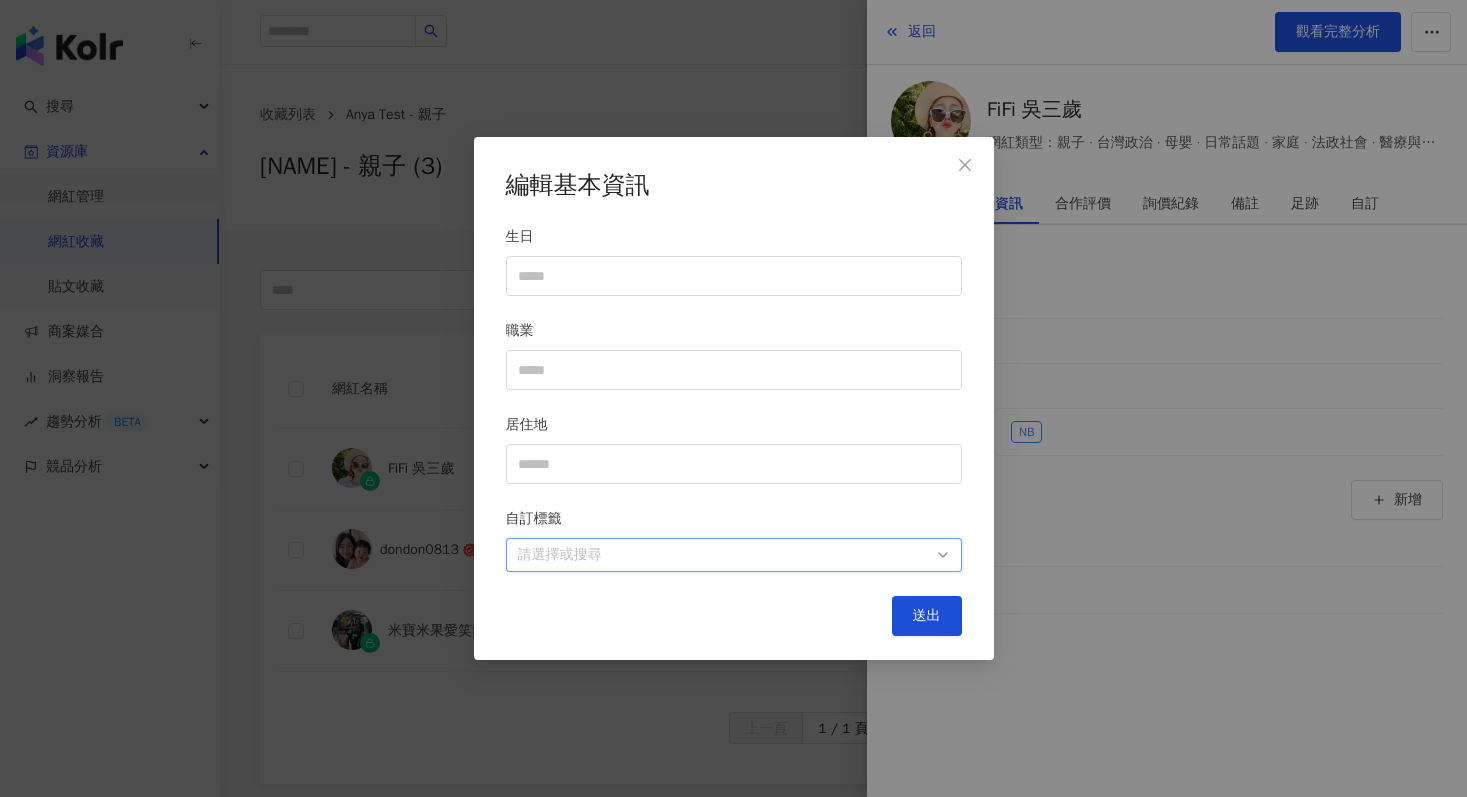 click at bounding box center (723, 555) 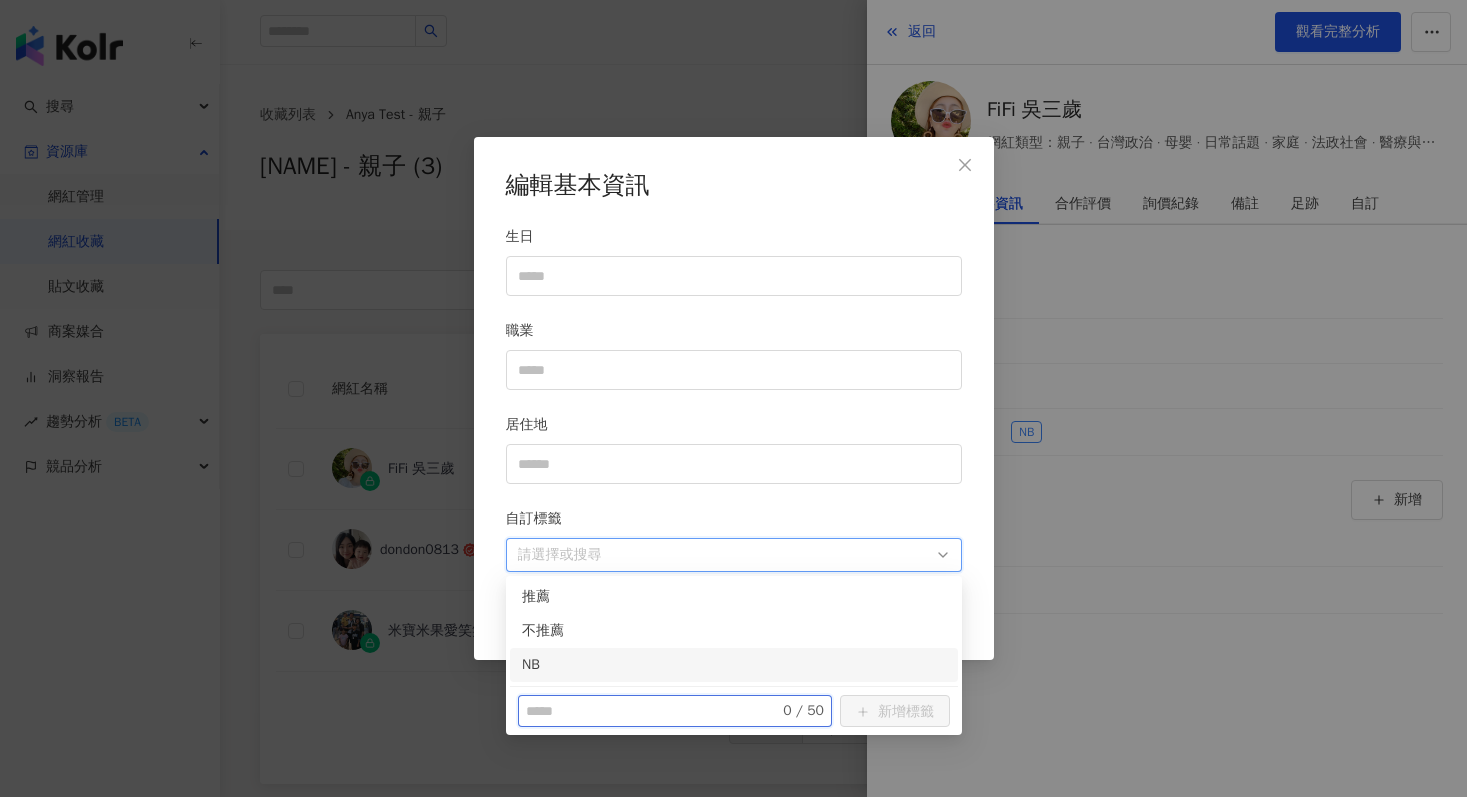 click at bounding box center [640, 711] 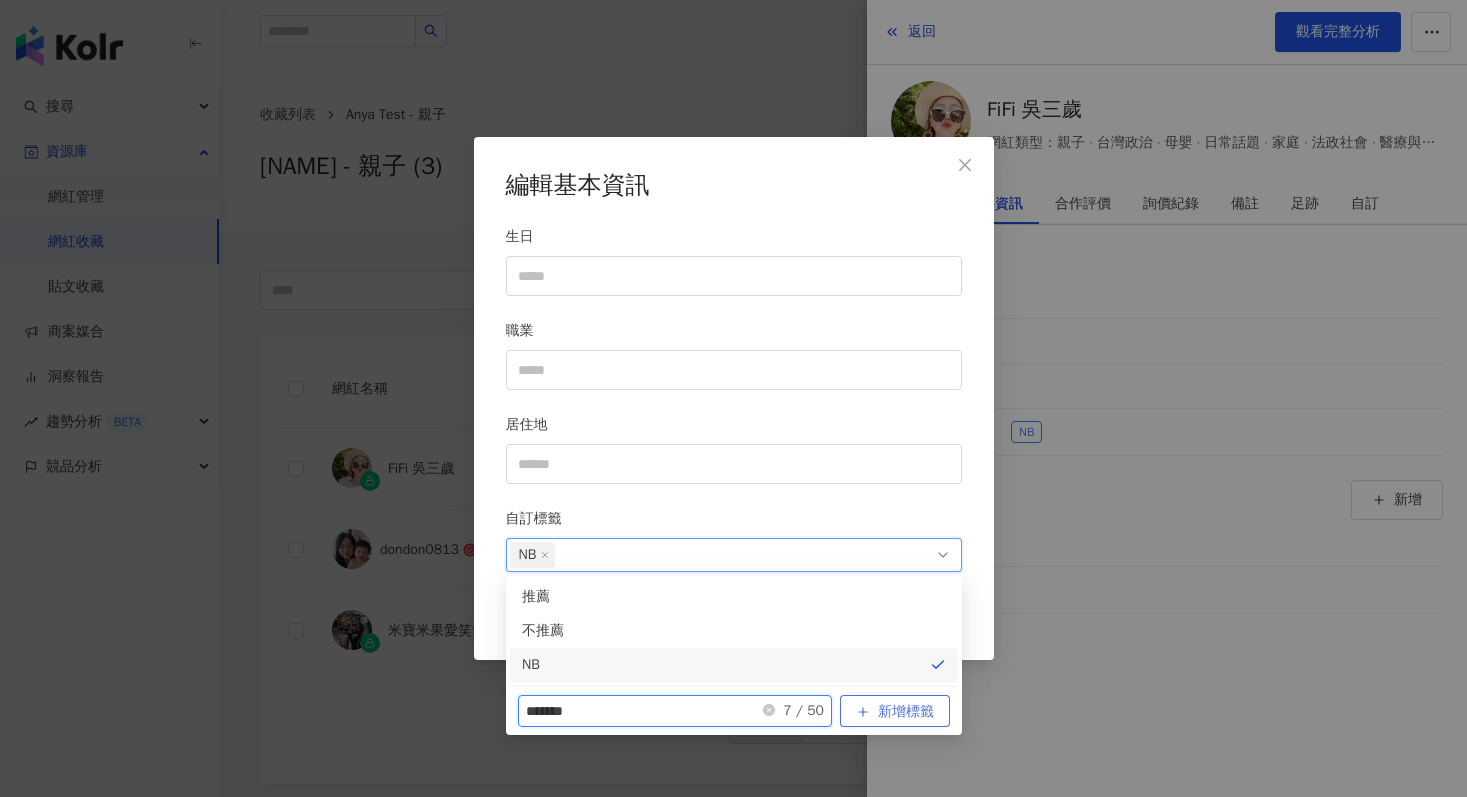 type on "*******" 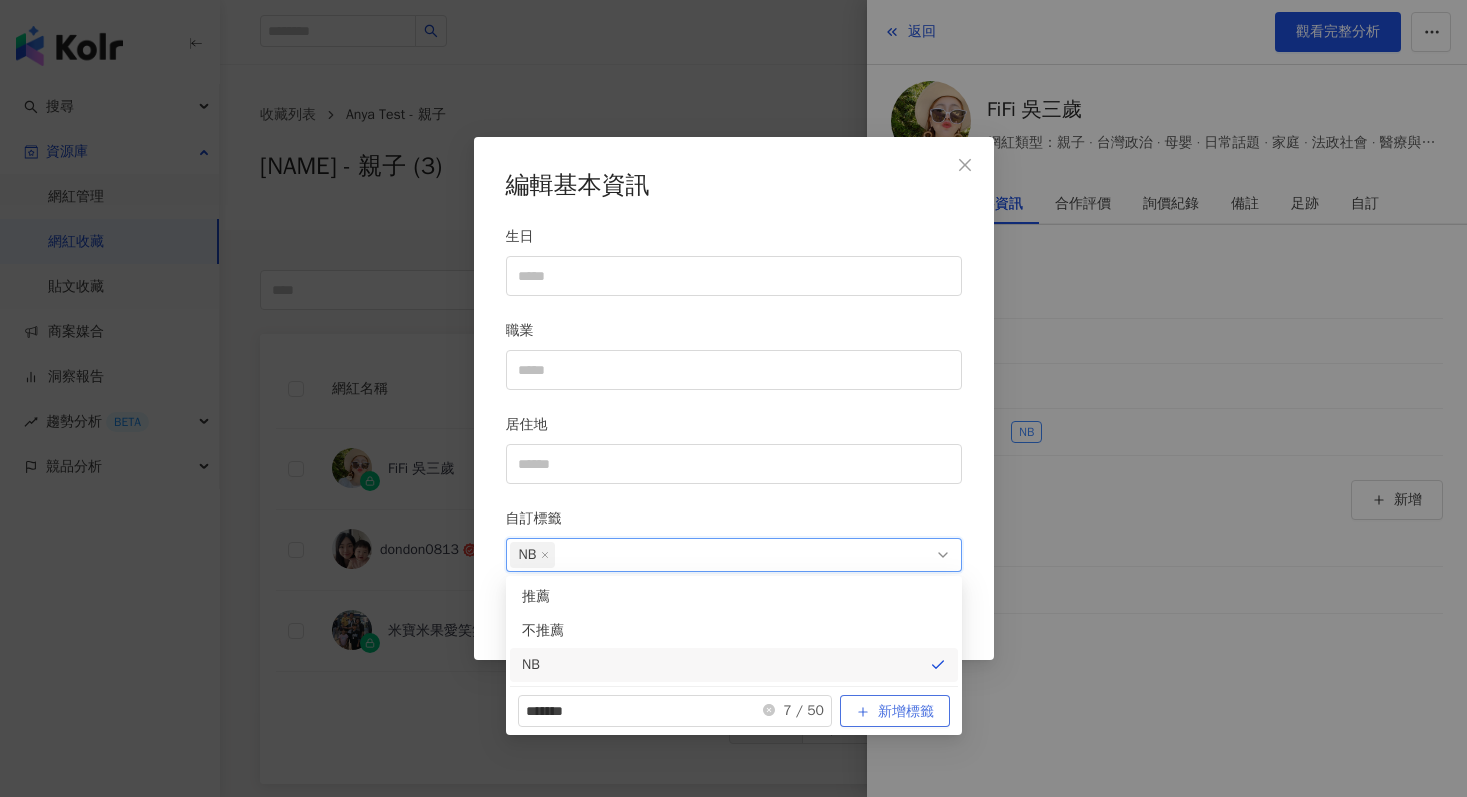 click on "新增標籤" at bounding box center [895, 711] 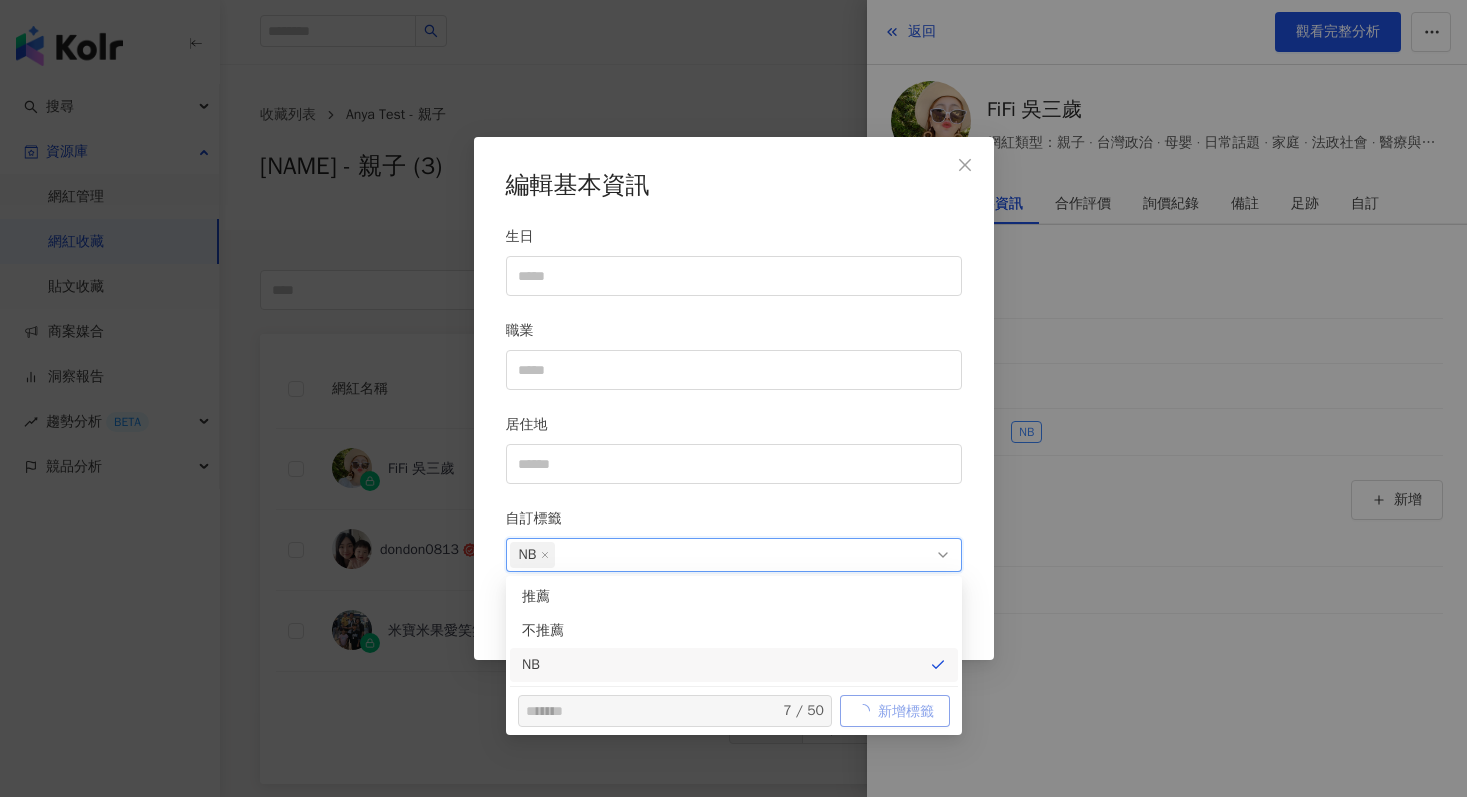 type 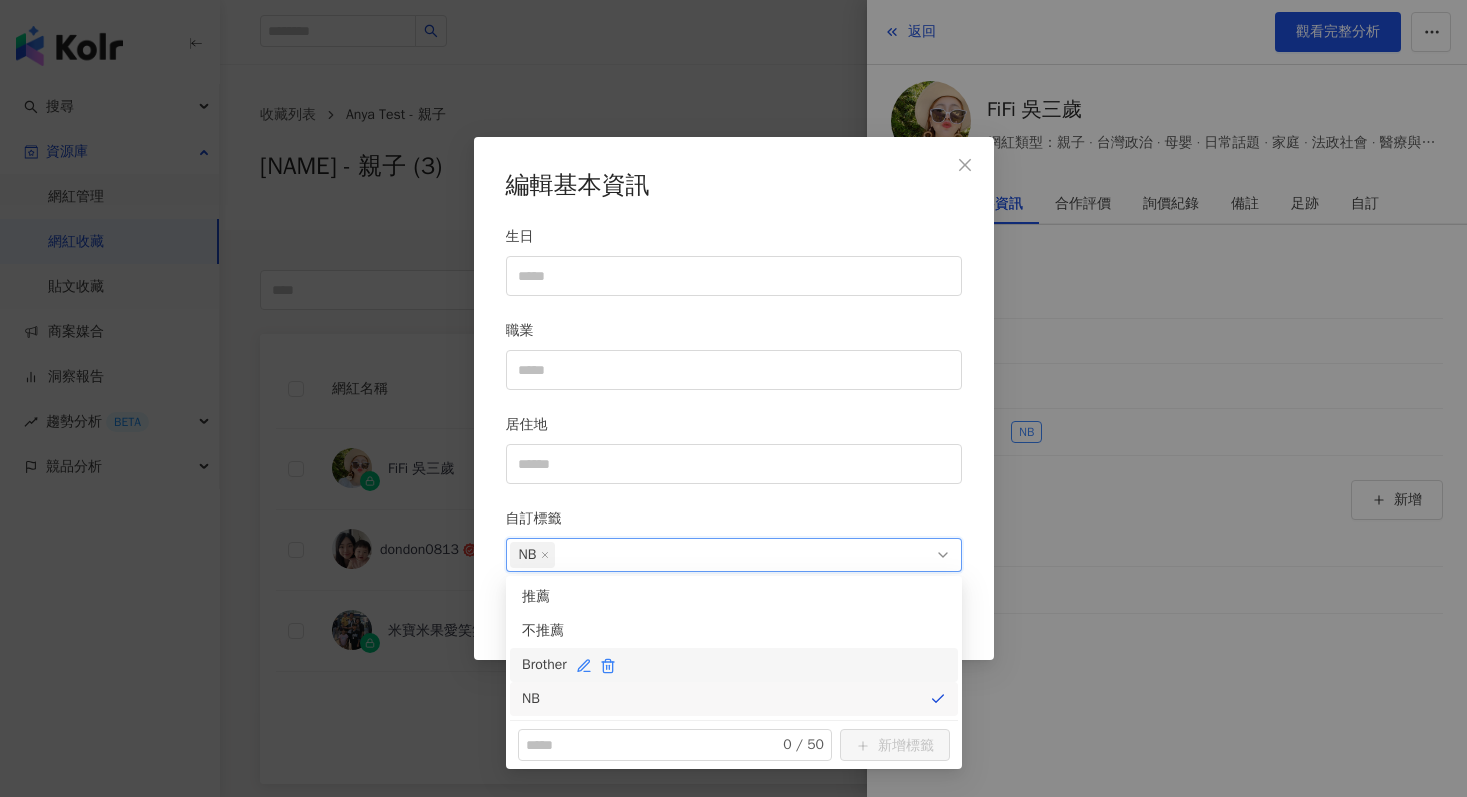 click on "Brother" at bounding box center (734, 665) 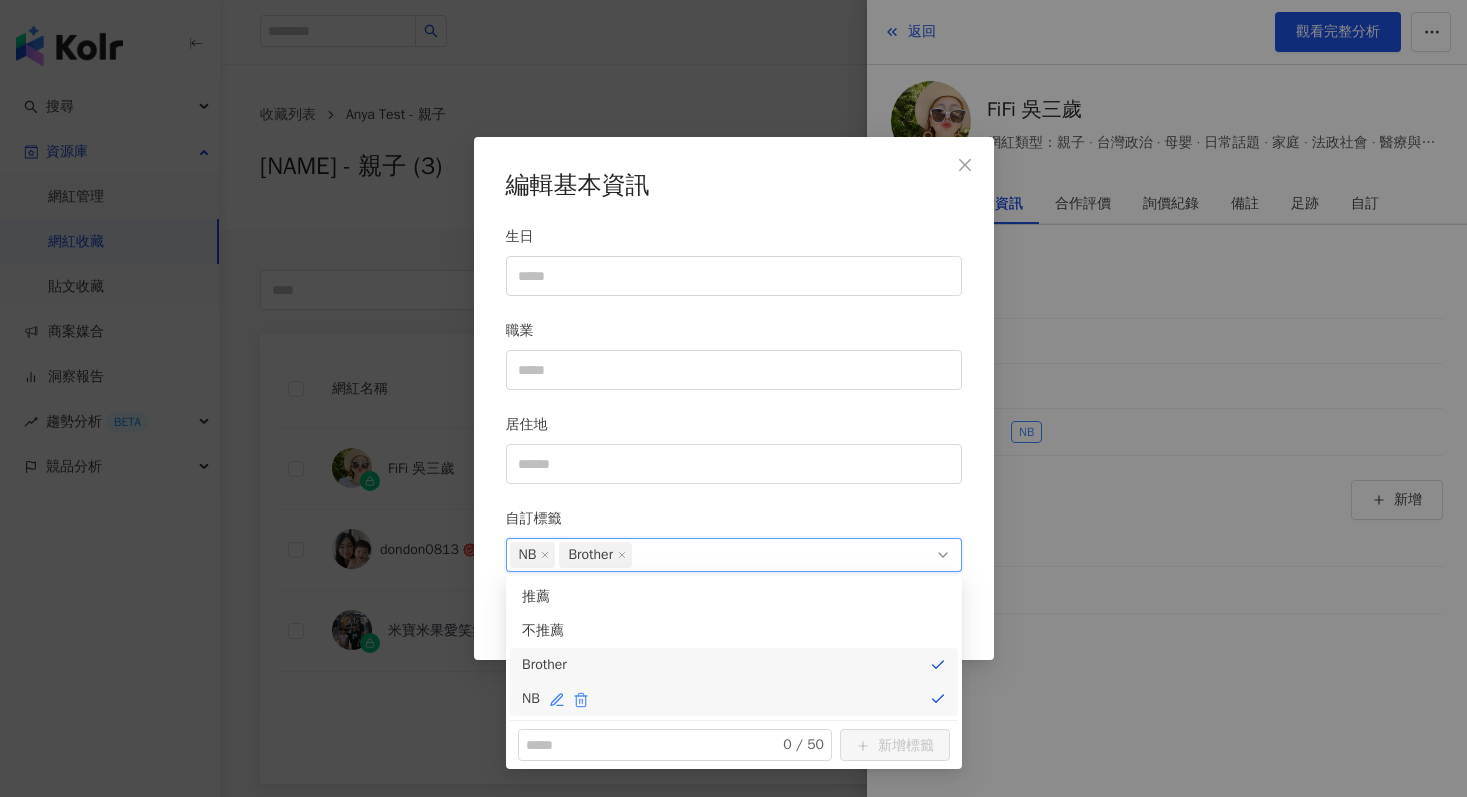 click 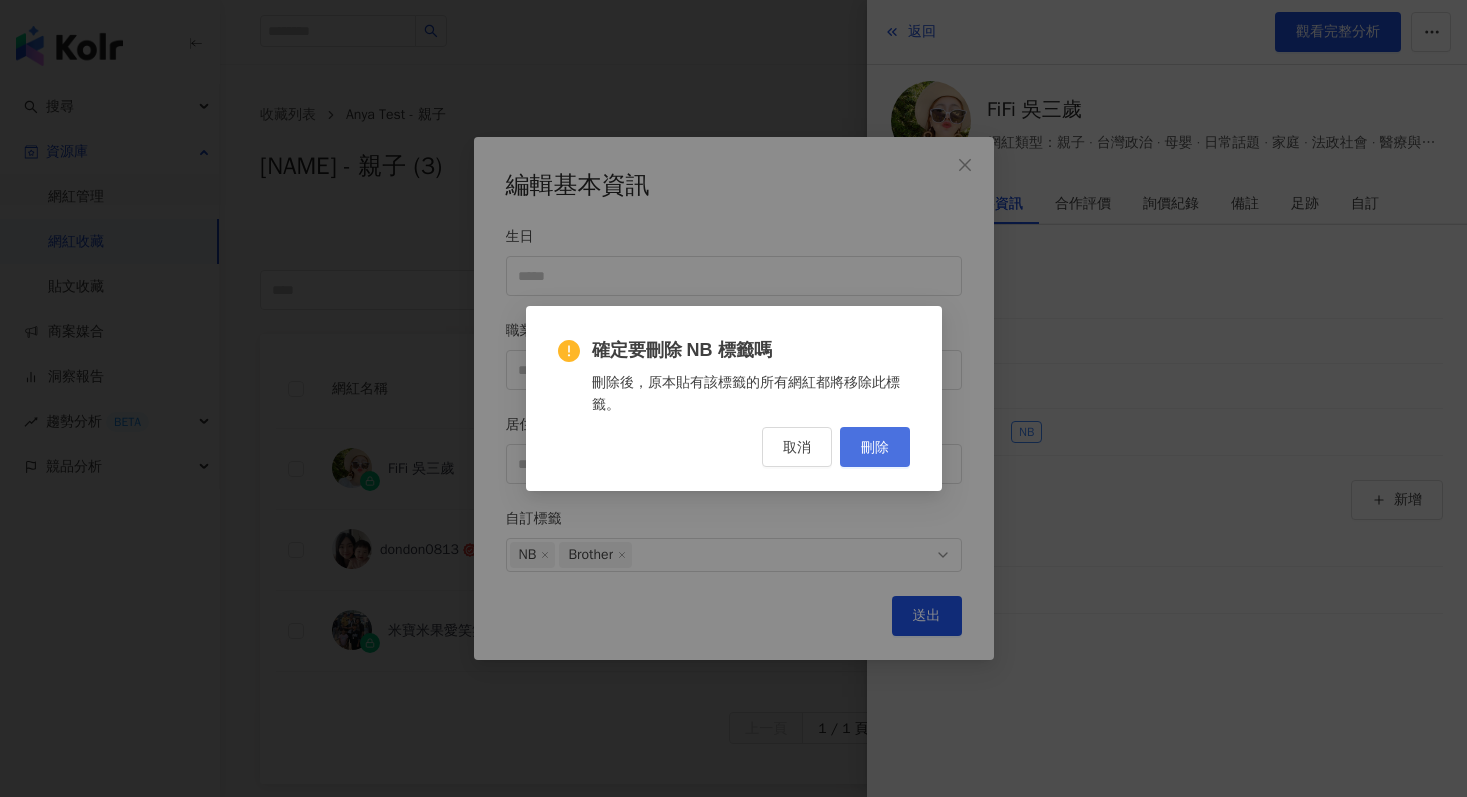 click on "刪除" at bounding box center (875, 447) 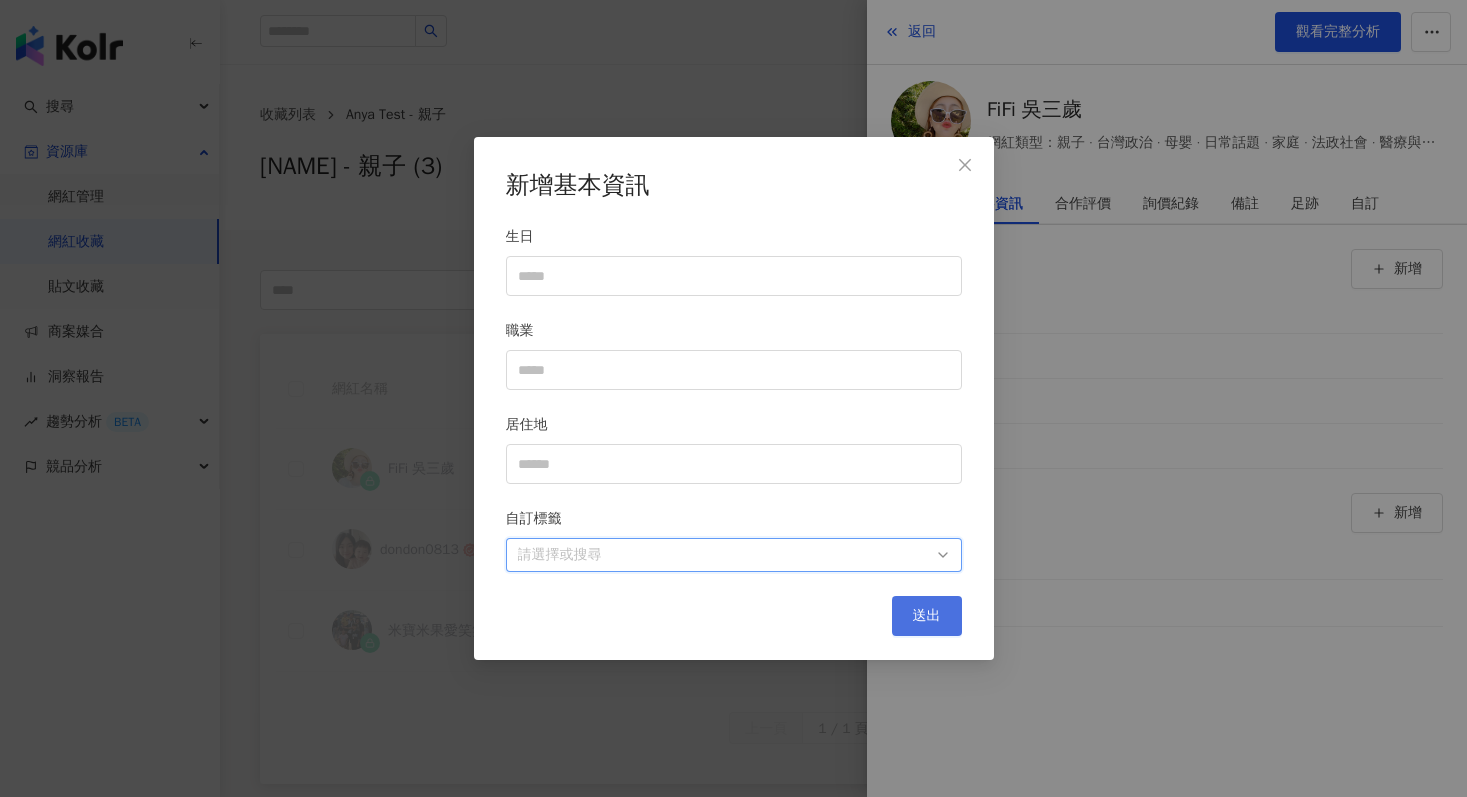click on "送出" at bounding box center [927, 616] 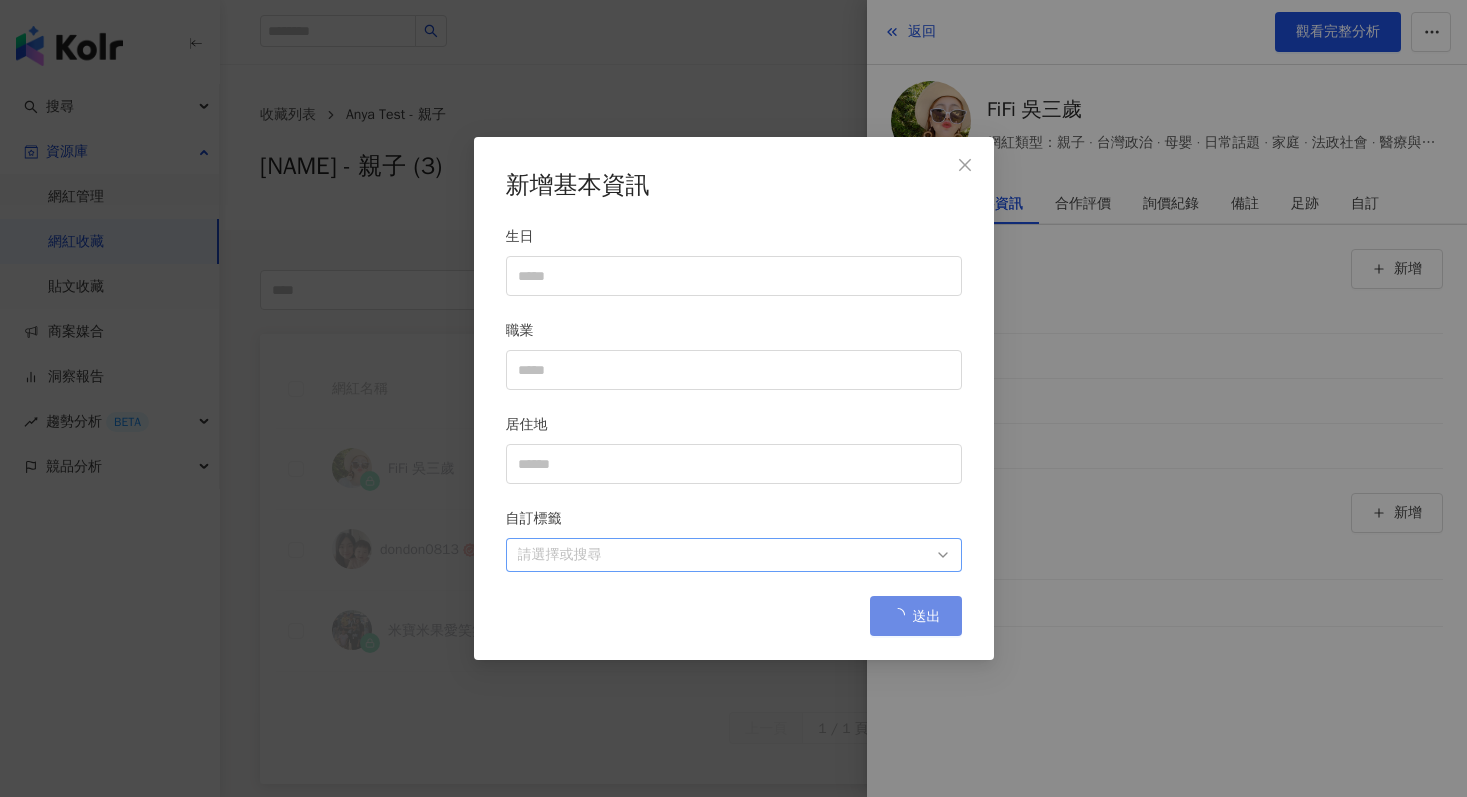 click at bounding box center [723, 555] 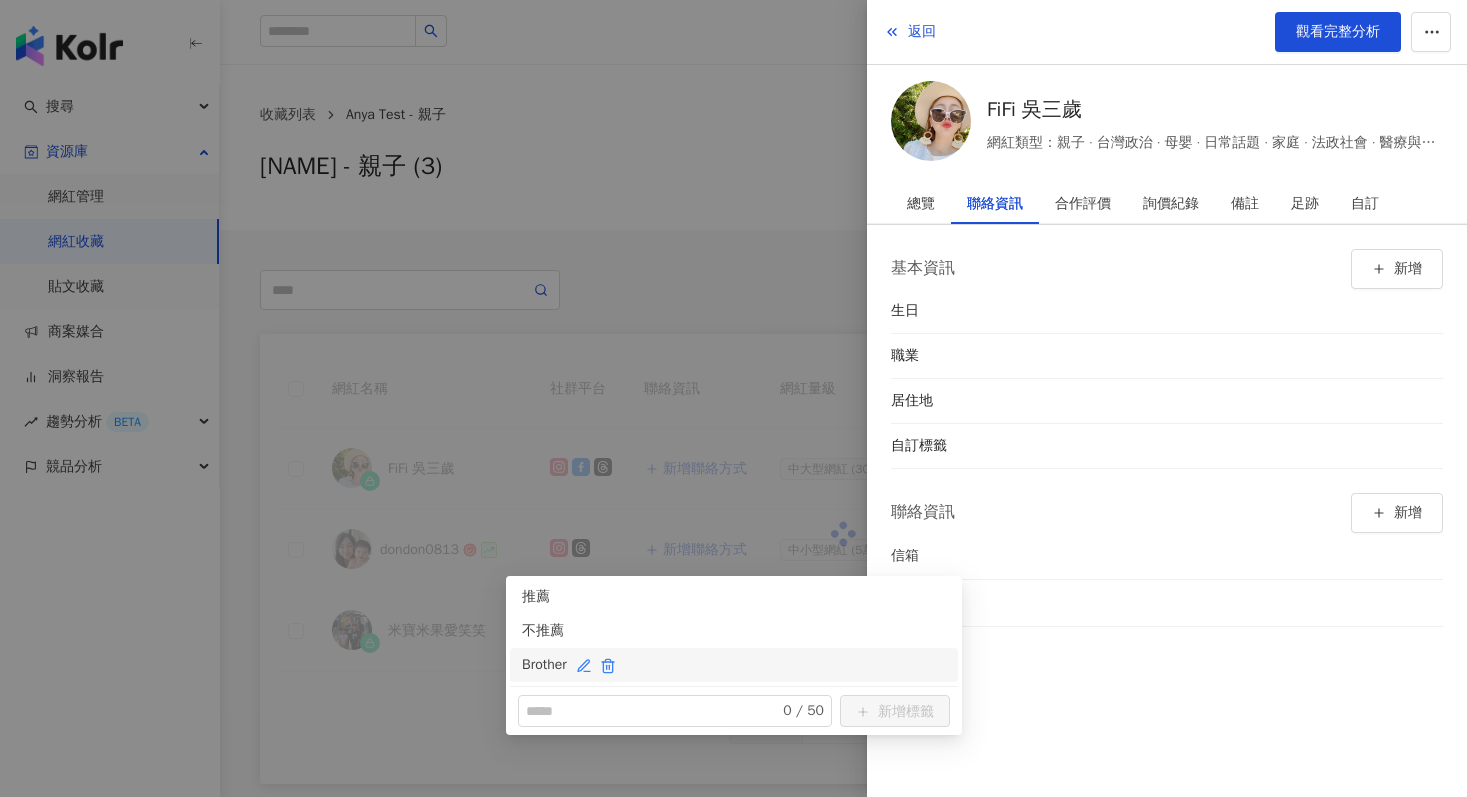 click on "Brother" at bounding box center [734, 665] 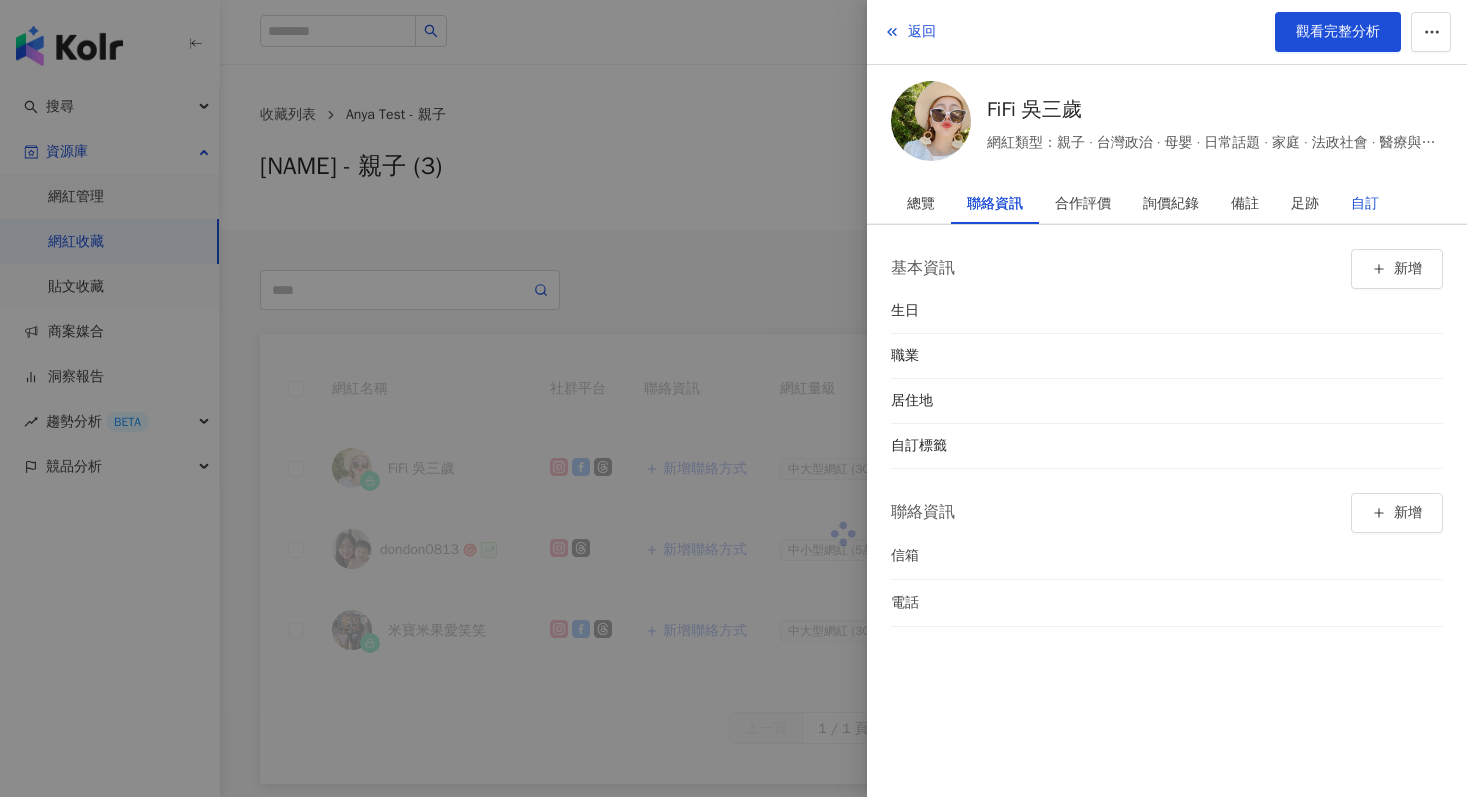 click on "自訂" at bounding box center (1365, 204) 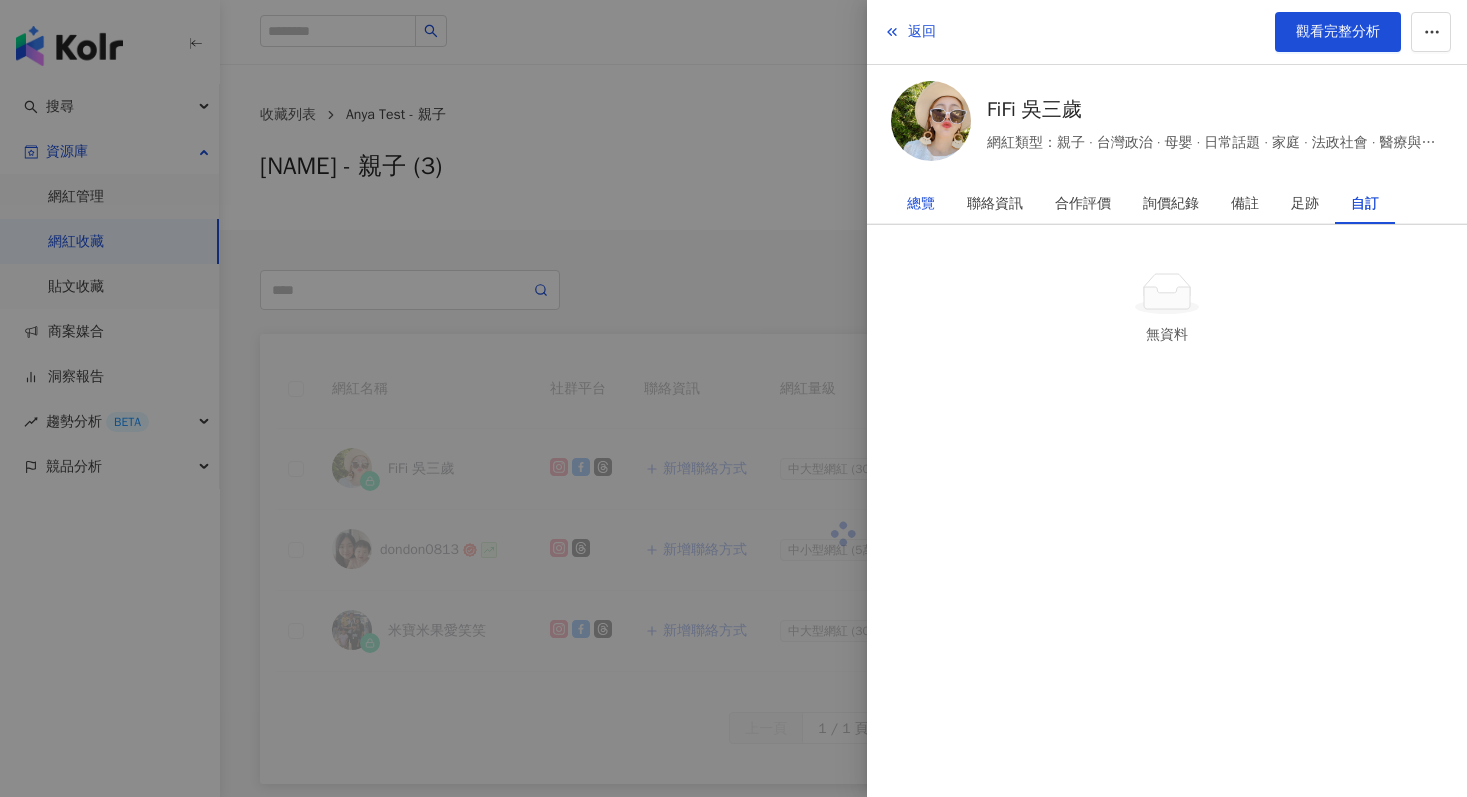 click on "總覽" at bounding box center (921, 204) 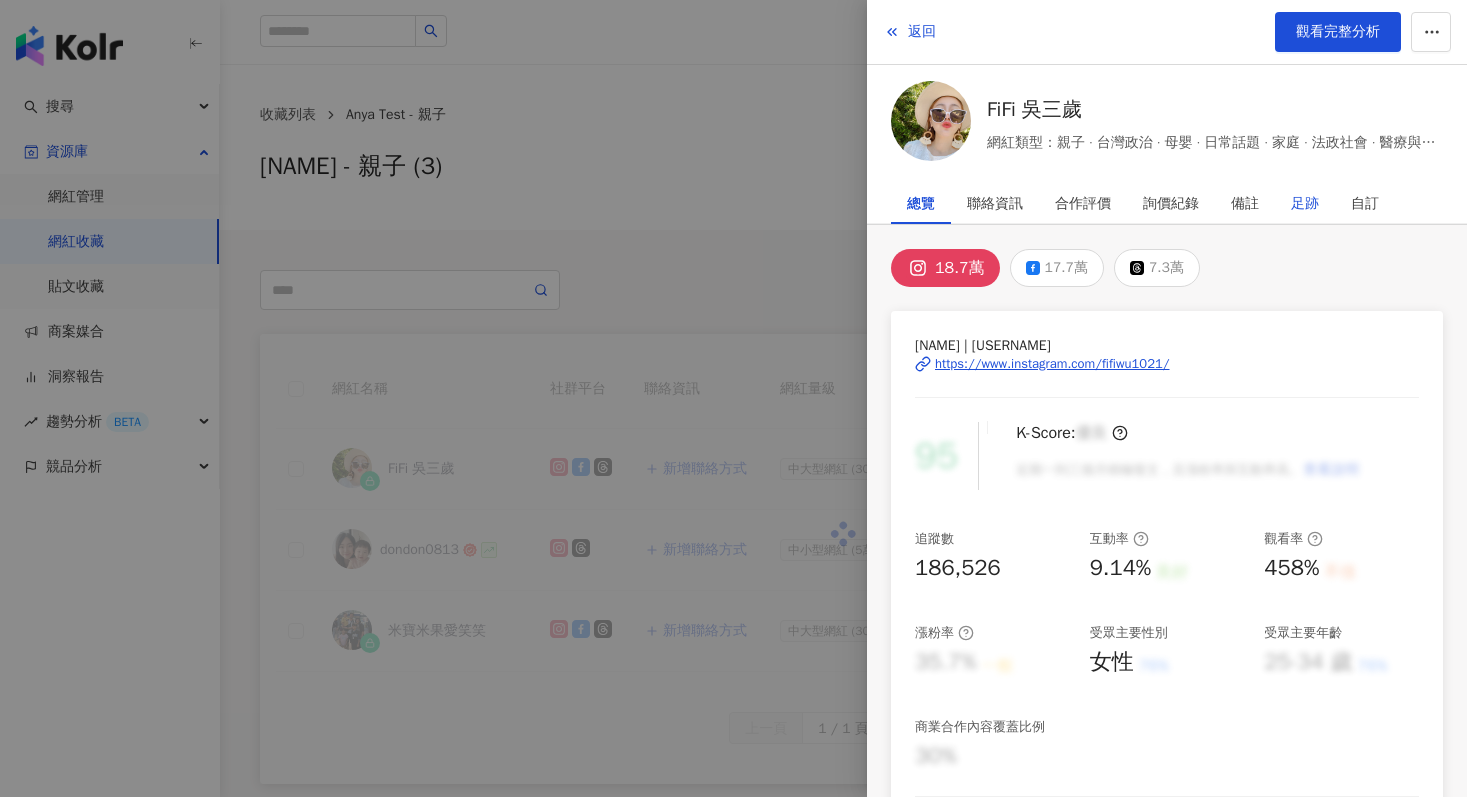 click on "足跡" at bounding box center [1305, 204] 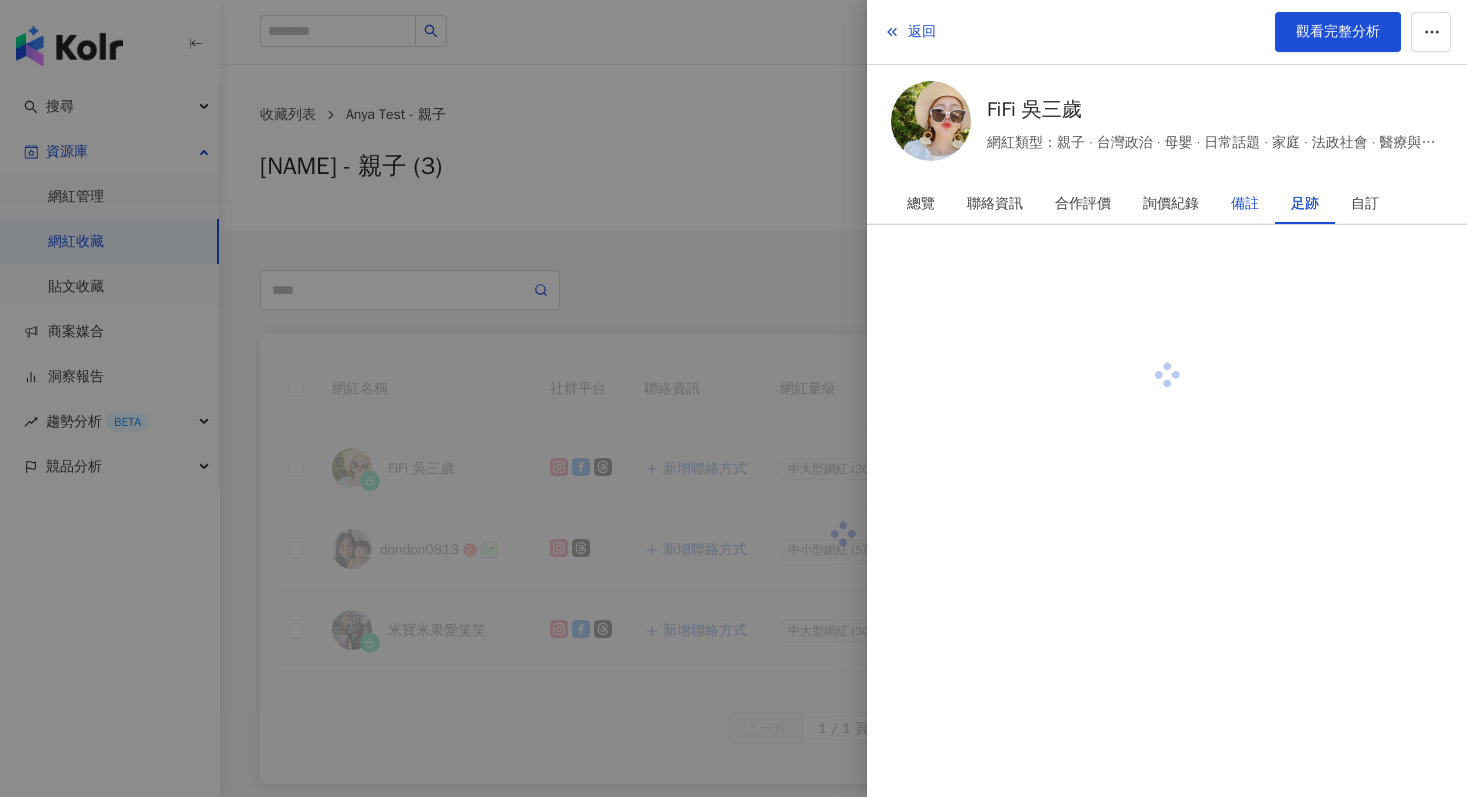 click on "備註" at bounding box center (1245, 204) 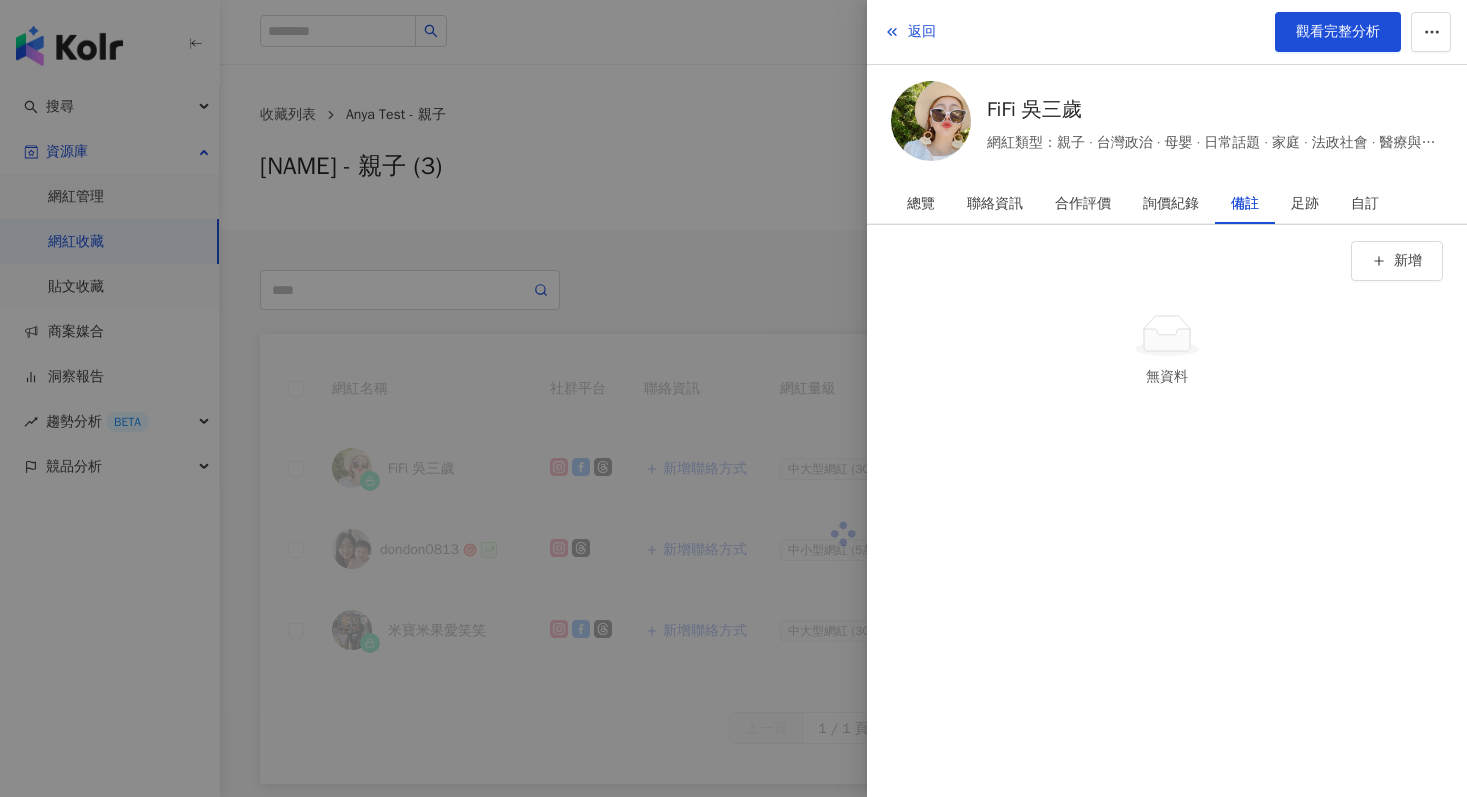 click at bounding box center [733, 398] 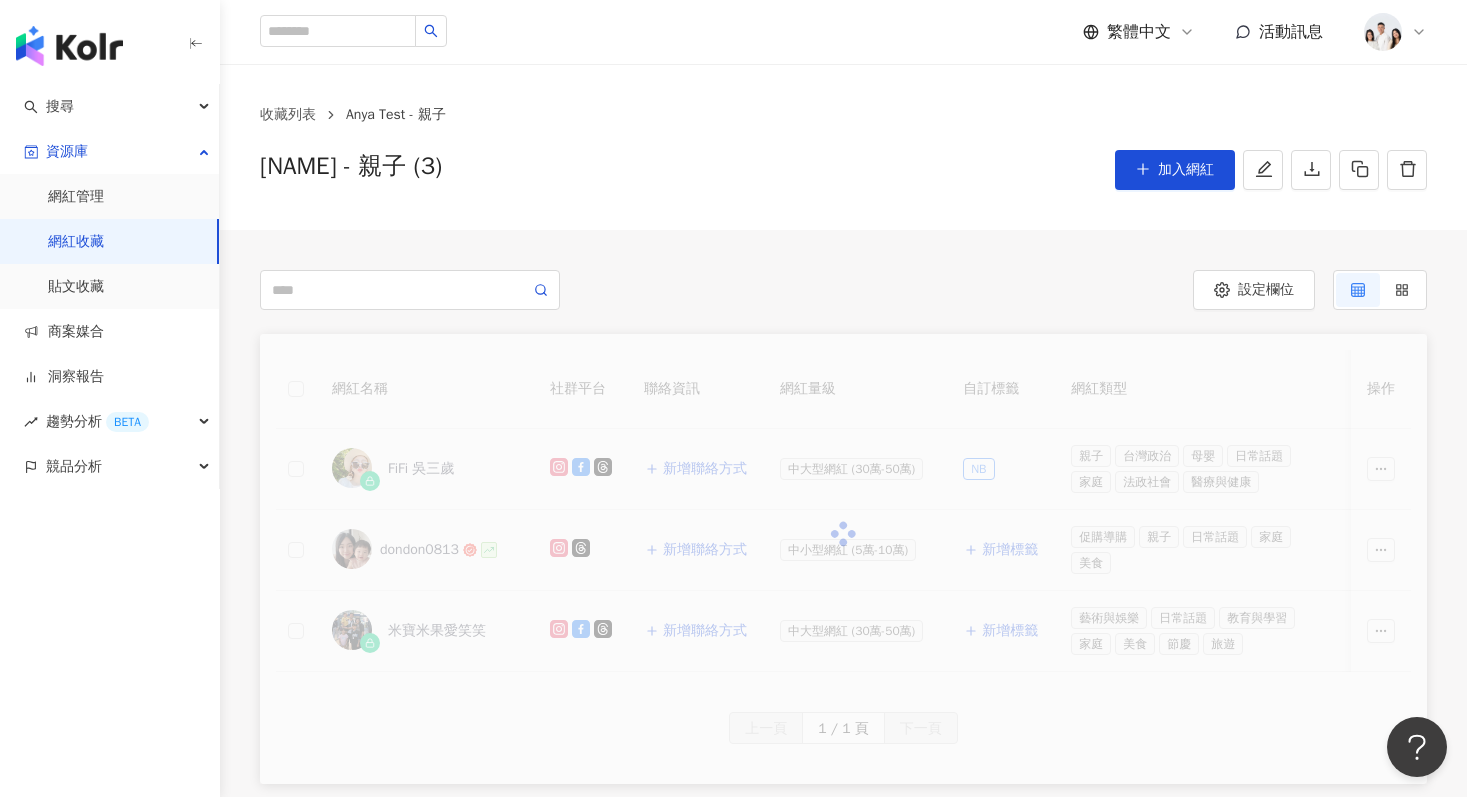 click at bounding box center (843, 534) 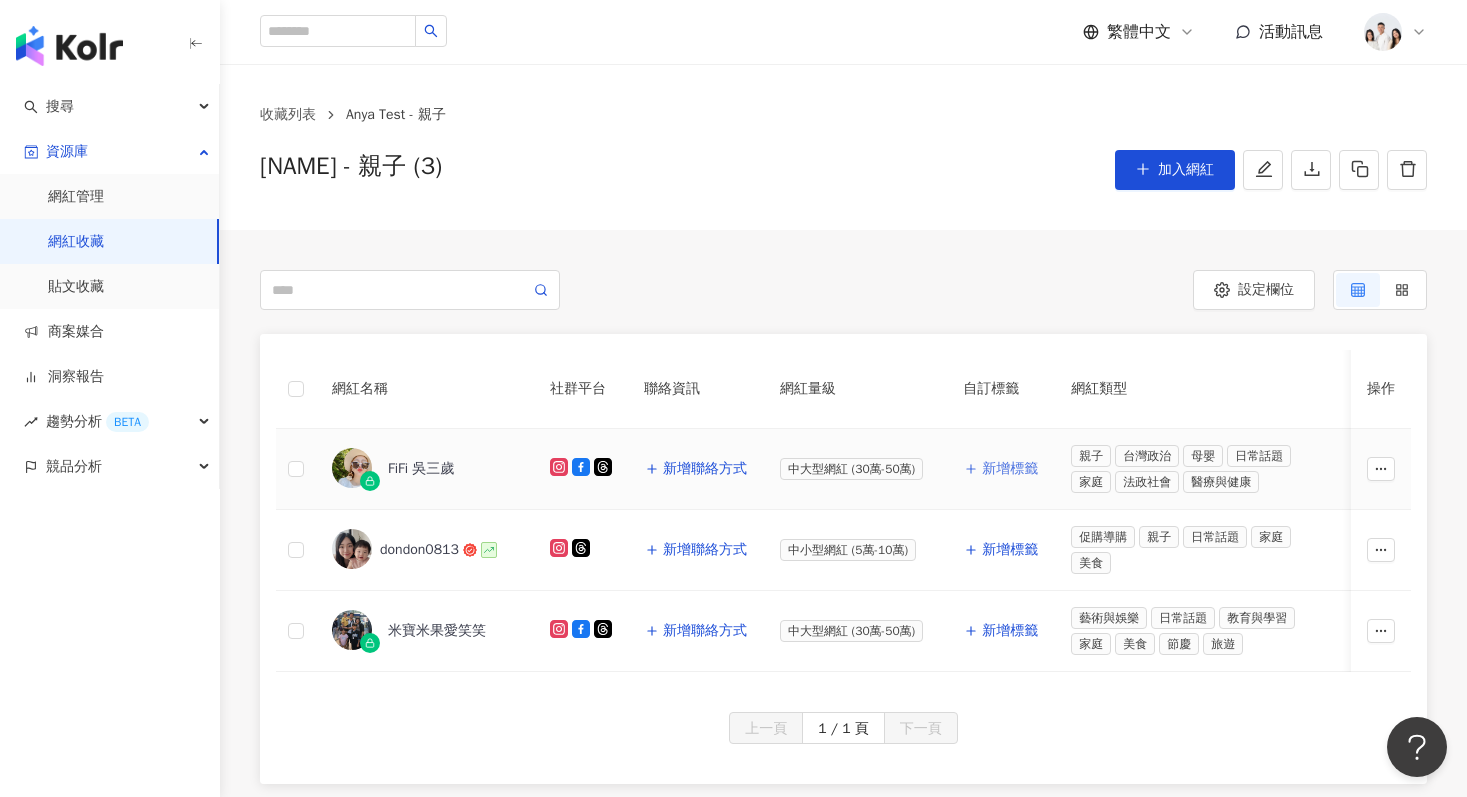 click on "新增標籤" at bounding box center (1001, 469) 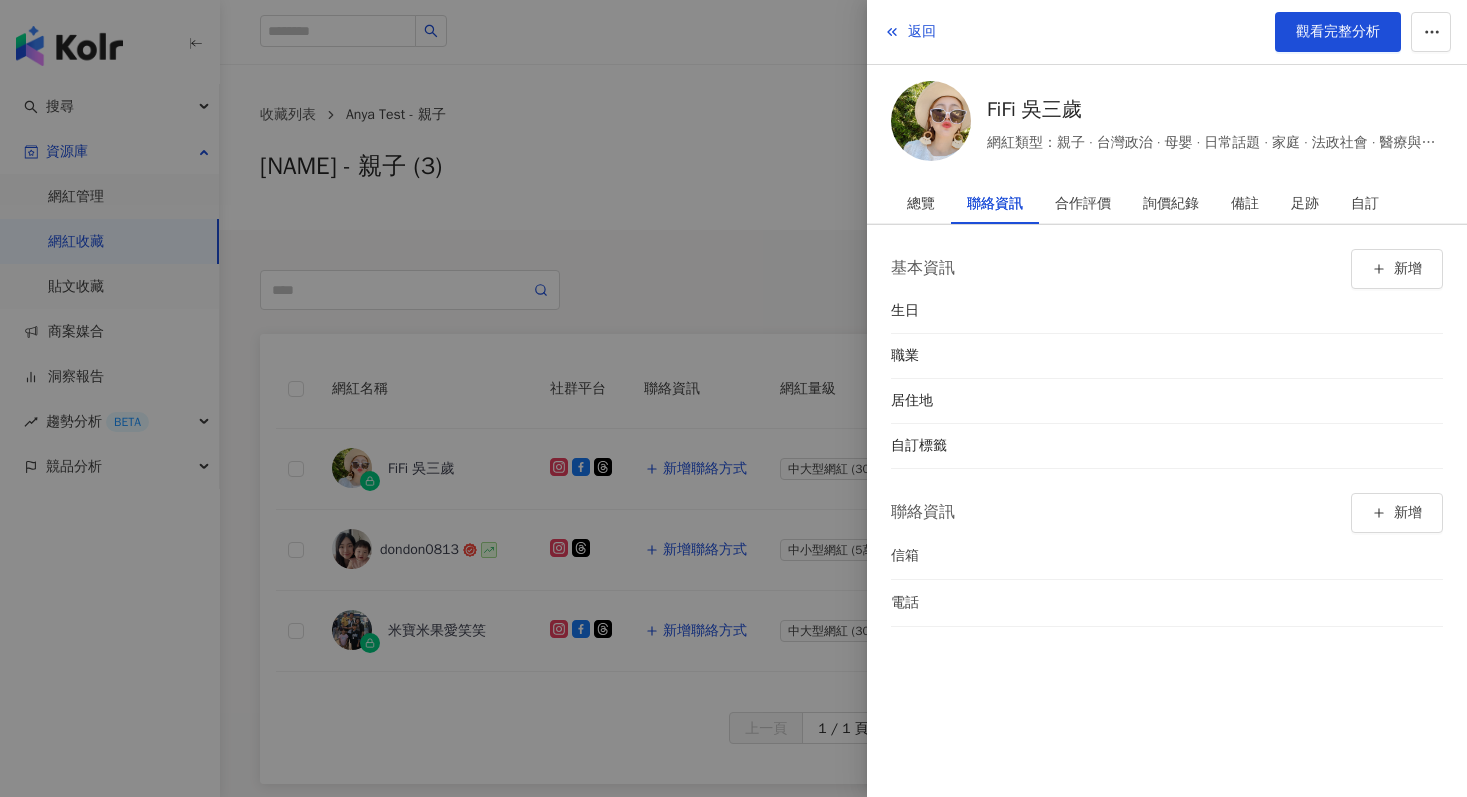 click on "基本資訊 新增 生日 職業 居住地 自訂標籤 聯絡資訊 新增 信箱 電話" at bounding box center (1167, 438) 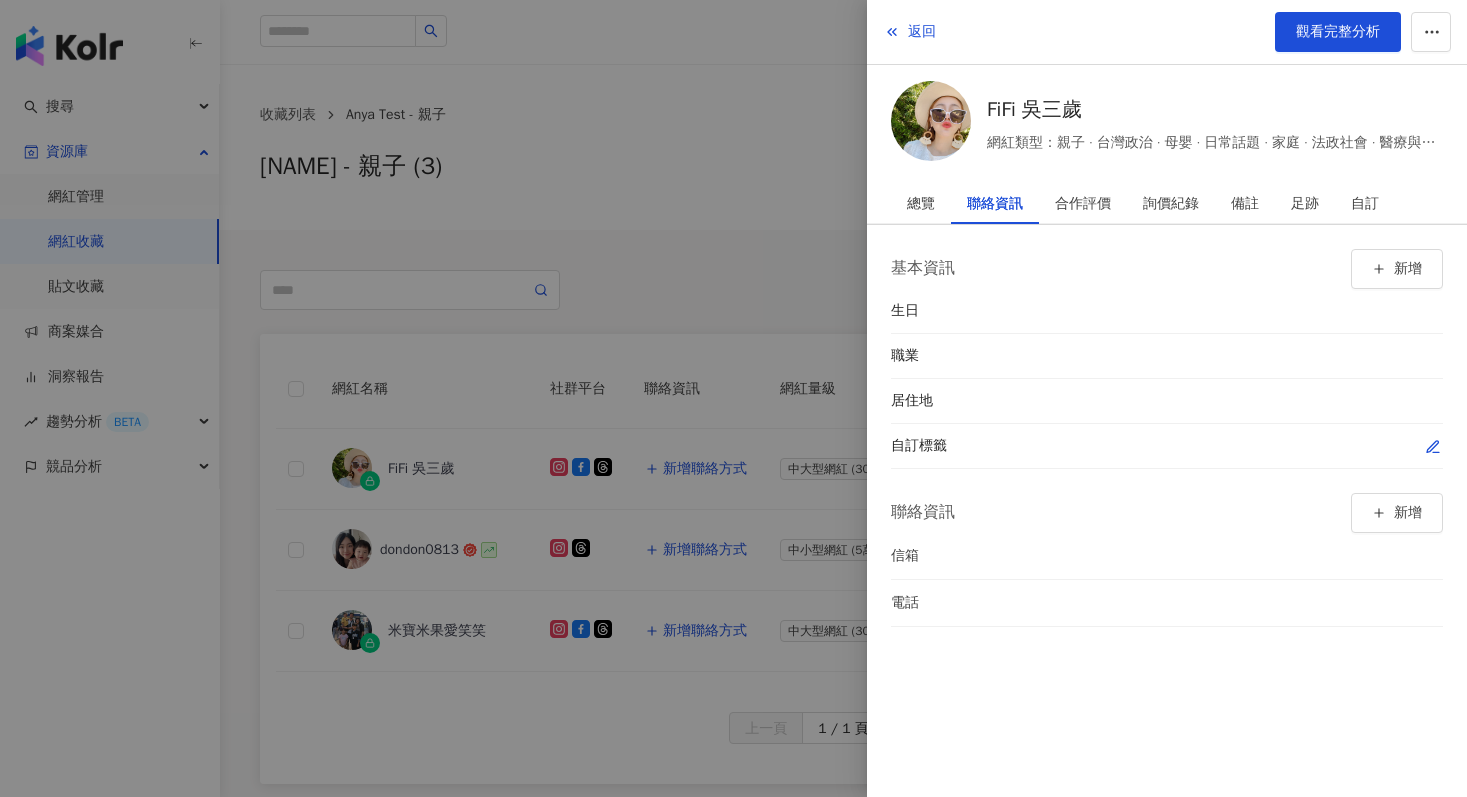 click 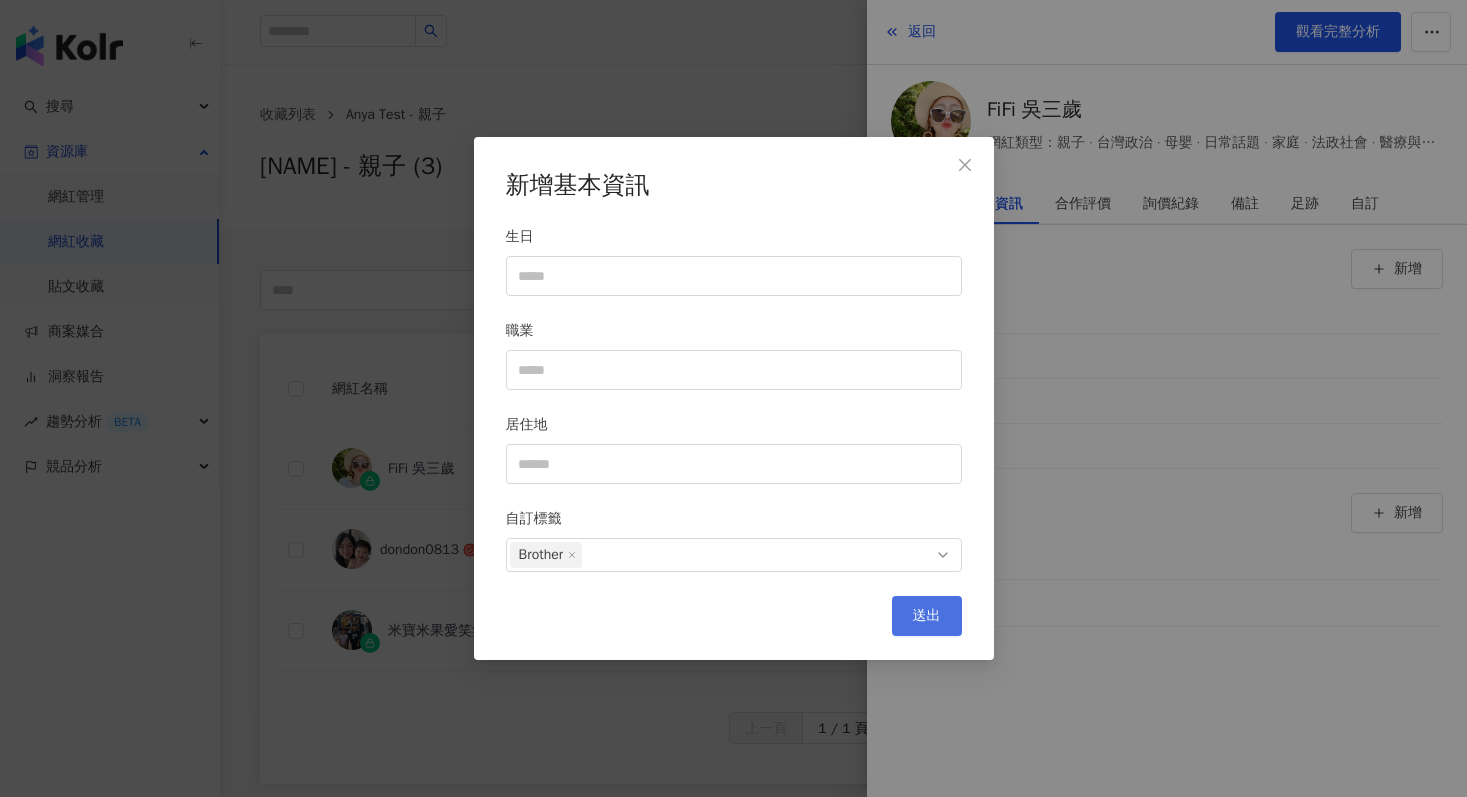 click on "送出" at bounding box center [927, 616] 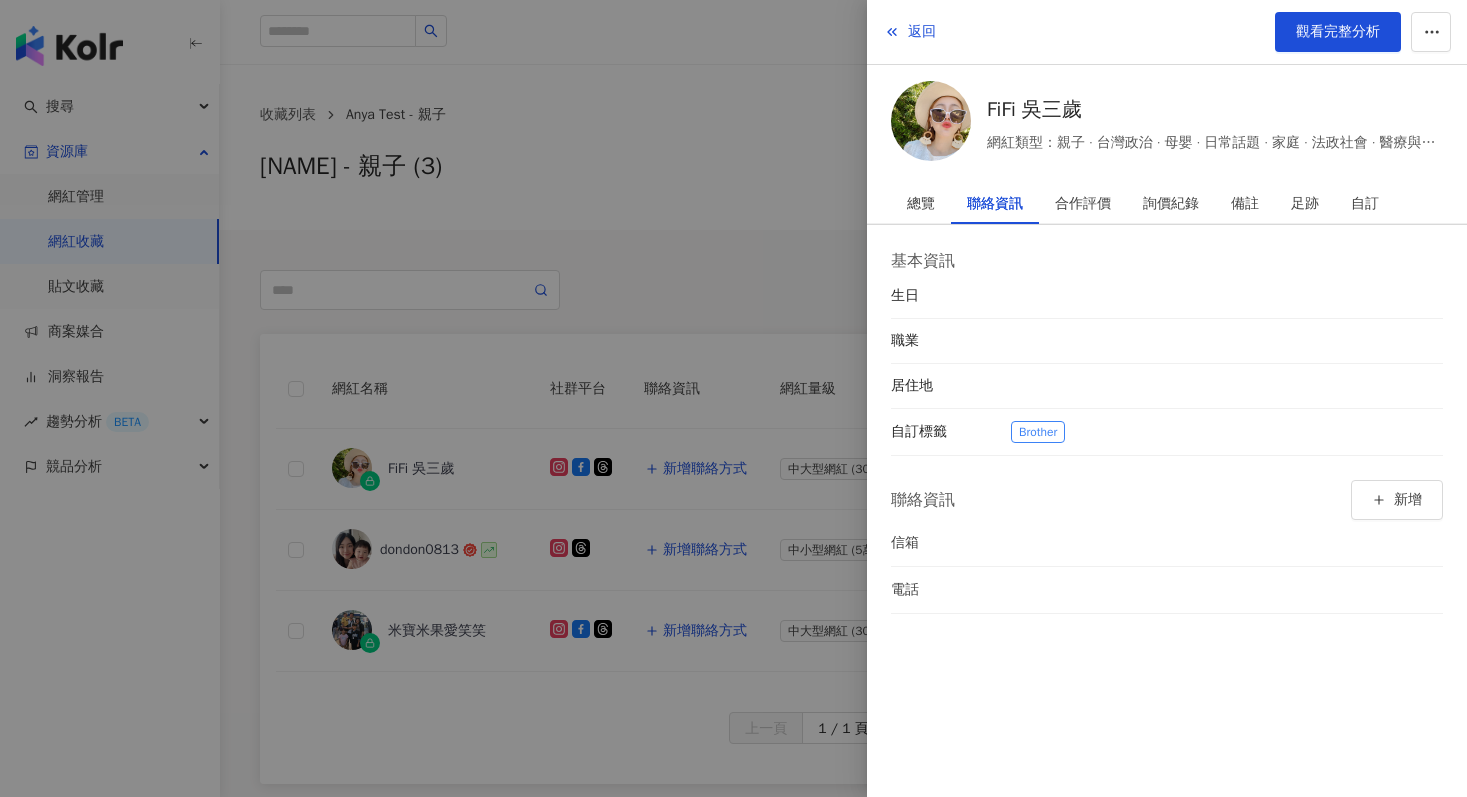 click at bounding box center [733, 398] 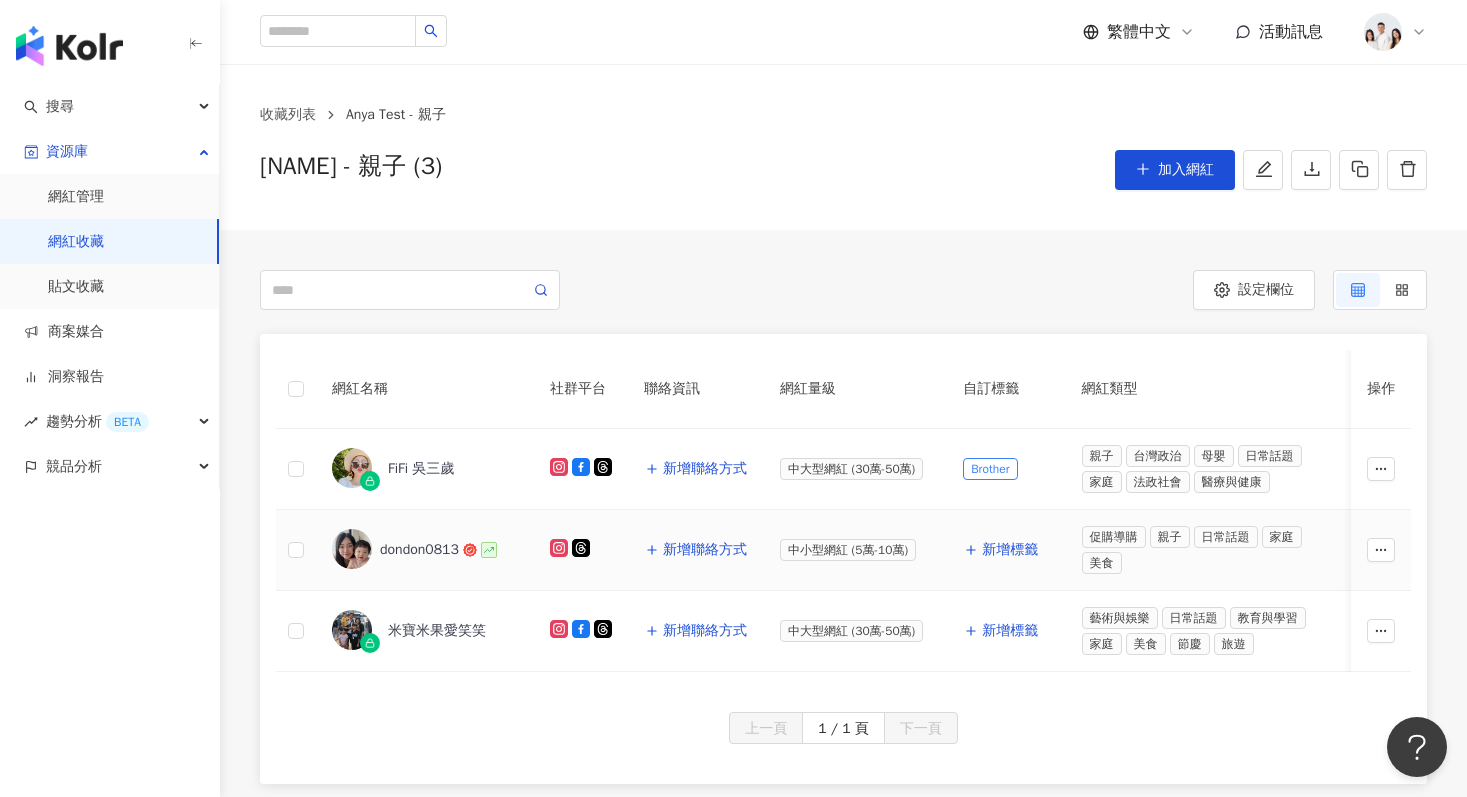click on "dondon0813" at bounding box center (419, 550) 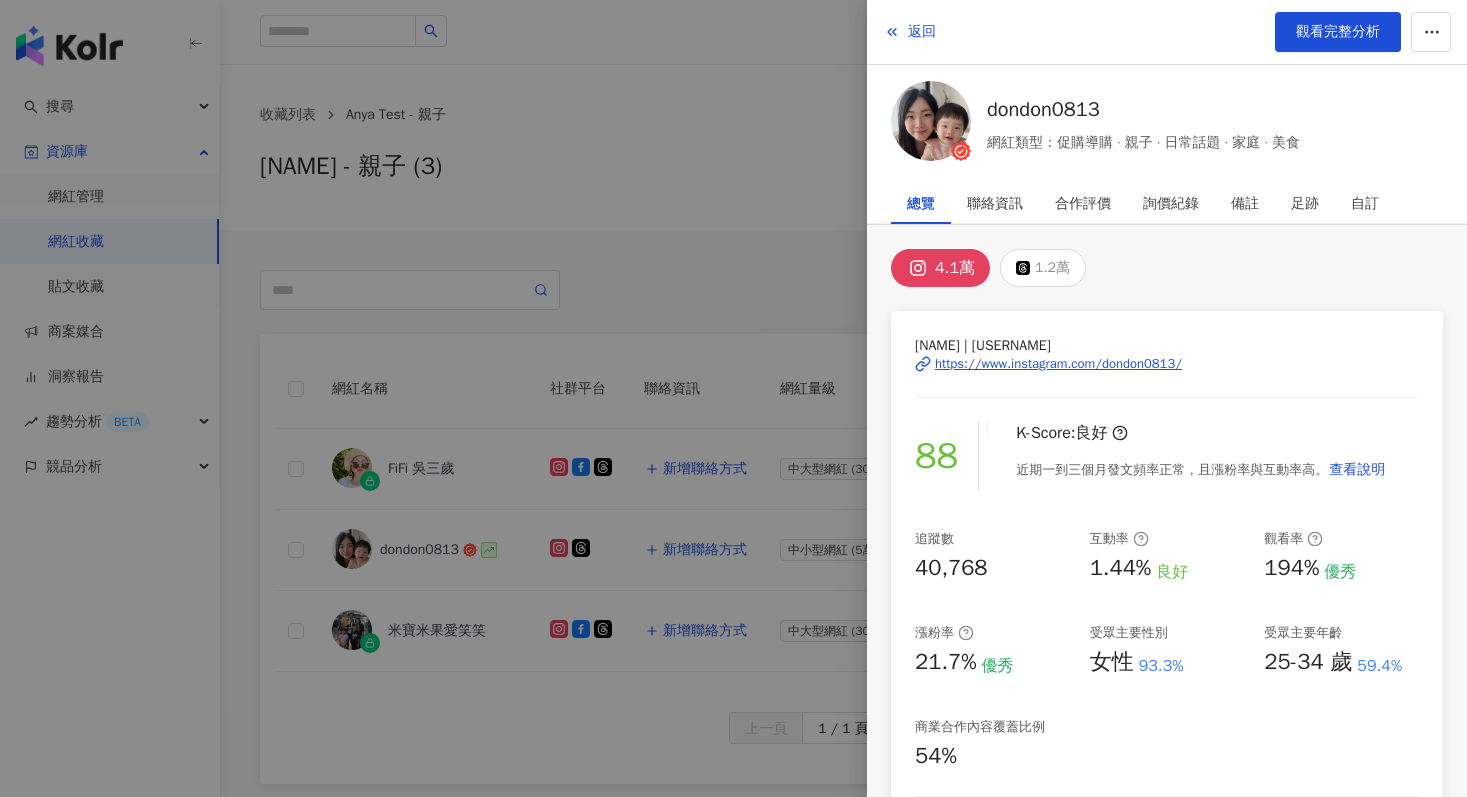 click on "4.1萬" at bounding box center (955, 268) 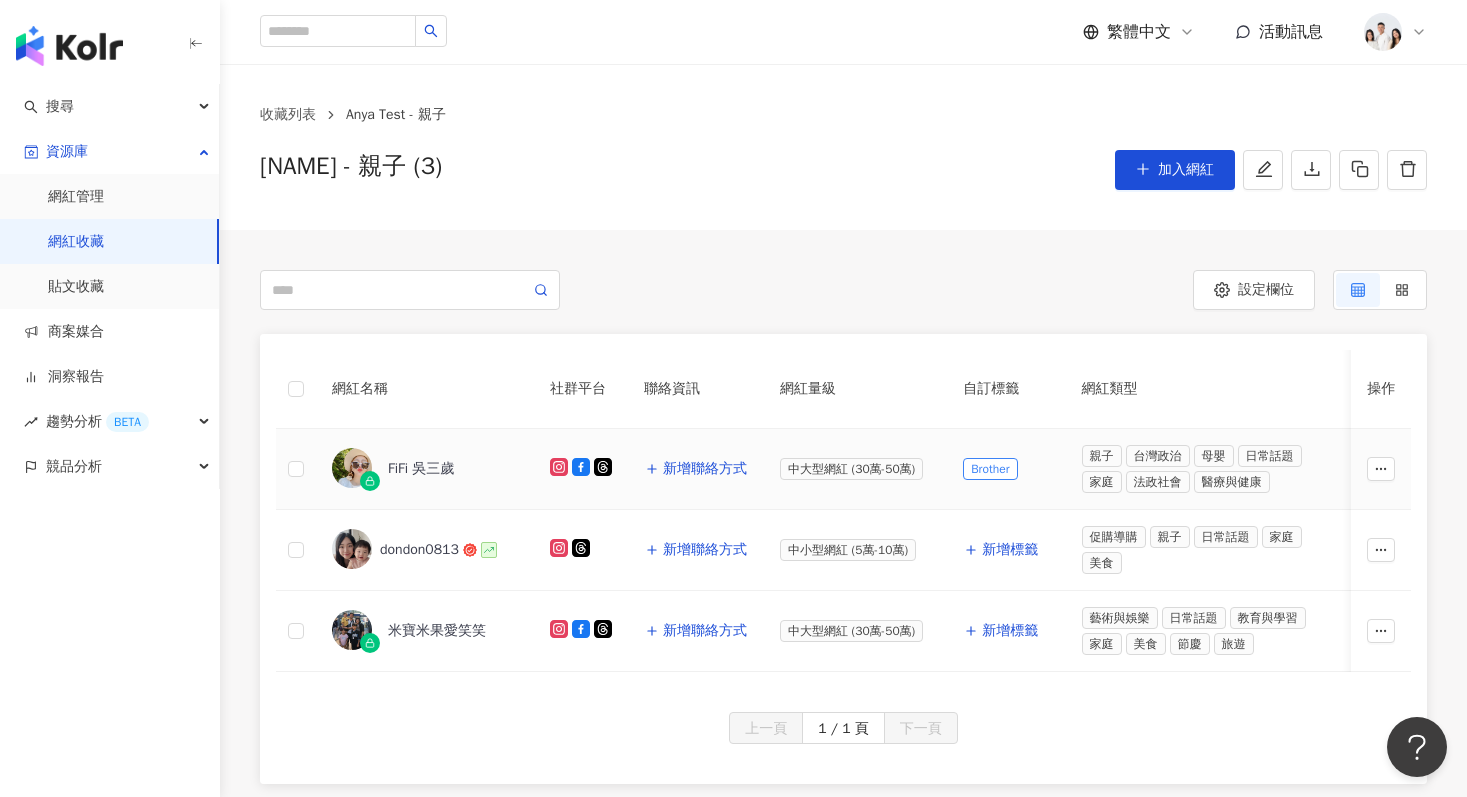 click on "FiFi 吳三歲" at bounding box center (421, 469) 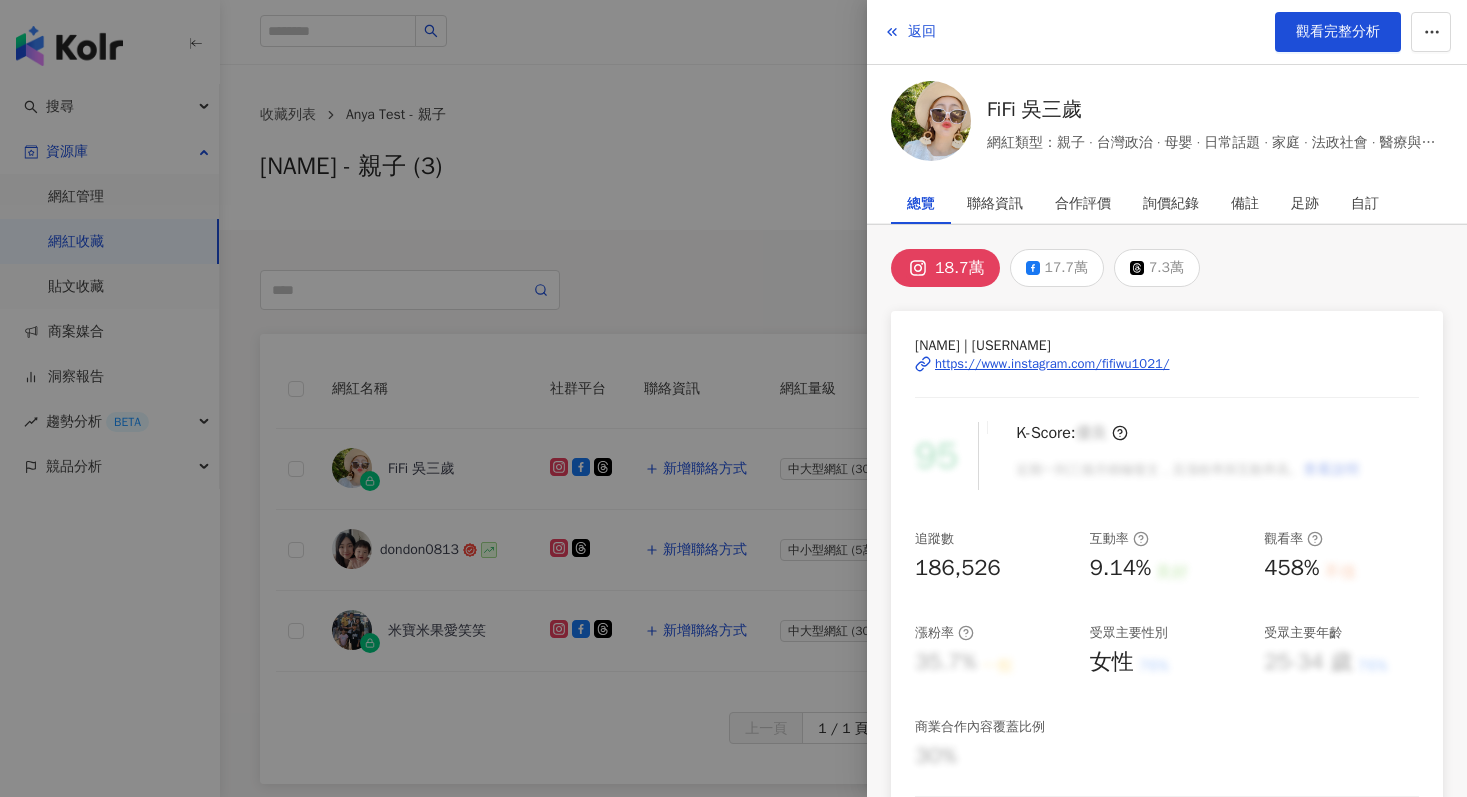click on "FiFi 吳三歲 | fifiwu1021 https://www.instagram.com/fifiwu1021/" at bounding box center (1167, 378) 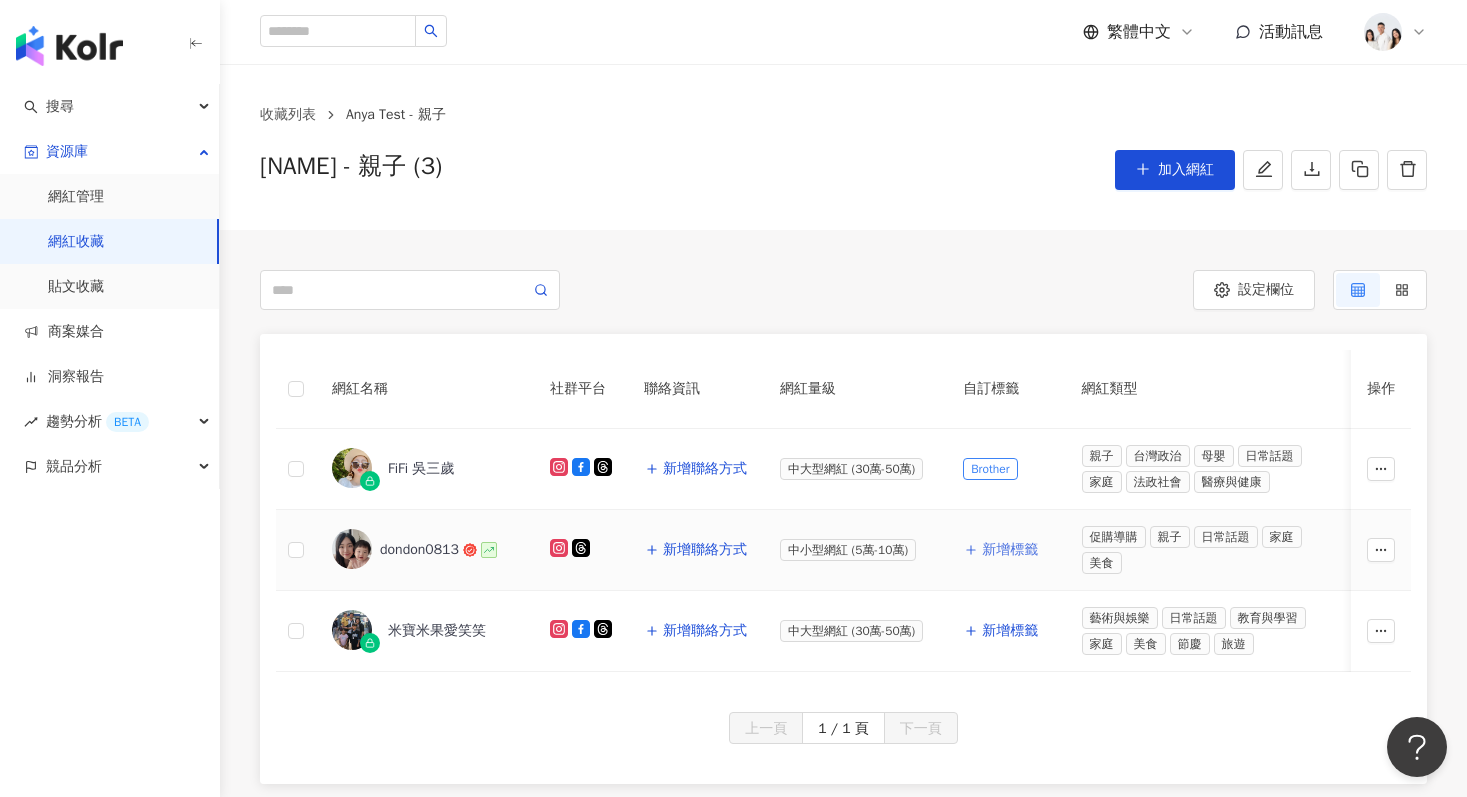 click on "新增標籤" at bounding box center (1010, 550) 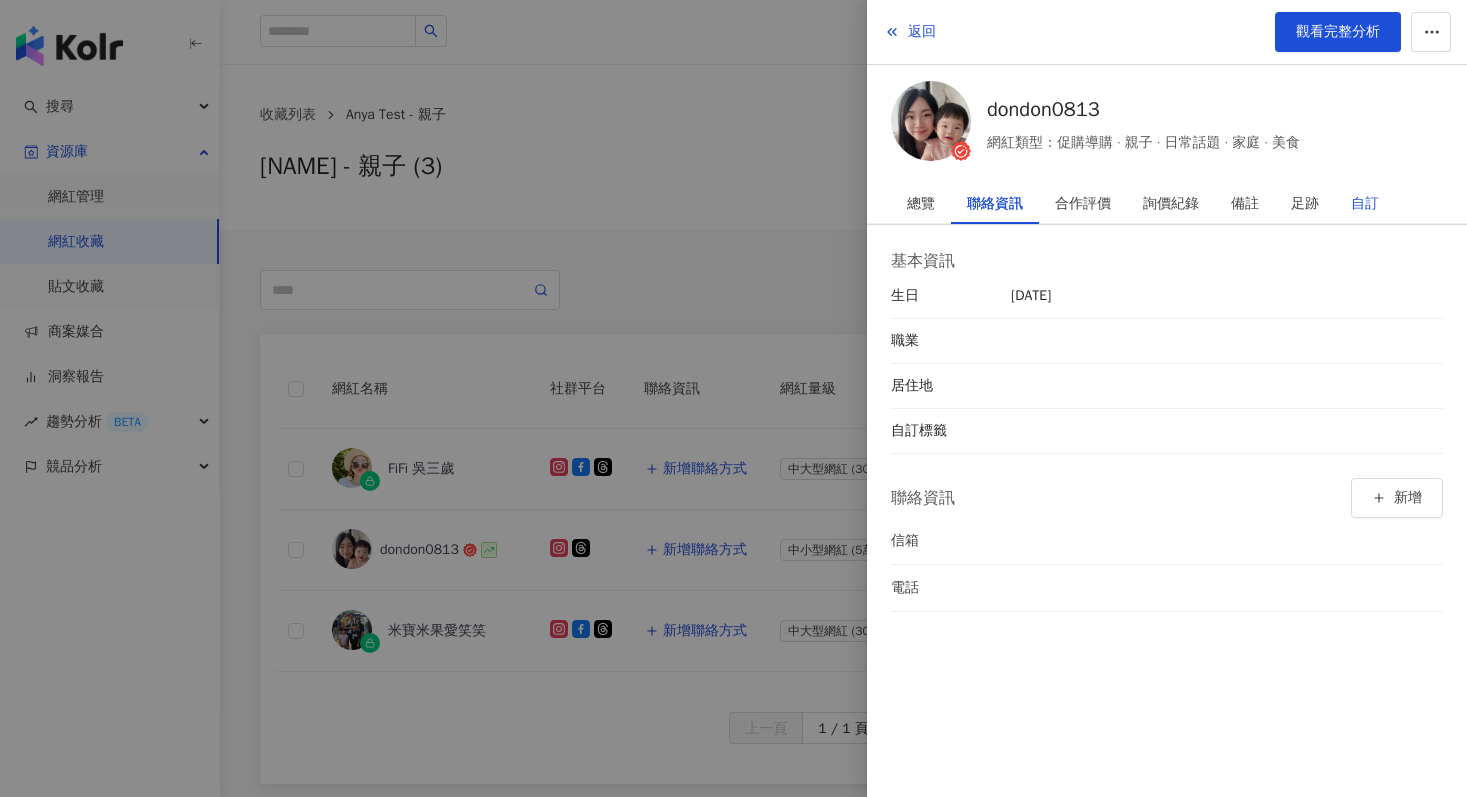 click on "自訂" at bounding box center [1365, 204] 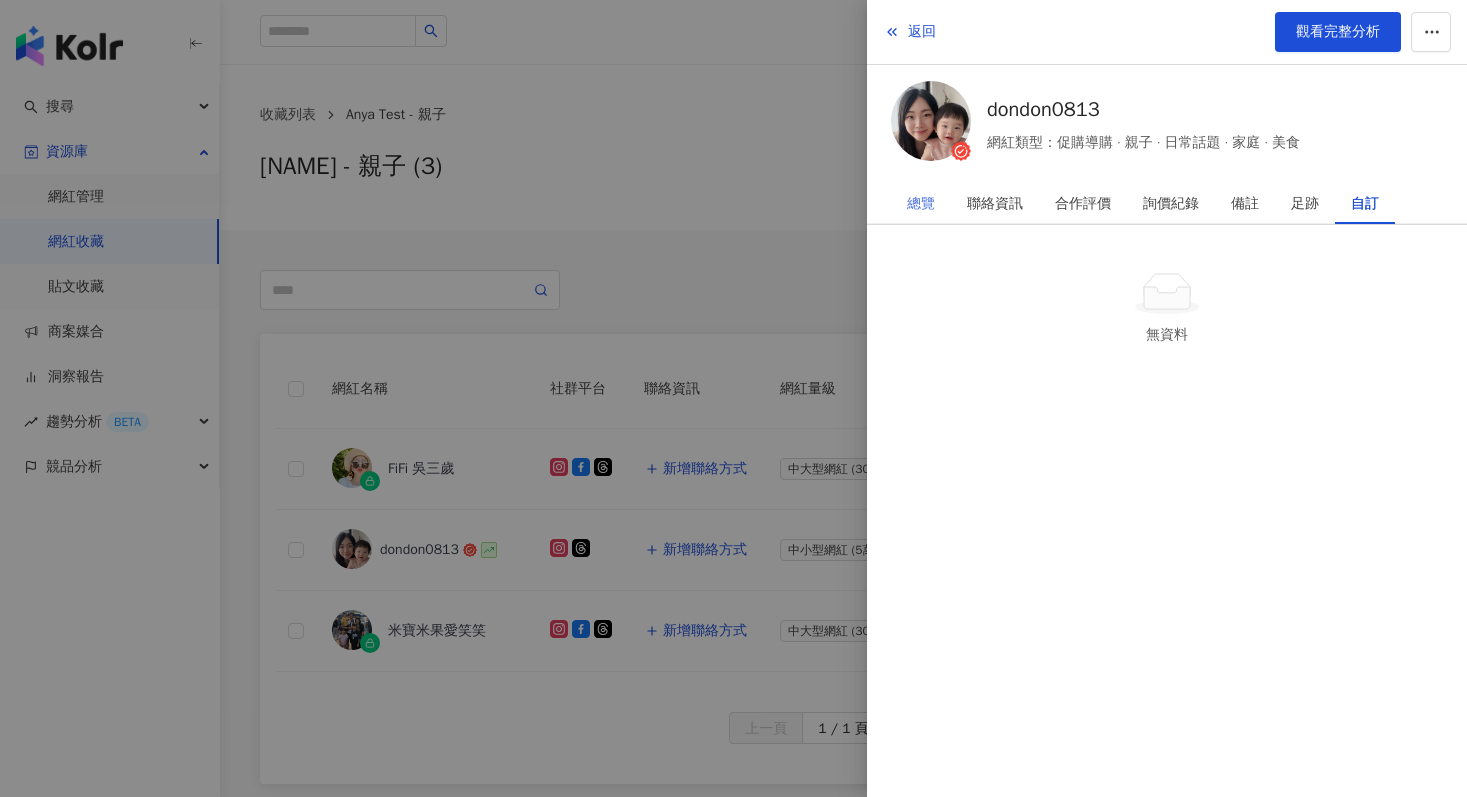 click on "總覽" at bounding box center (921, 204) 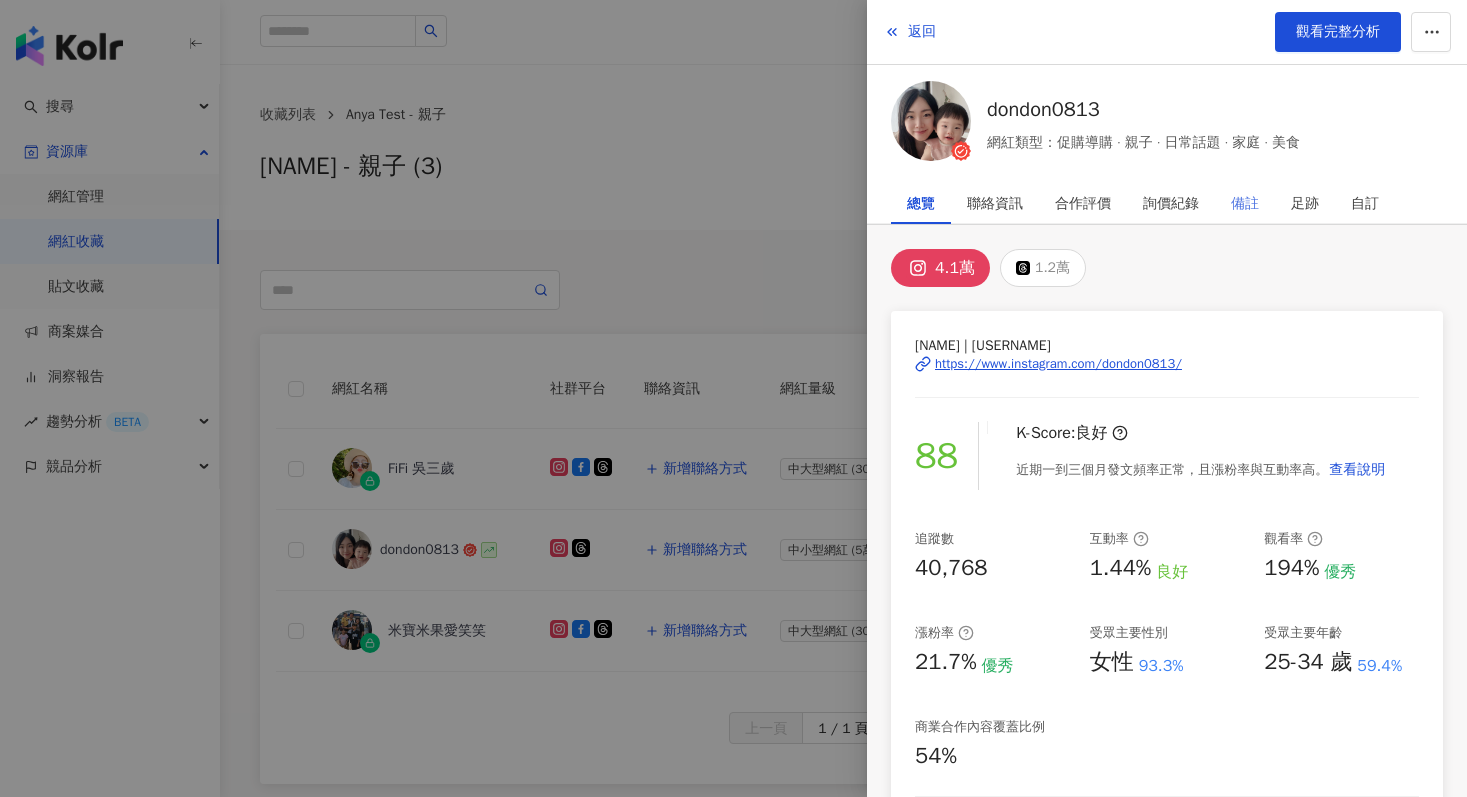 click on "備註" at bounding box center [1245, 204] 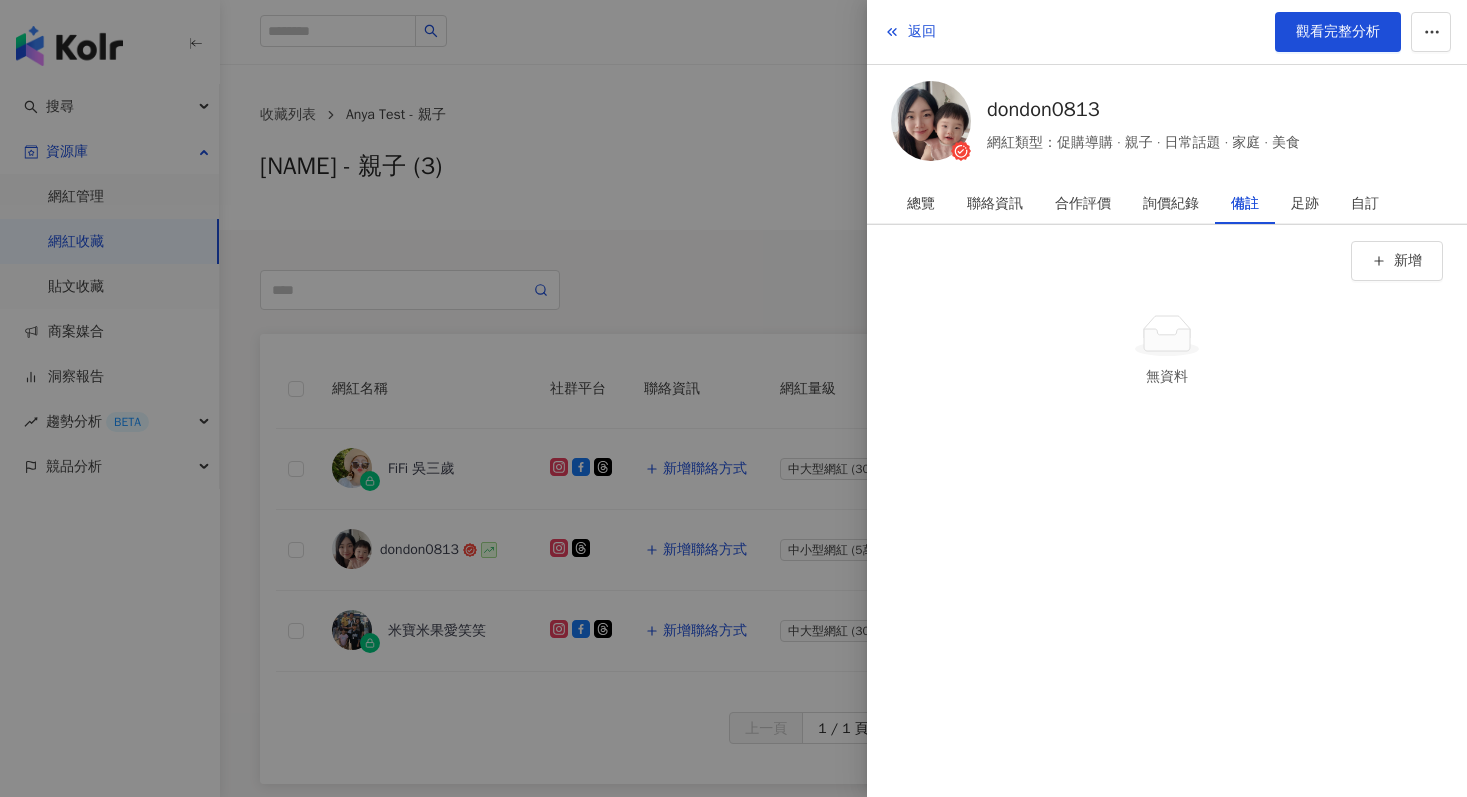 click at bounding box center [733, 398] 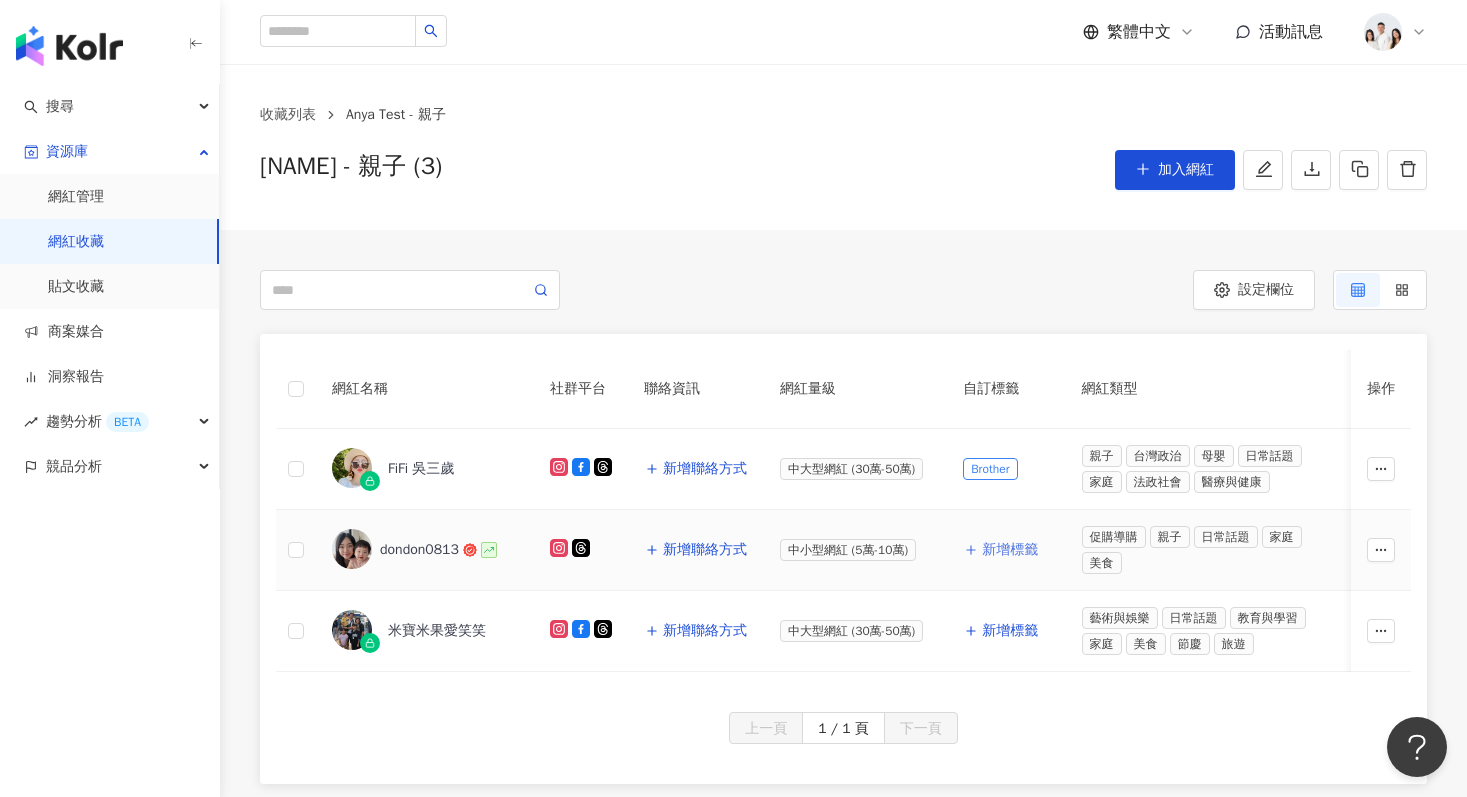 click on "新增標籤" at bounding box center (1010, 550) 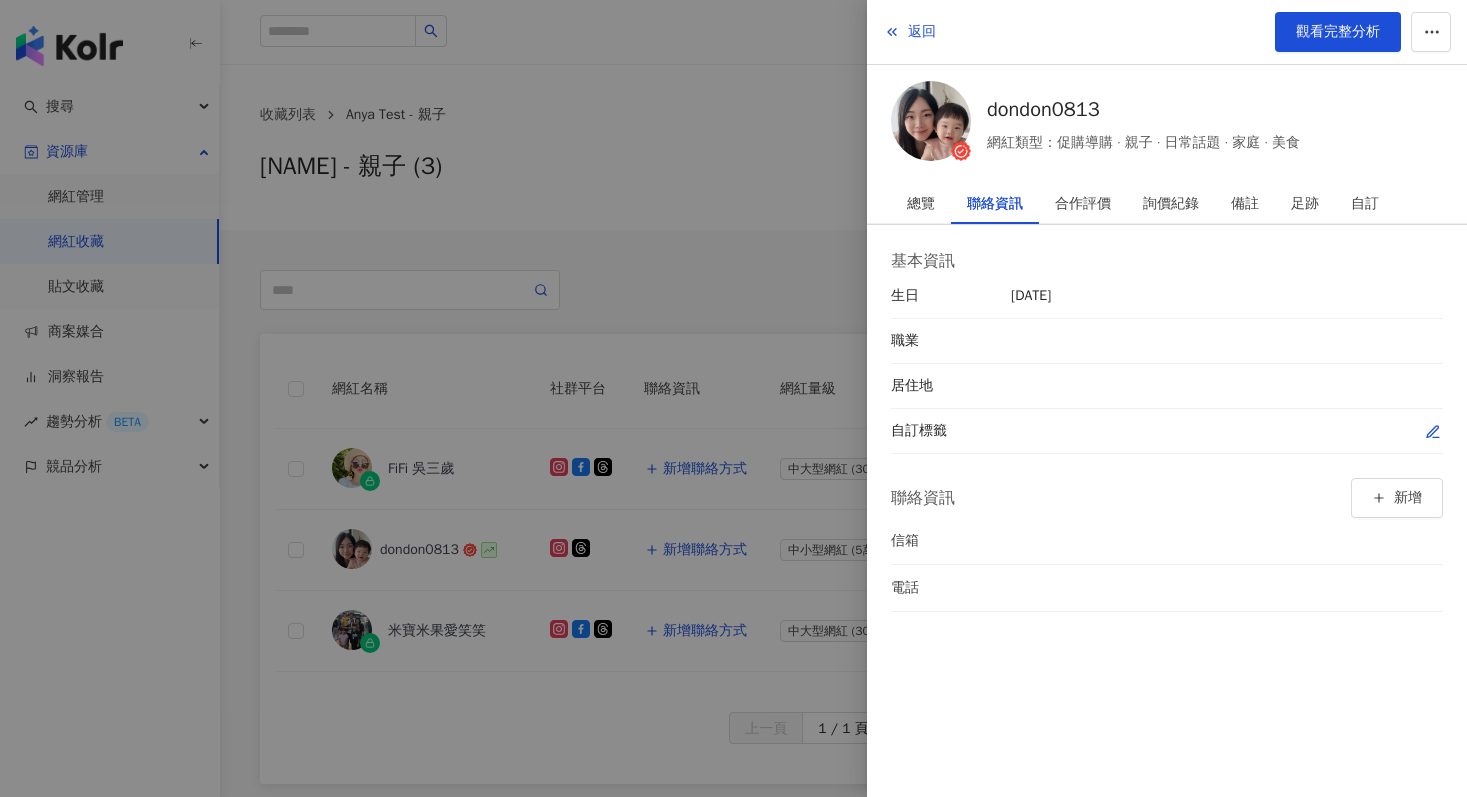 click 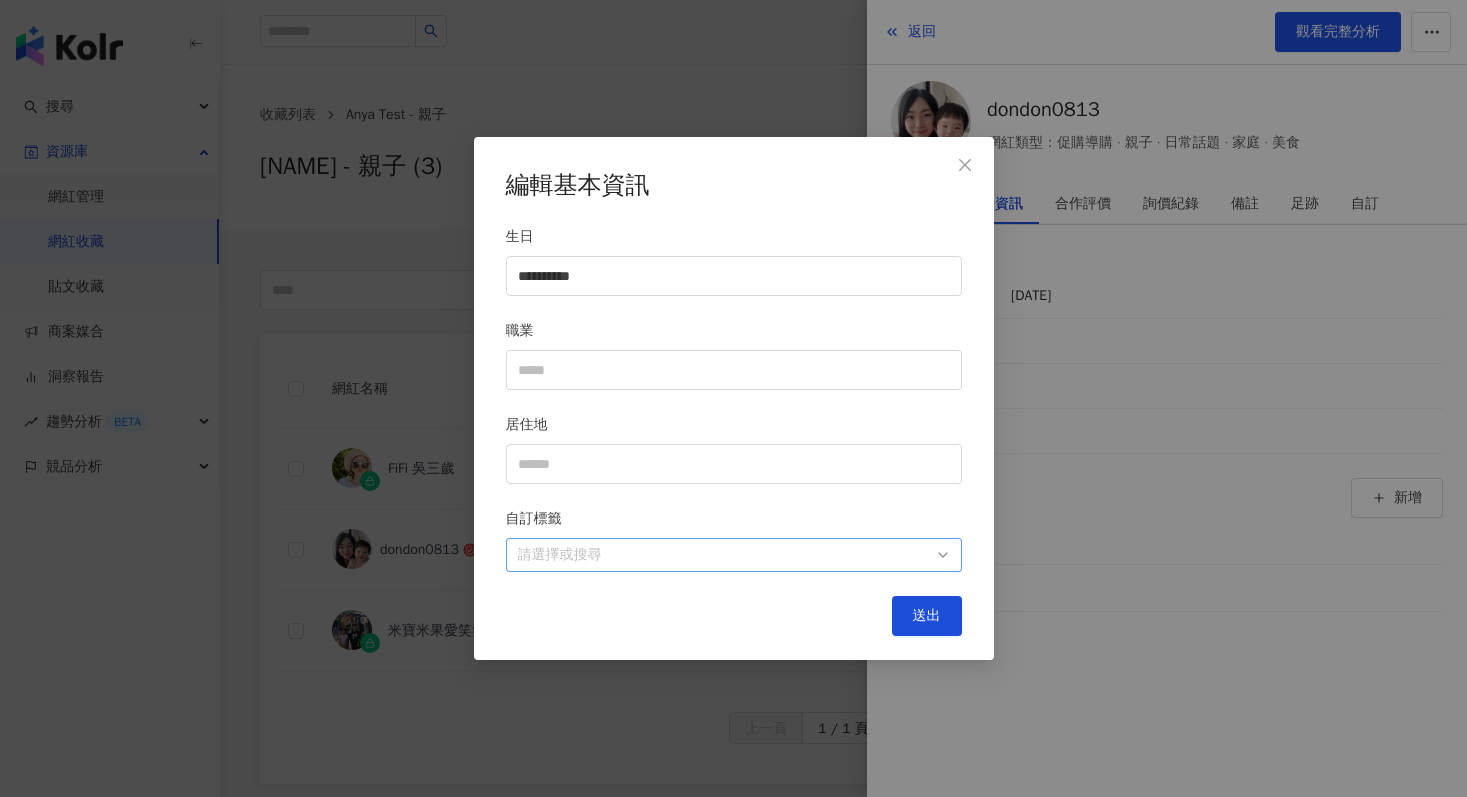 click at bounding box center [723, 555] 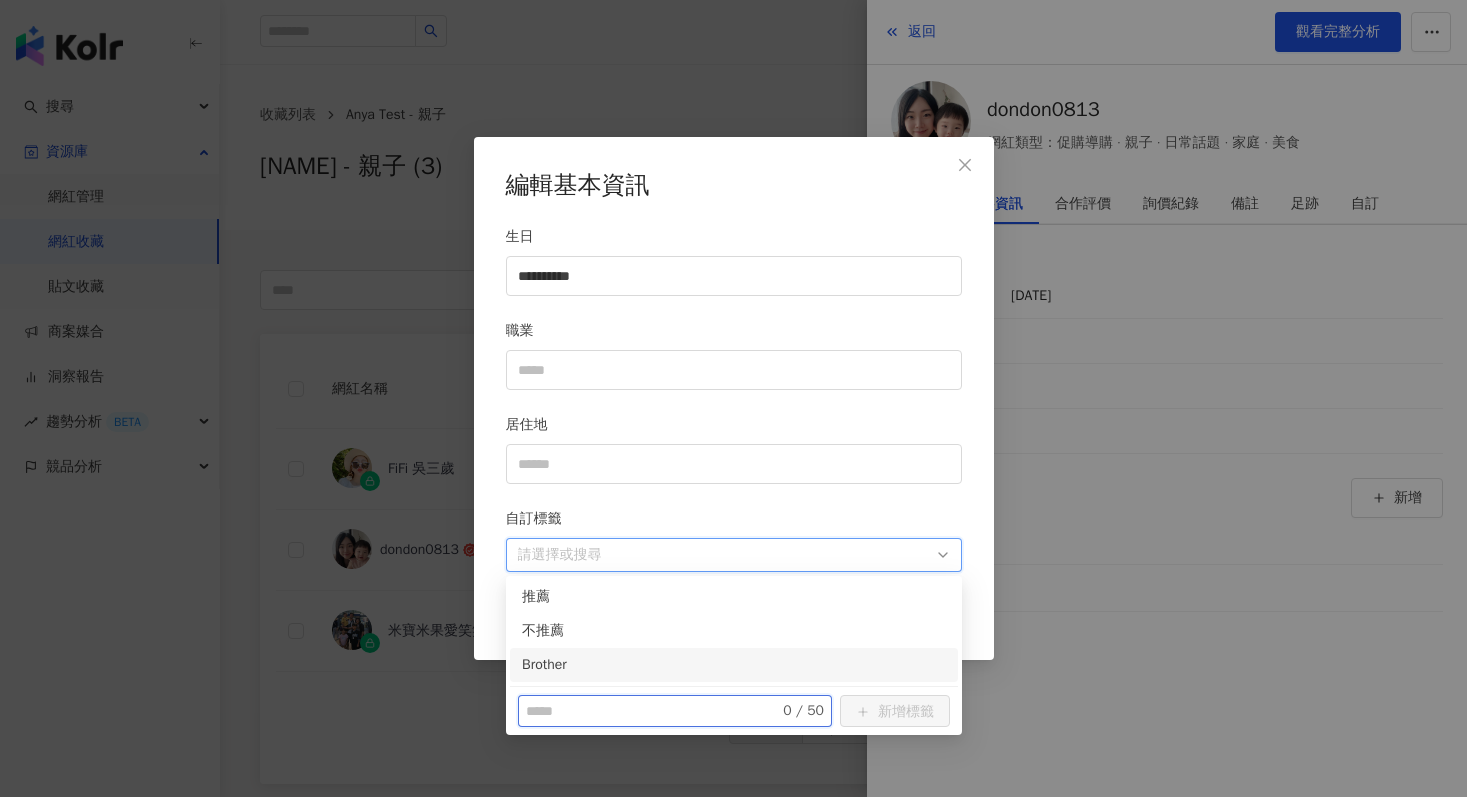 click at bounding box center (640, 711) 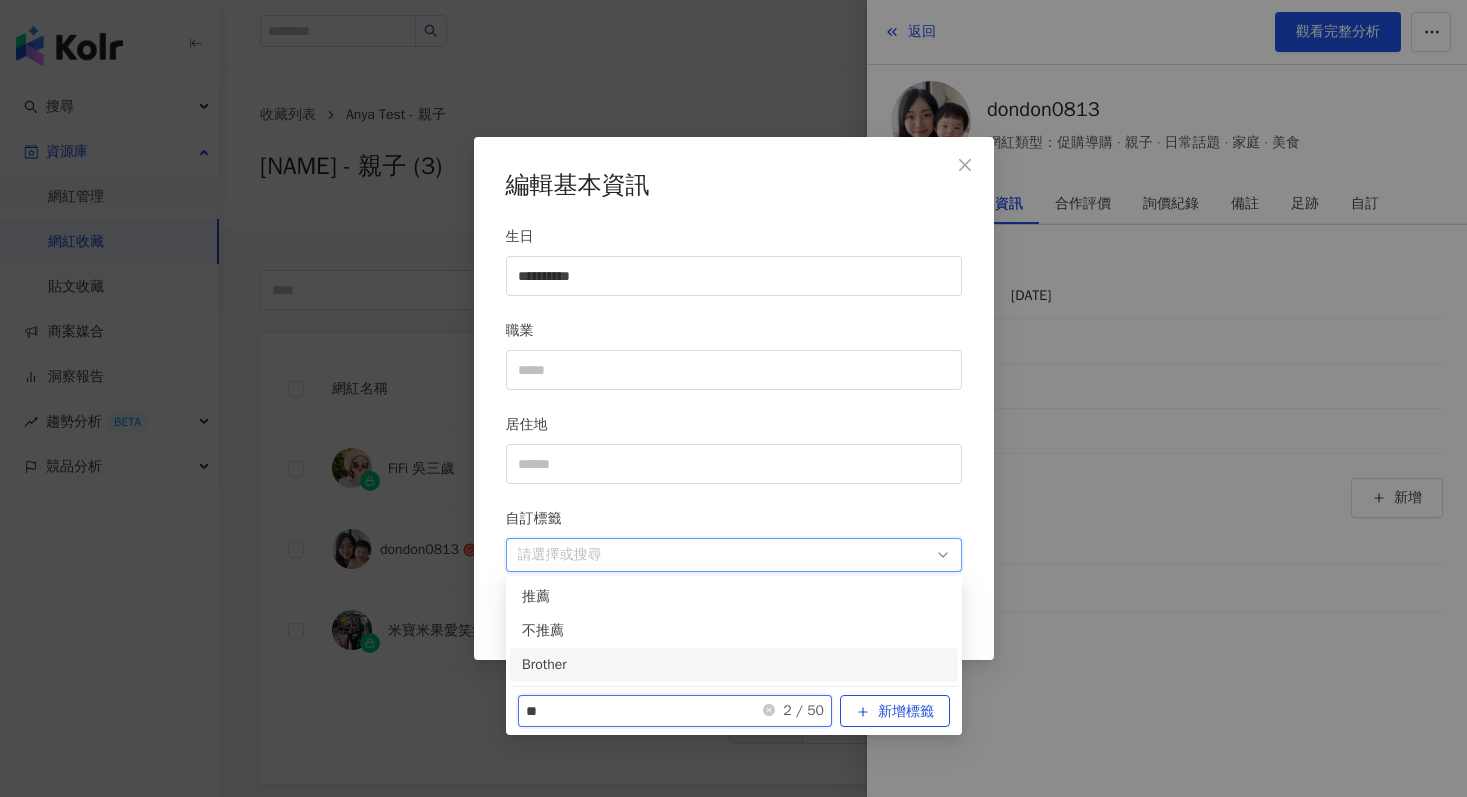 type on "*" 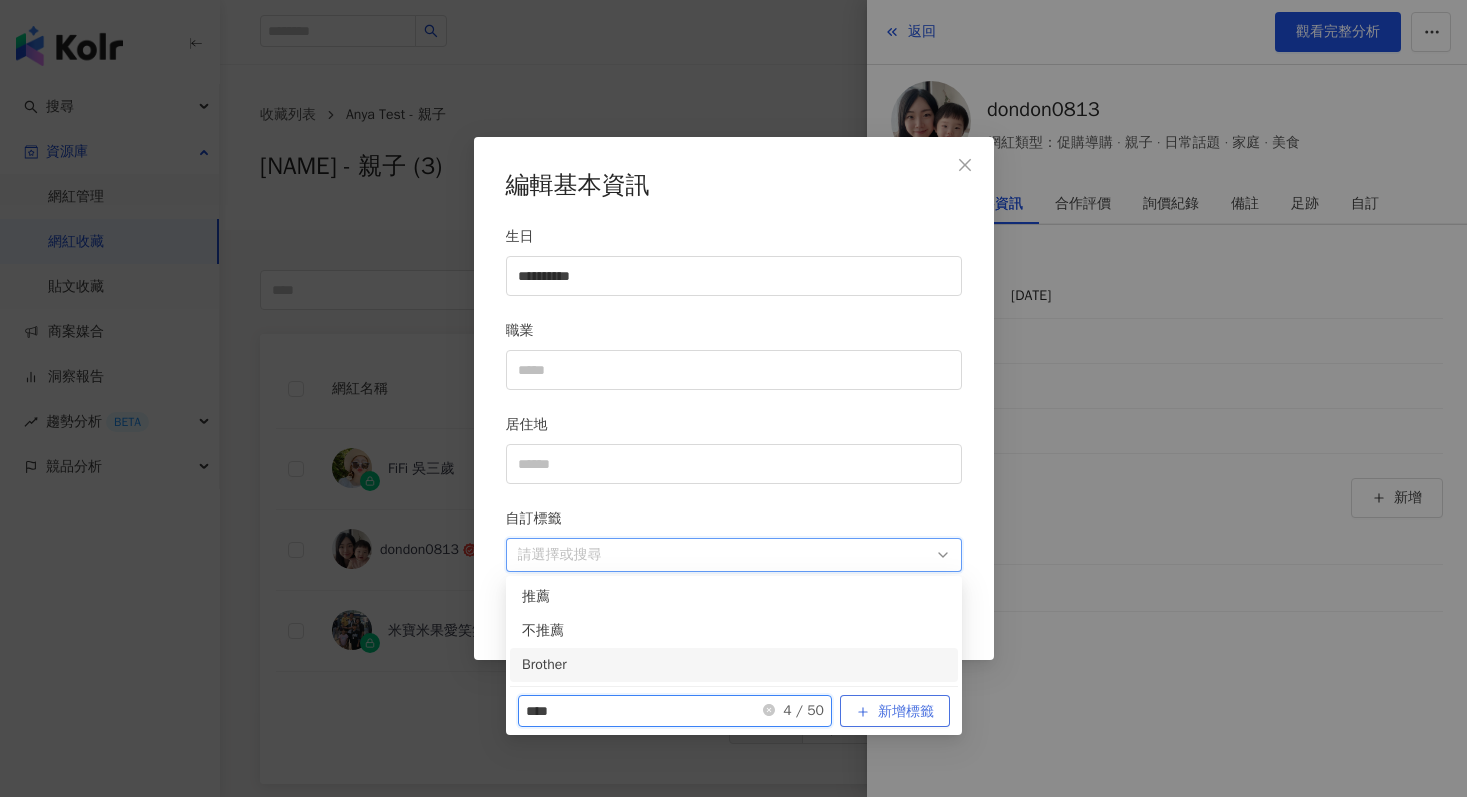type on "****" 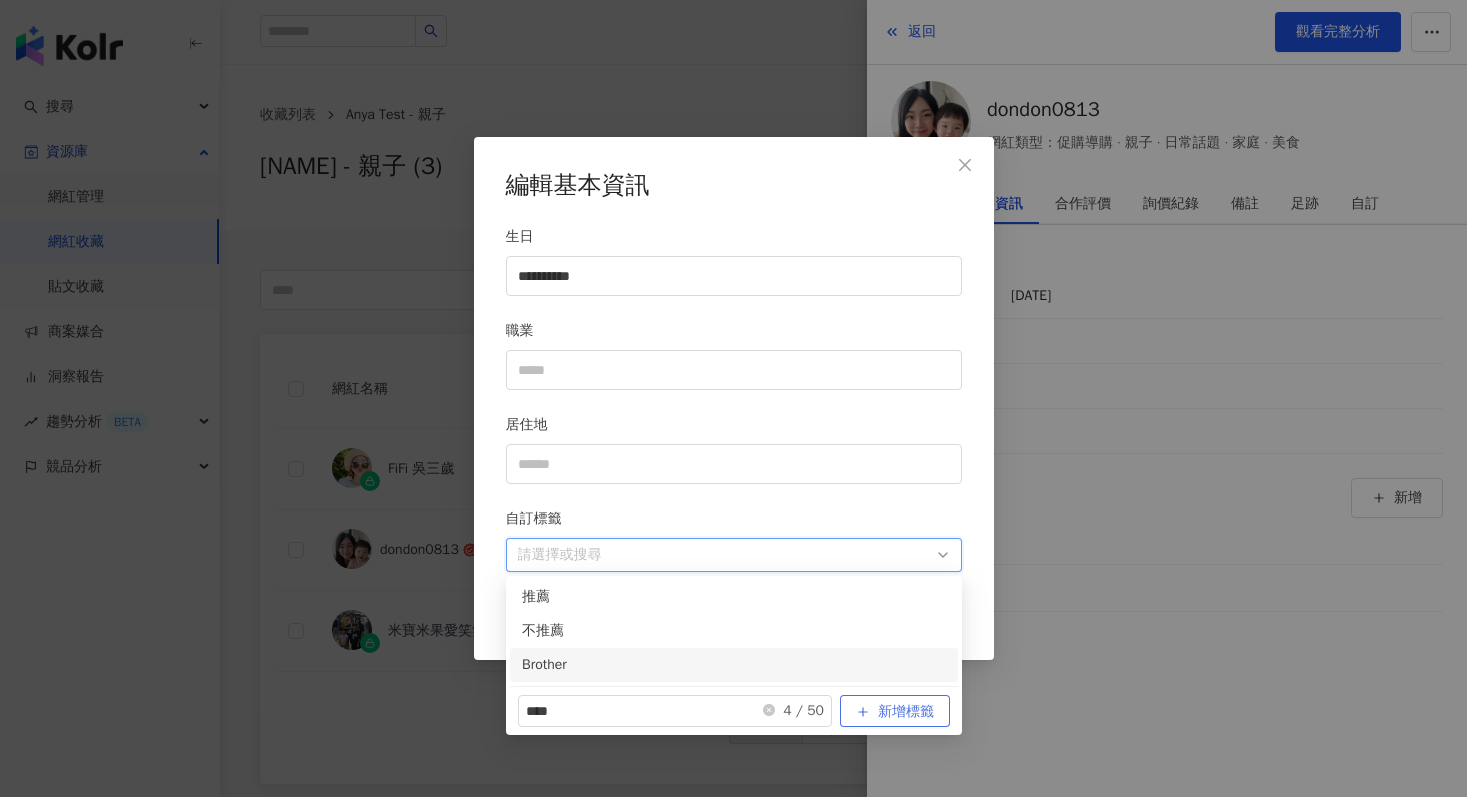 click on "新增標籤" at bounding box center [906, 712] 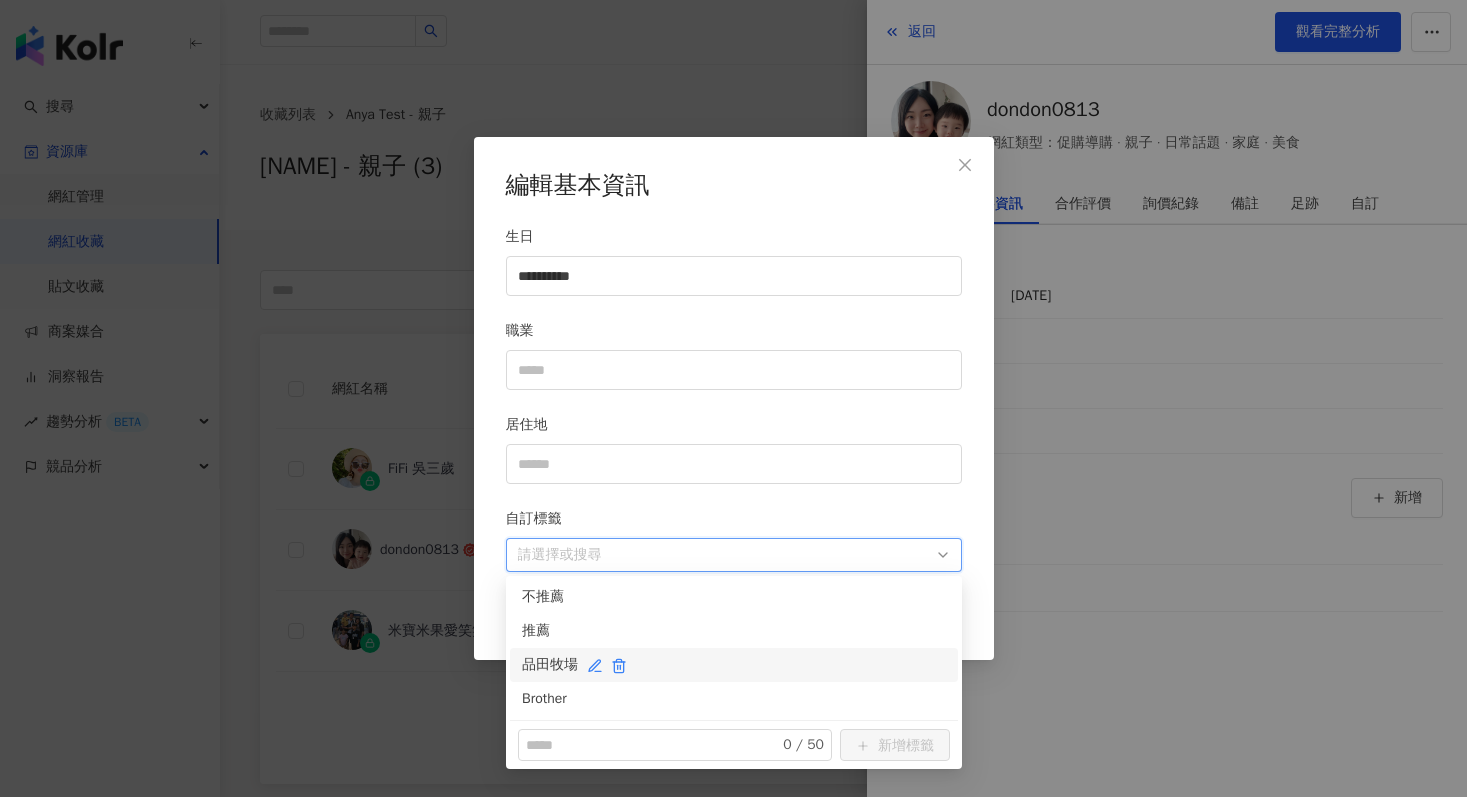 click on "品田牧場" at bounding box center (734, 665) 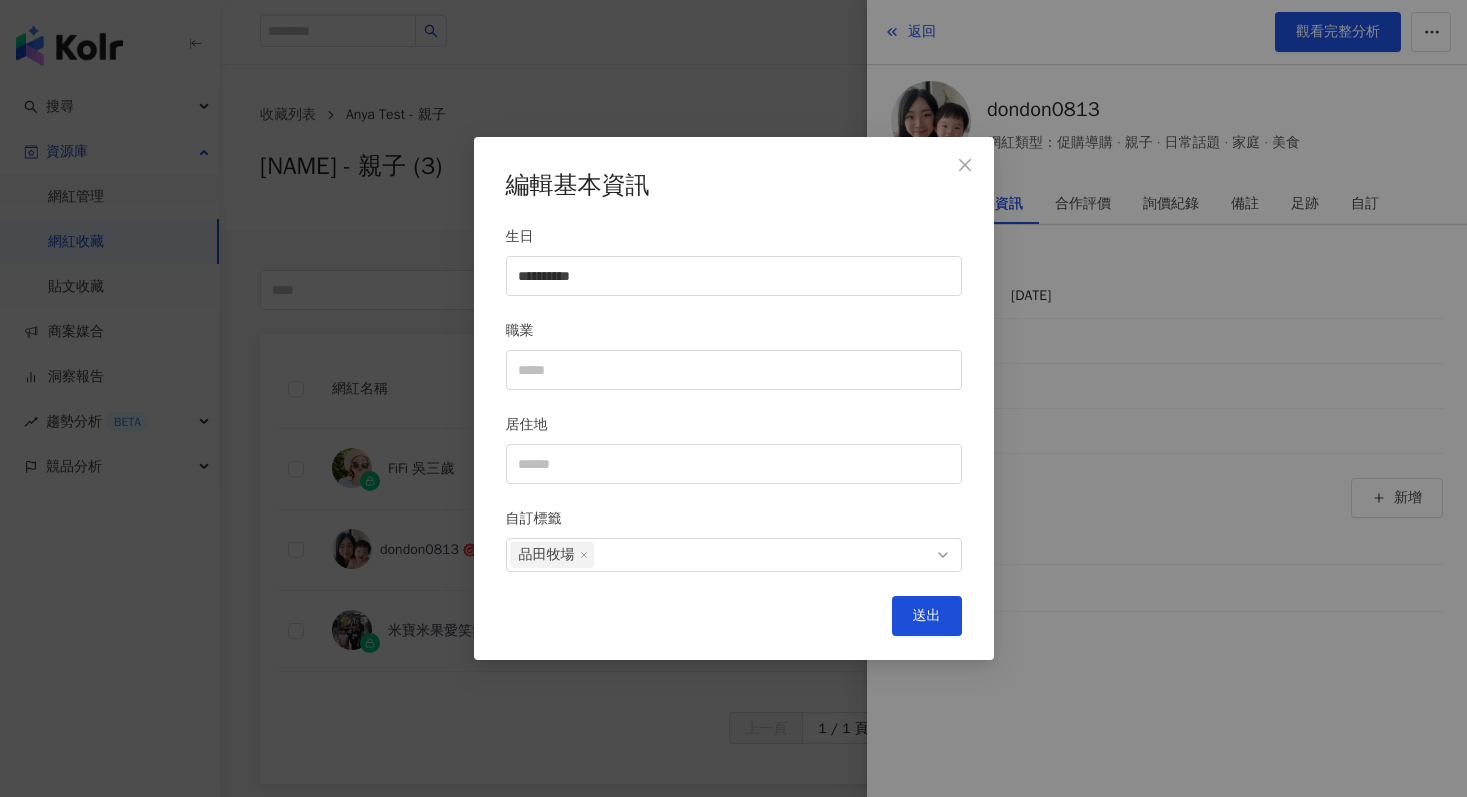 click on "**********" at bounding box center [733, 398] 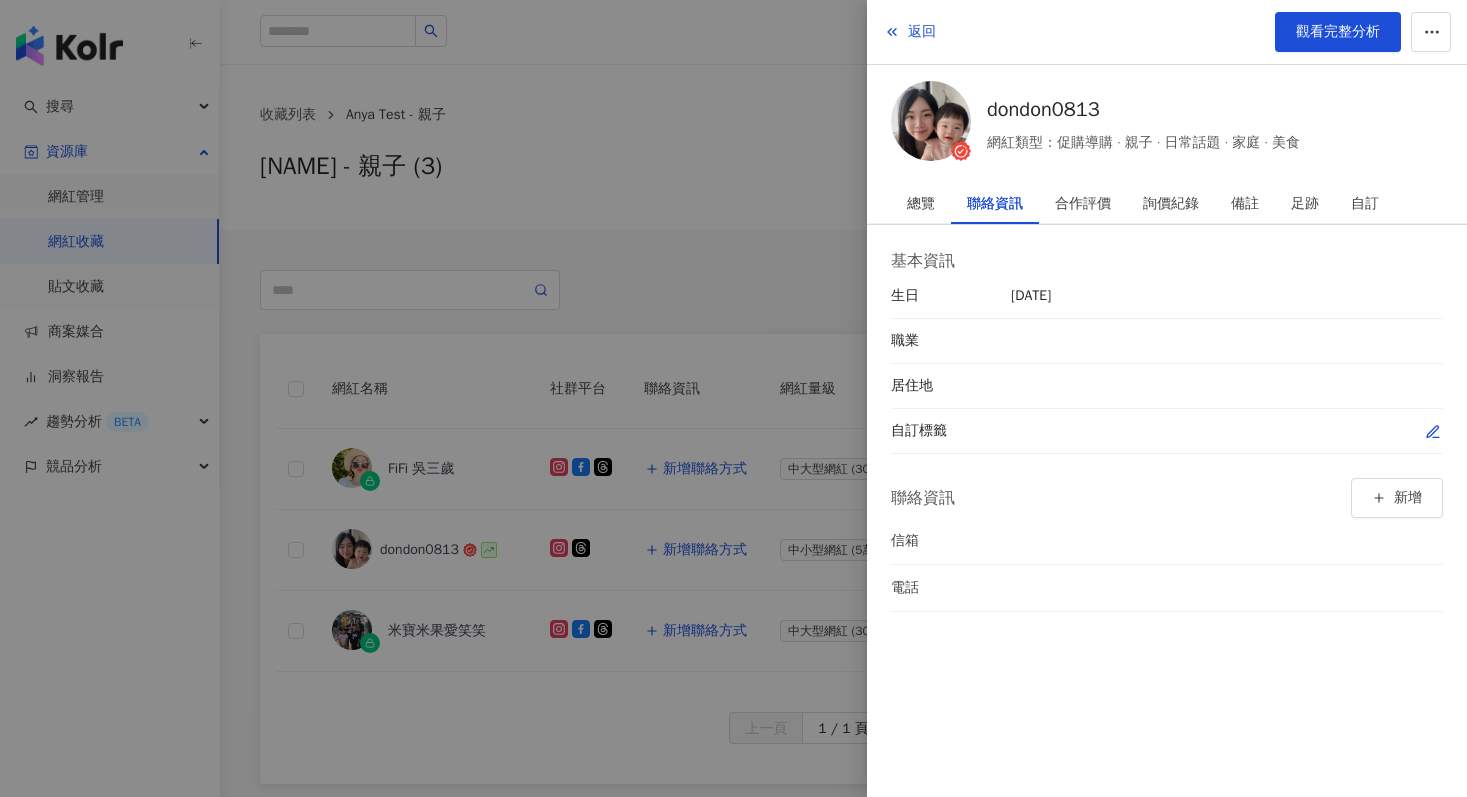 click at bounding box center [1433, 431] 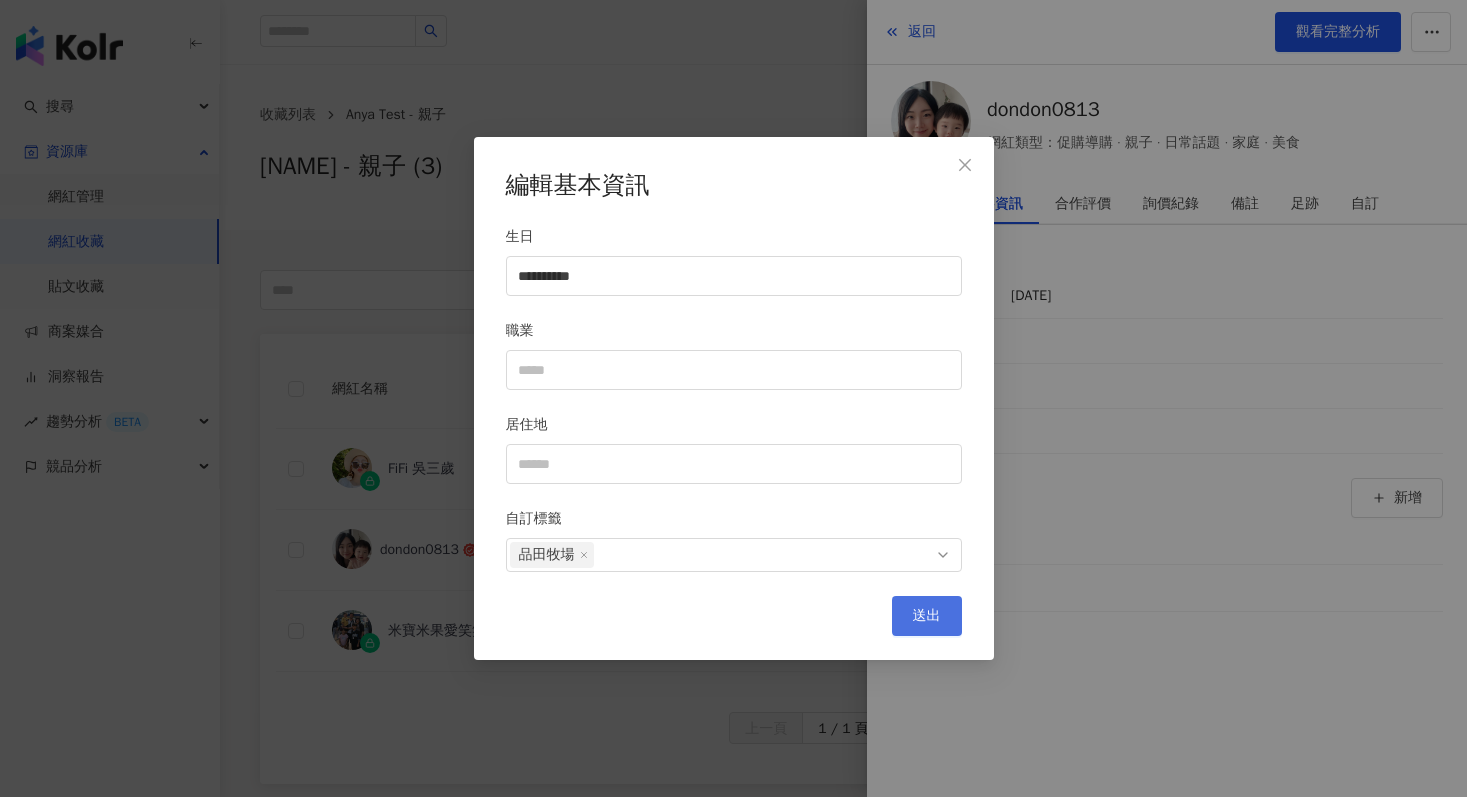 click on "送出" at bounding box center [927, 616] 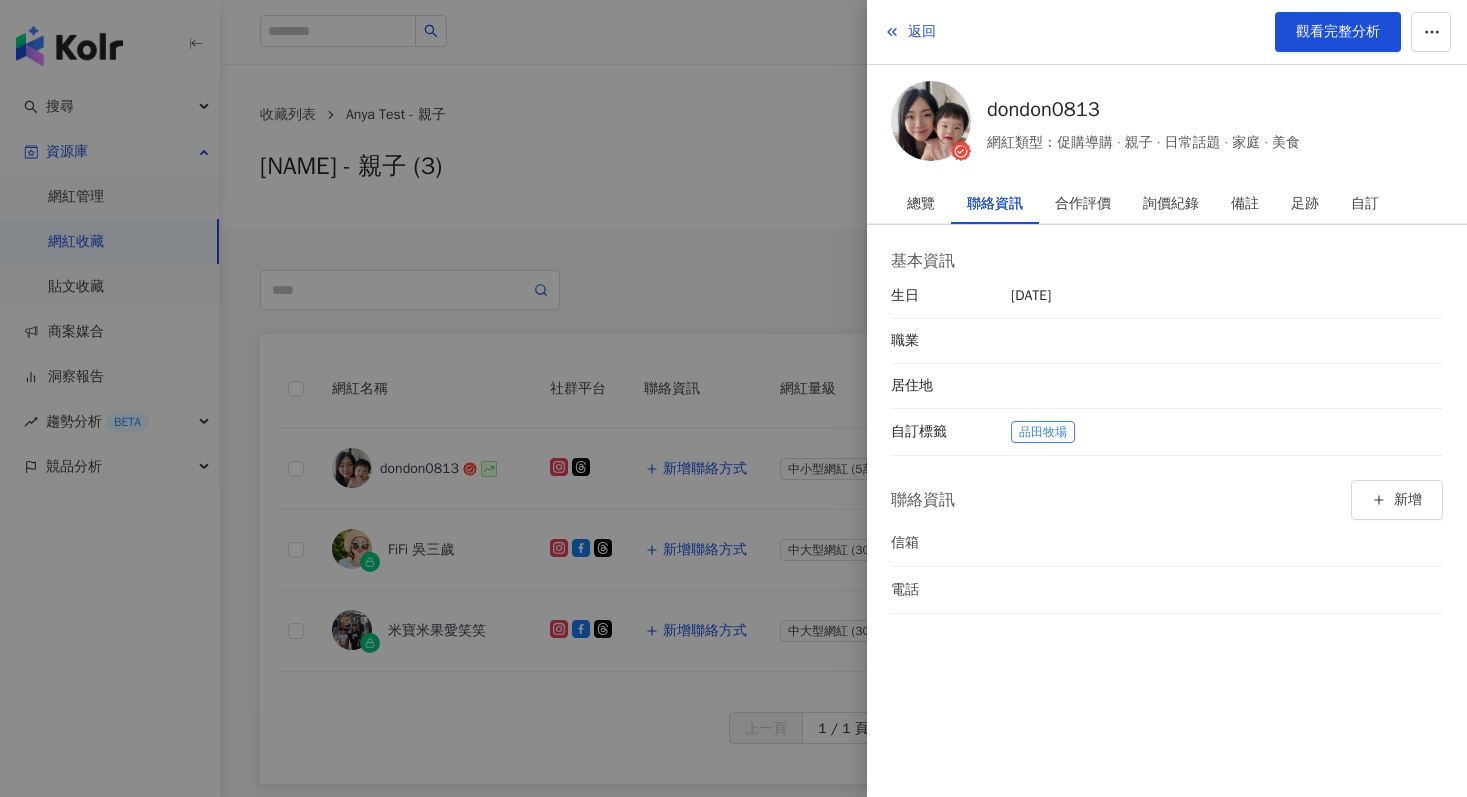 click at bounding box center (733, 398) 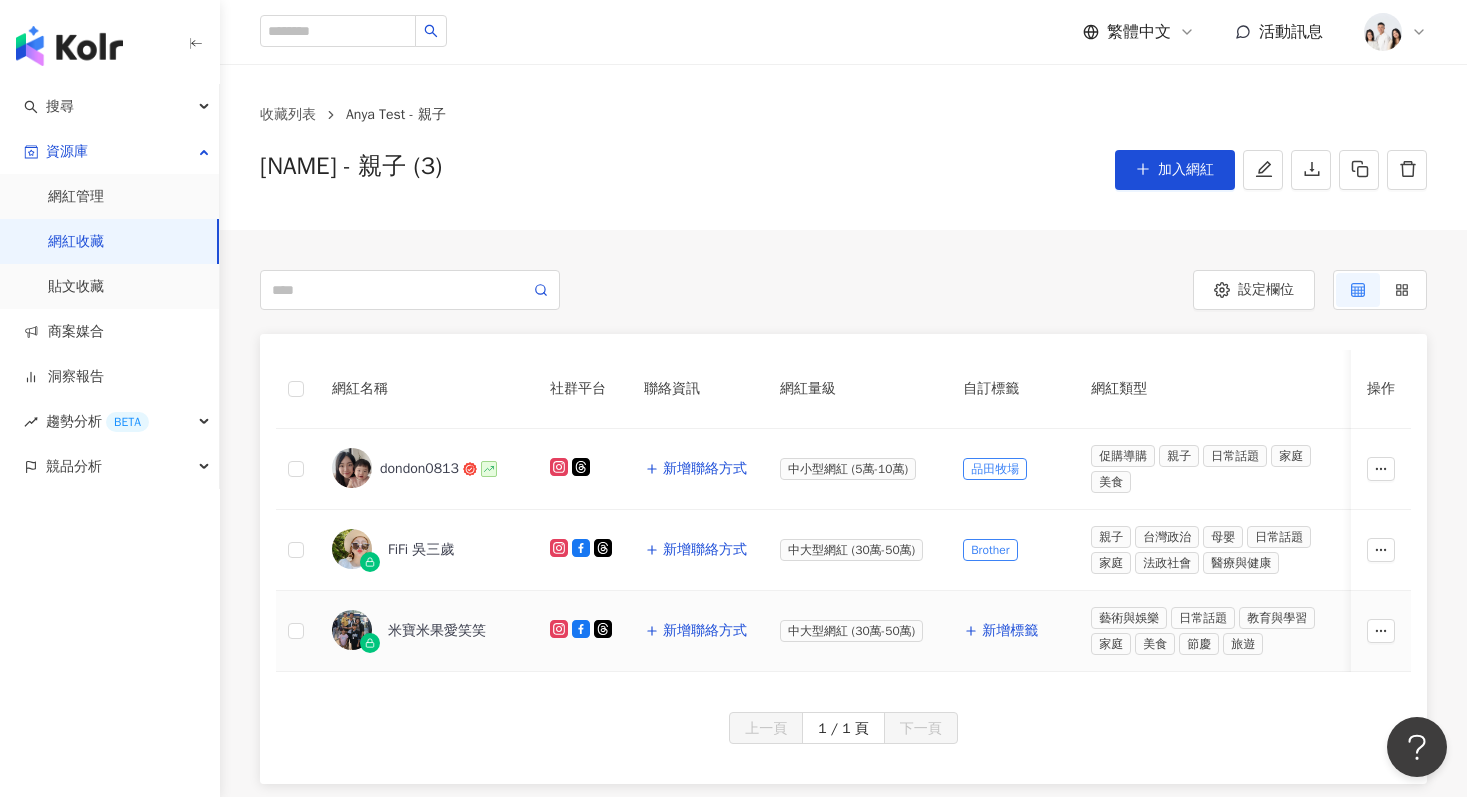 click on "米寶米果愛笑笑" at bounding box center (437, 631) 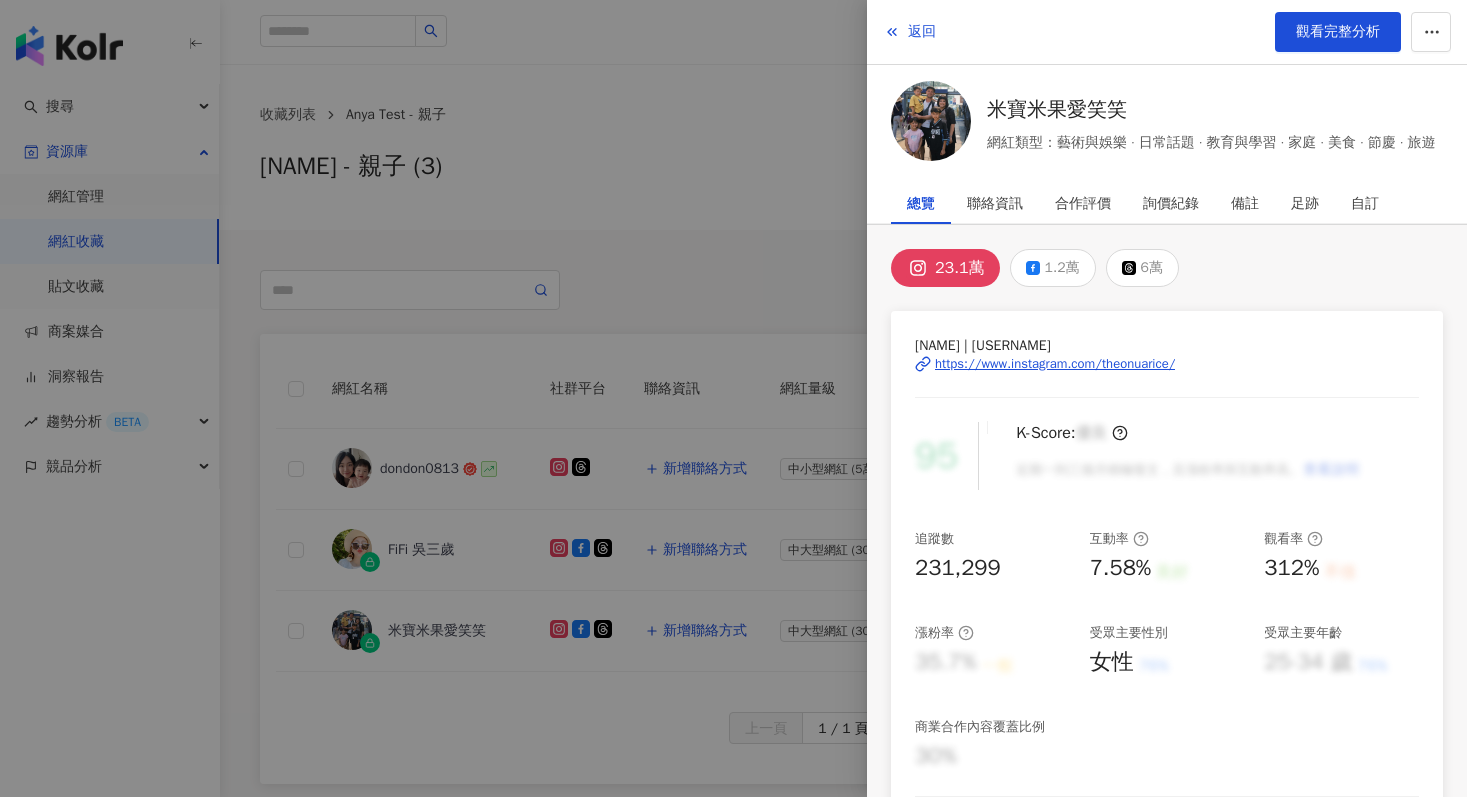 click on "https://www.instagram.com/theonuarice/" at bounding box center (1055, 364) 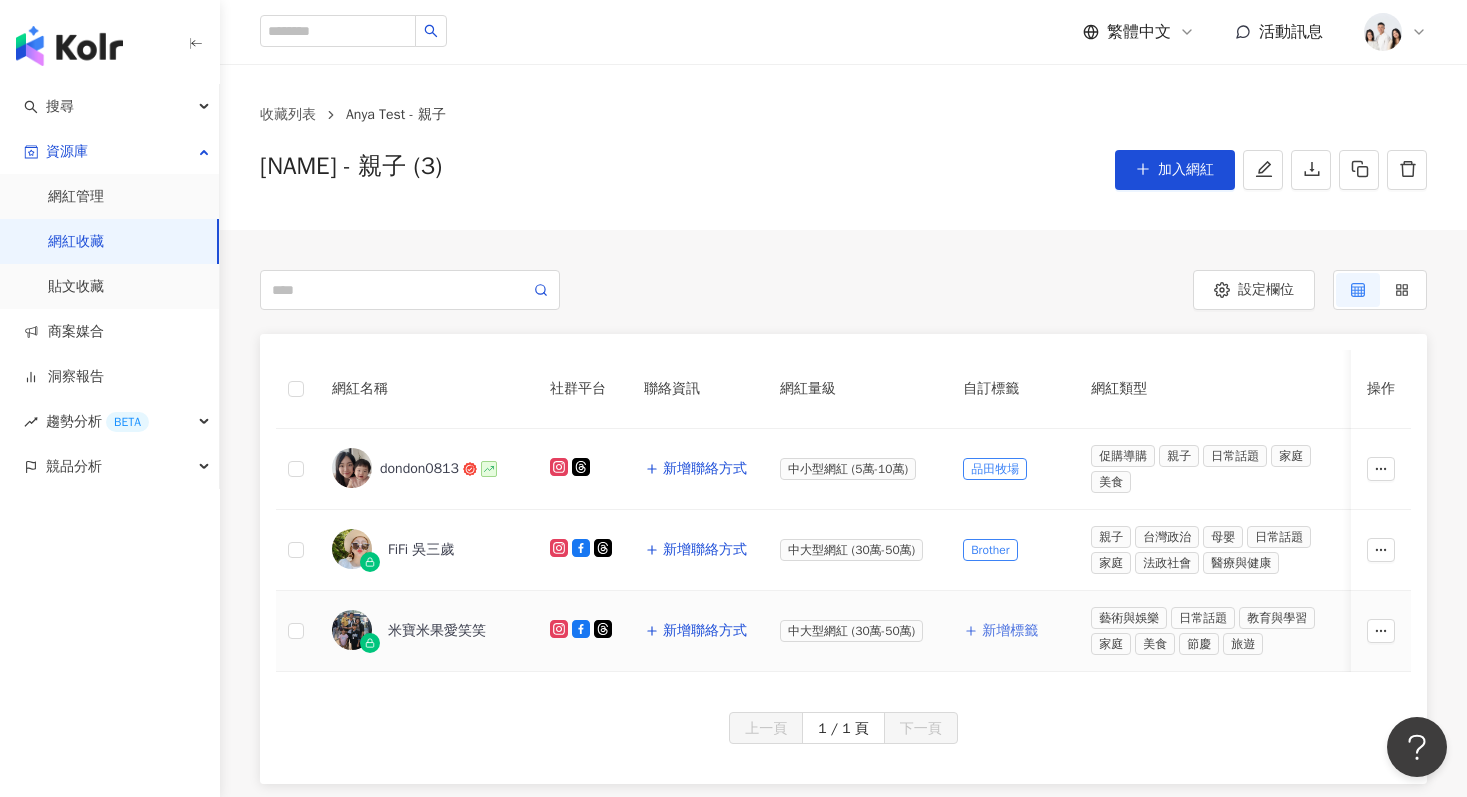 click on "新增標籤" at bounding box center (1010, 631) 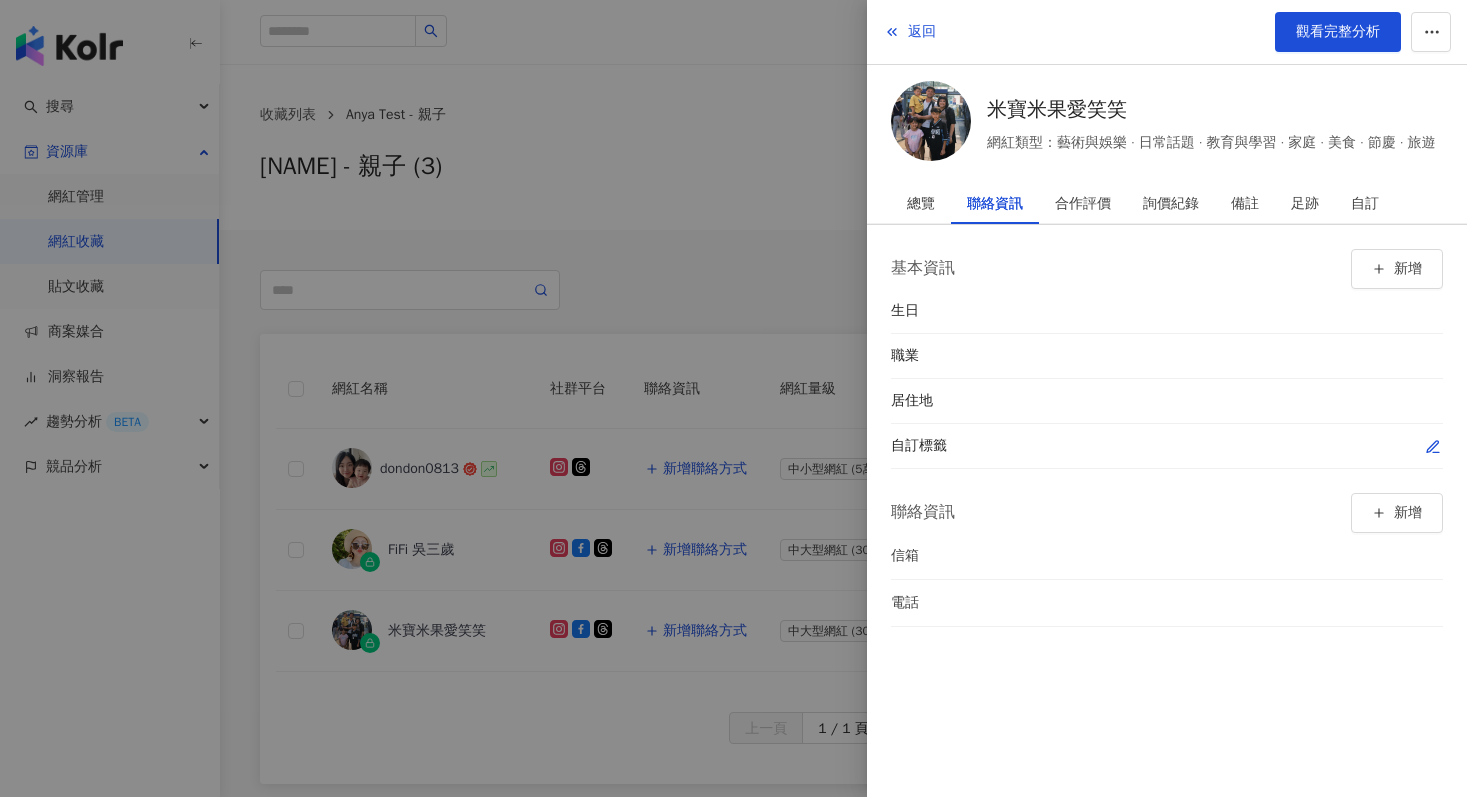 click 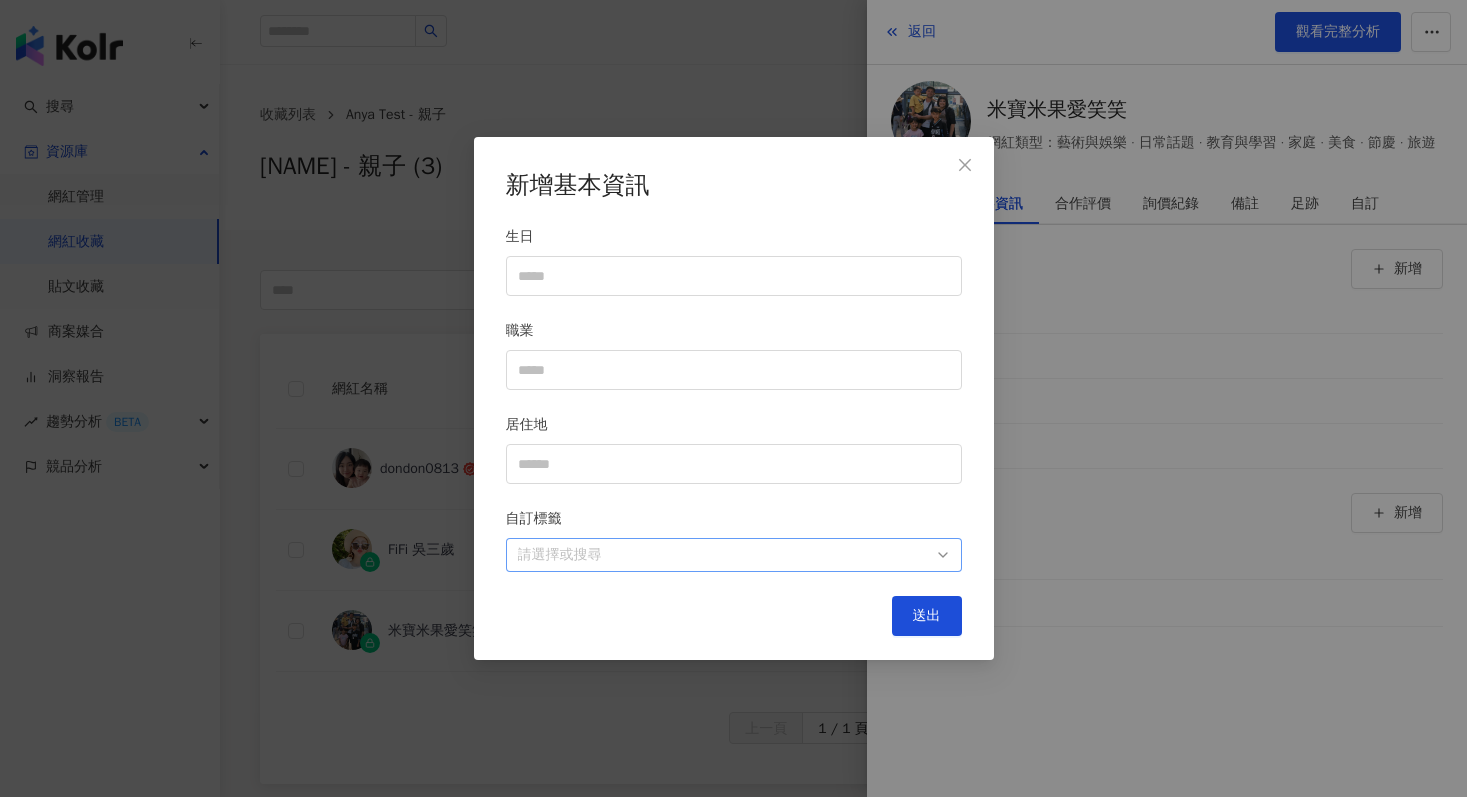 click at bounding box center [723, 555] 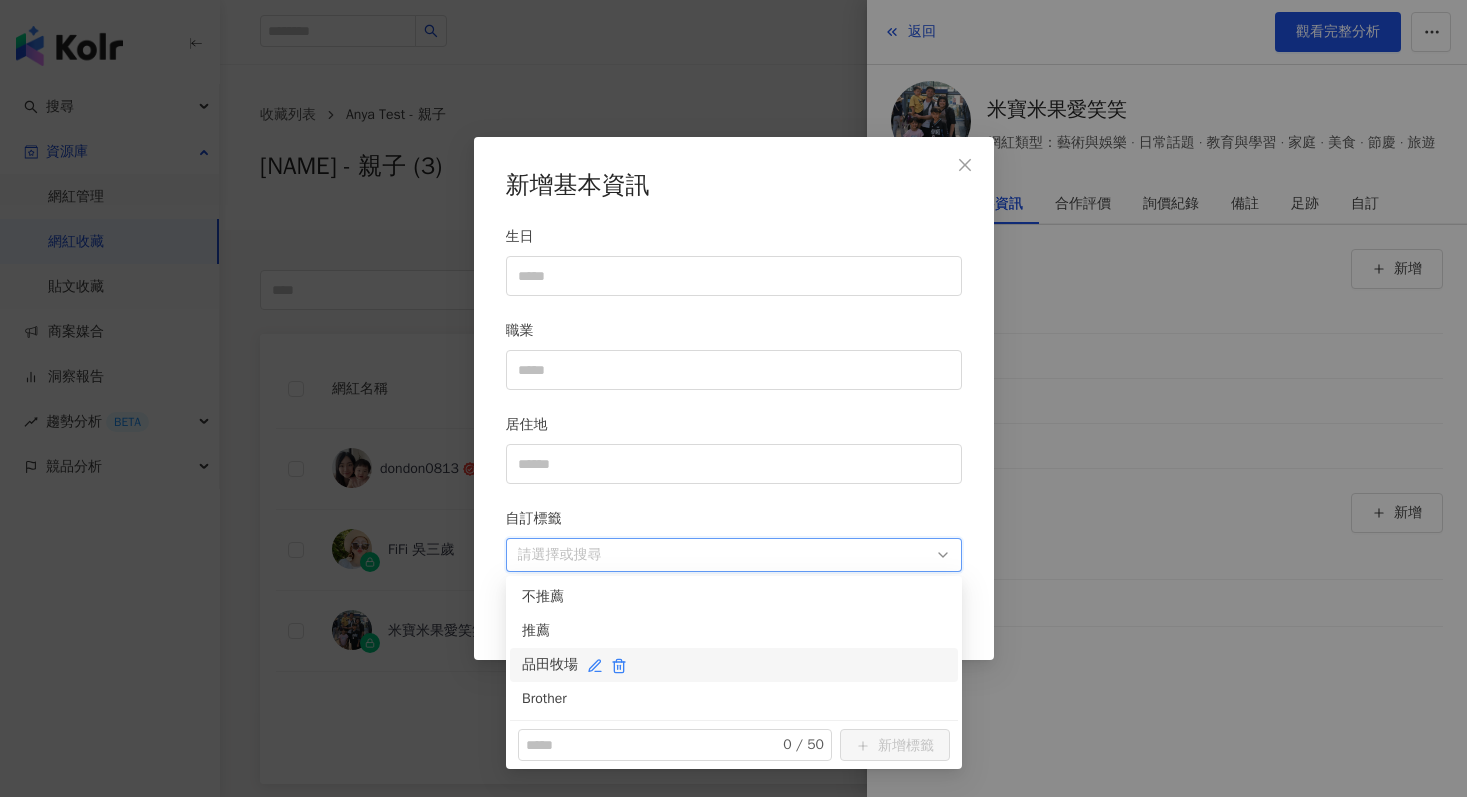 click on "品田牧場" at bounding box center [734, 665] 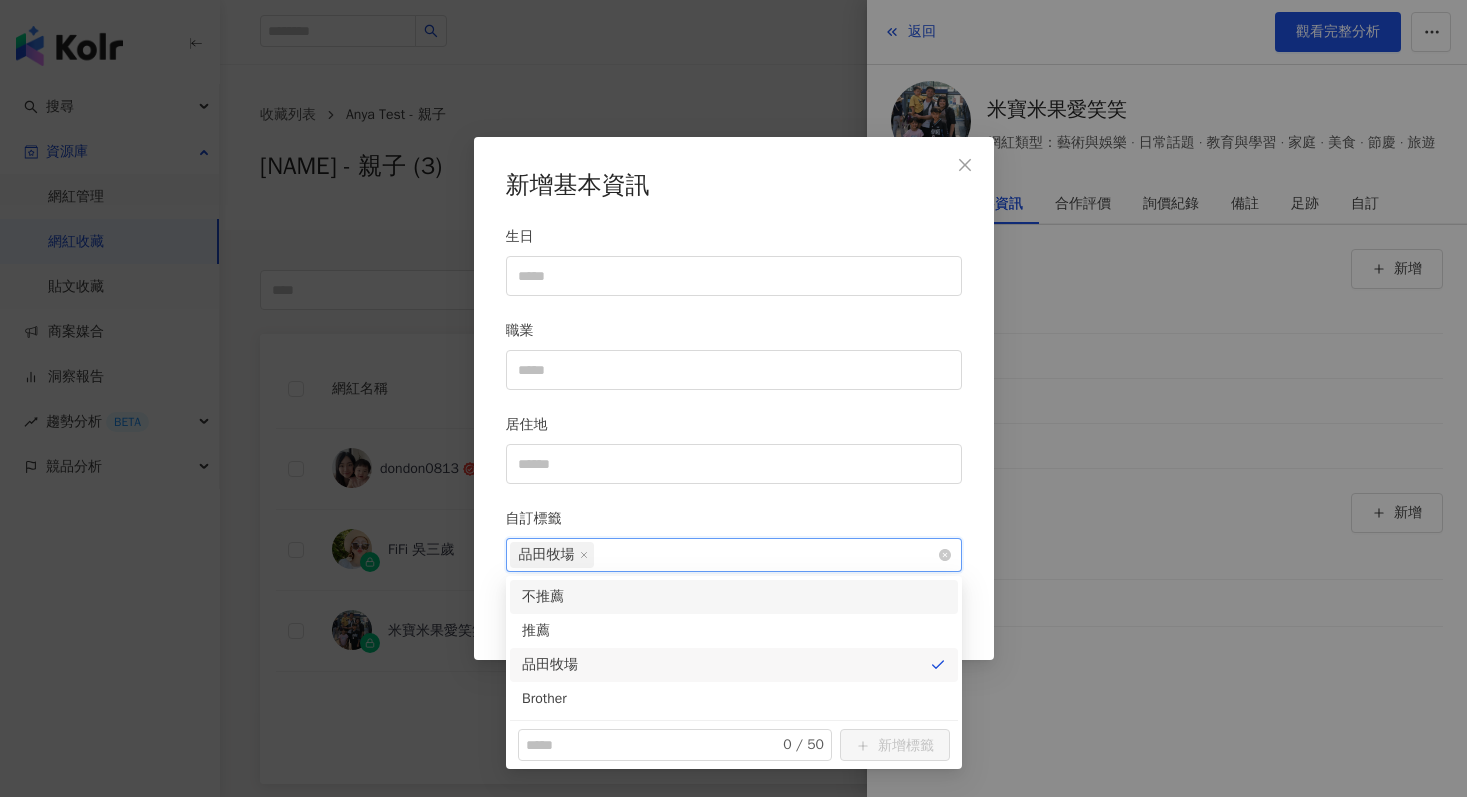 click on "品田牧場" at bounding box center [734, 555] 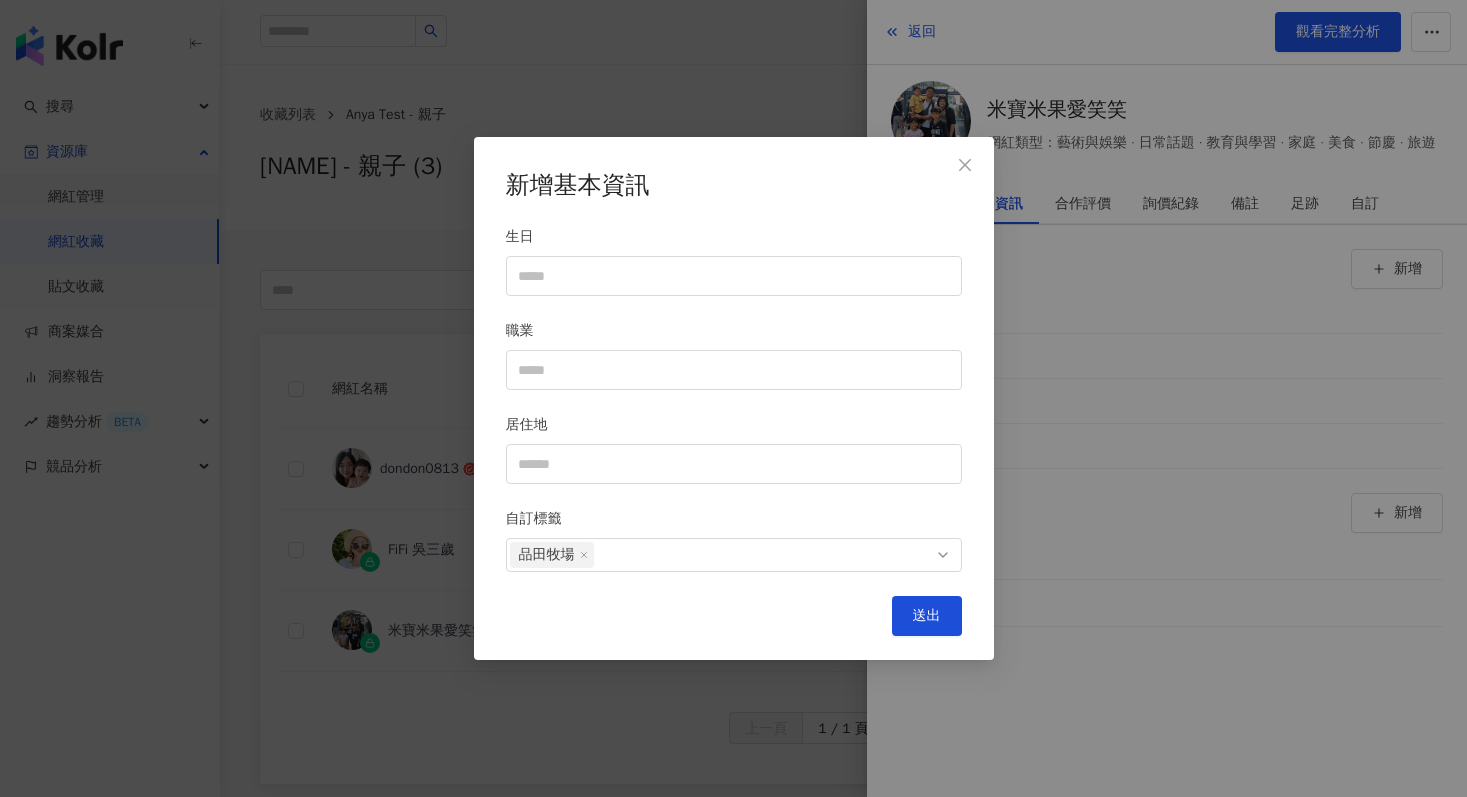 click on "新增基本資訊 生日 職業 居住地 自訂標籤 品田牧場   送出" at bounding box center (734, 399) 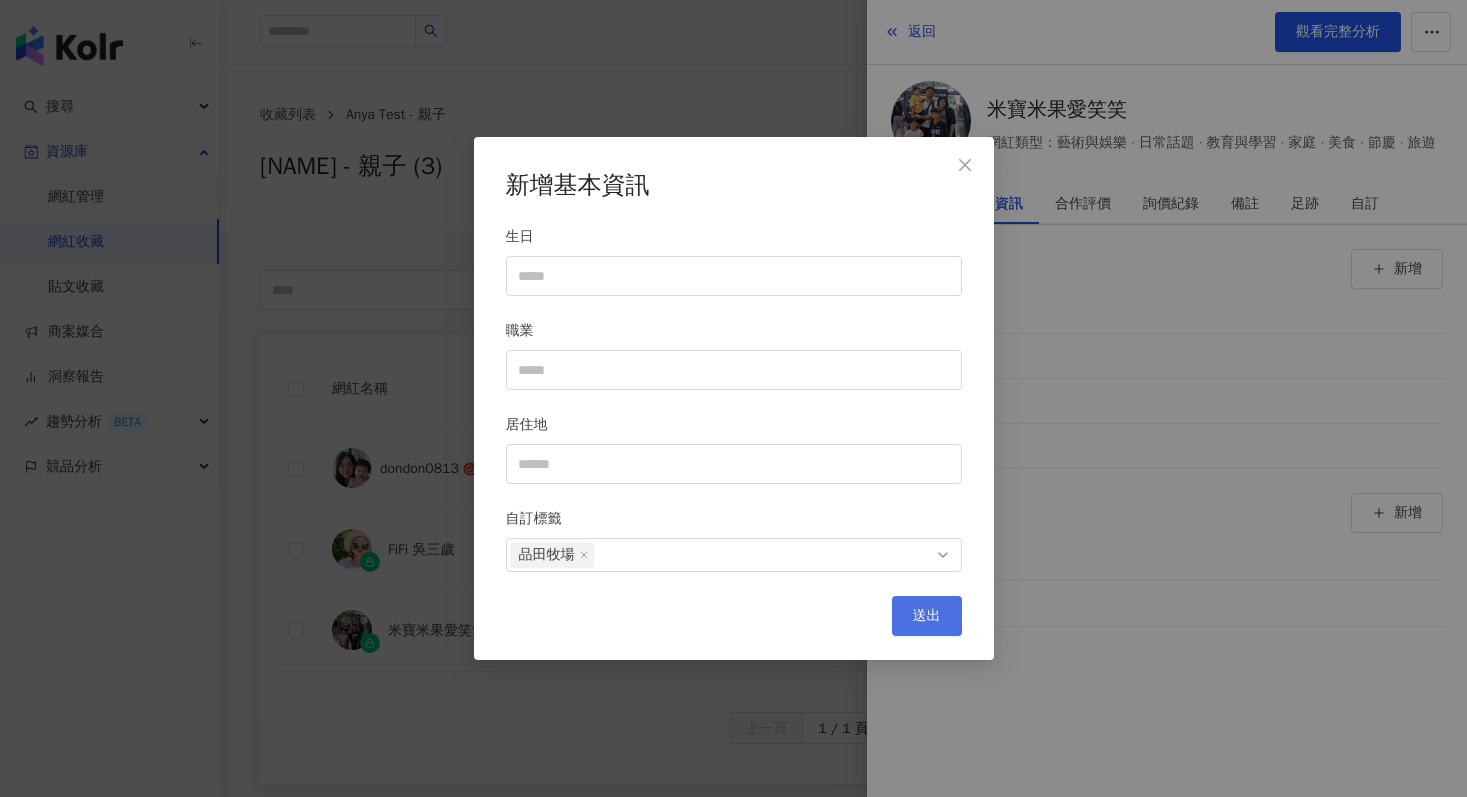 click on "送出" at bounding box center (927, 616) 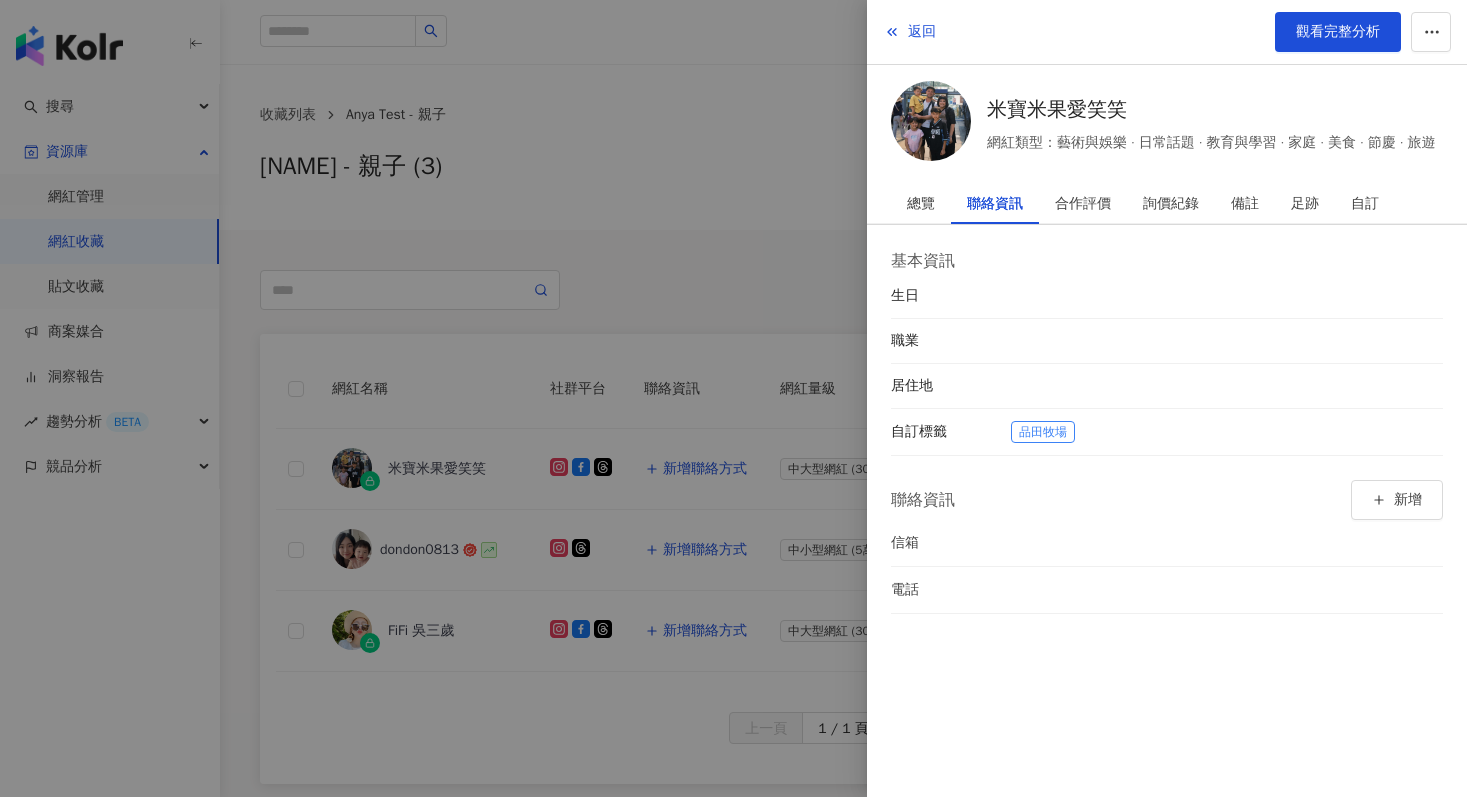 click at bounding box center (733, 398) 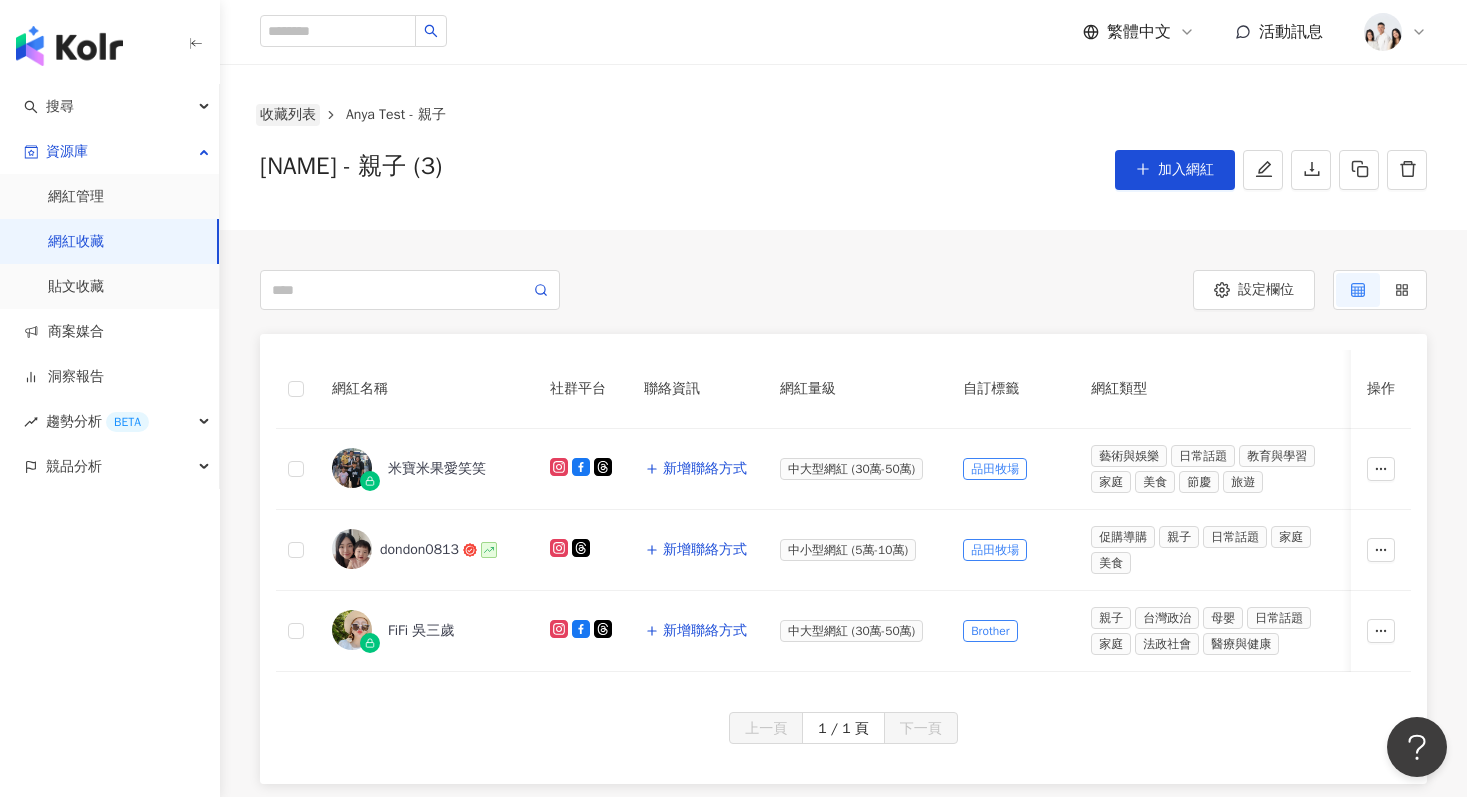 click on "收藏列表" at bounding box center [288, 115] 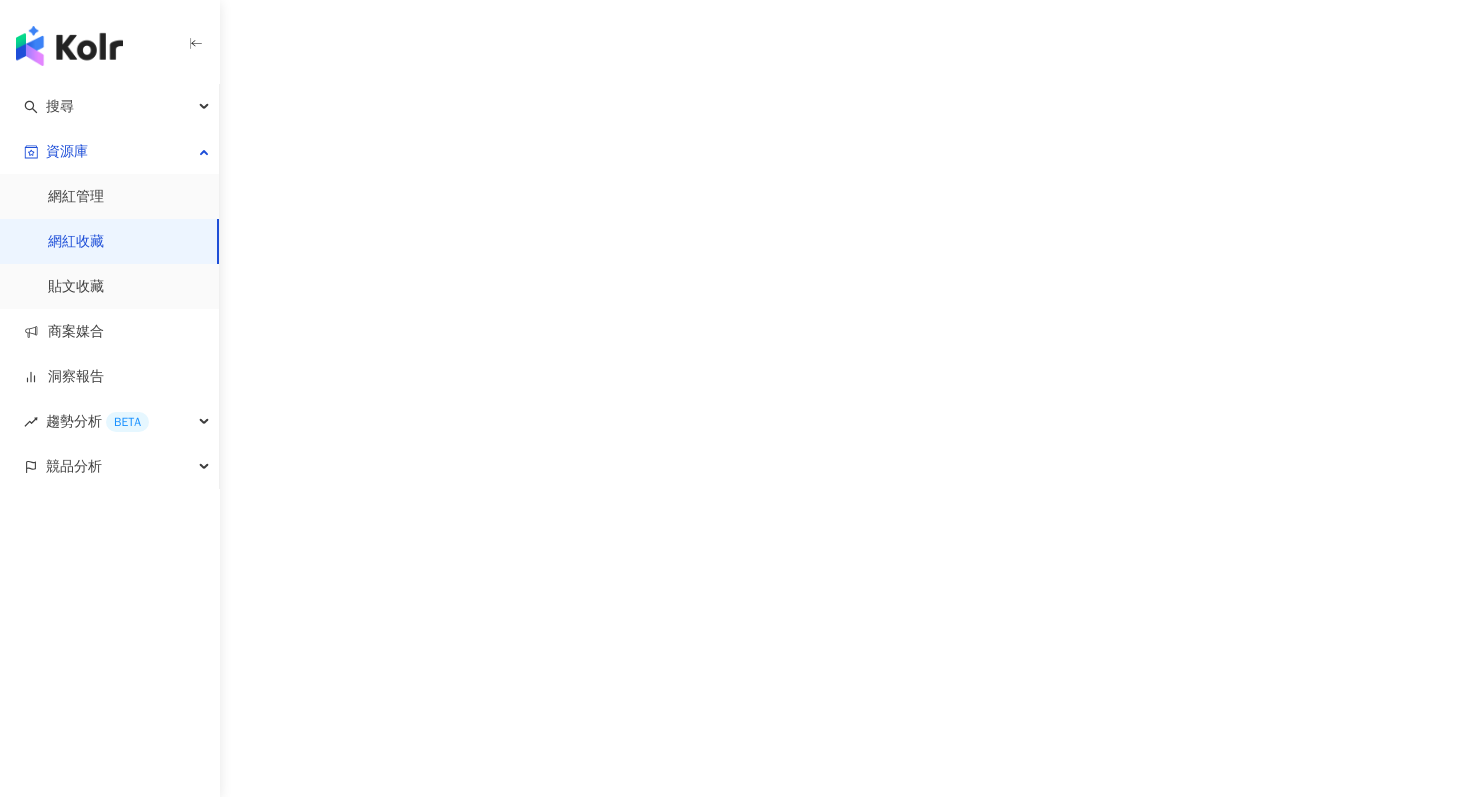 scroll, scrollTop: 0, scrollLeft: 0, axis: both 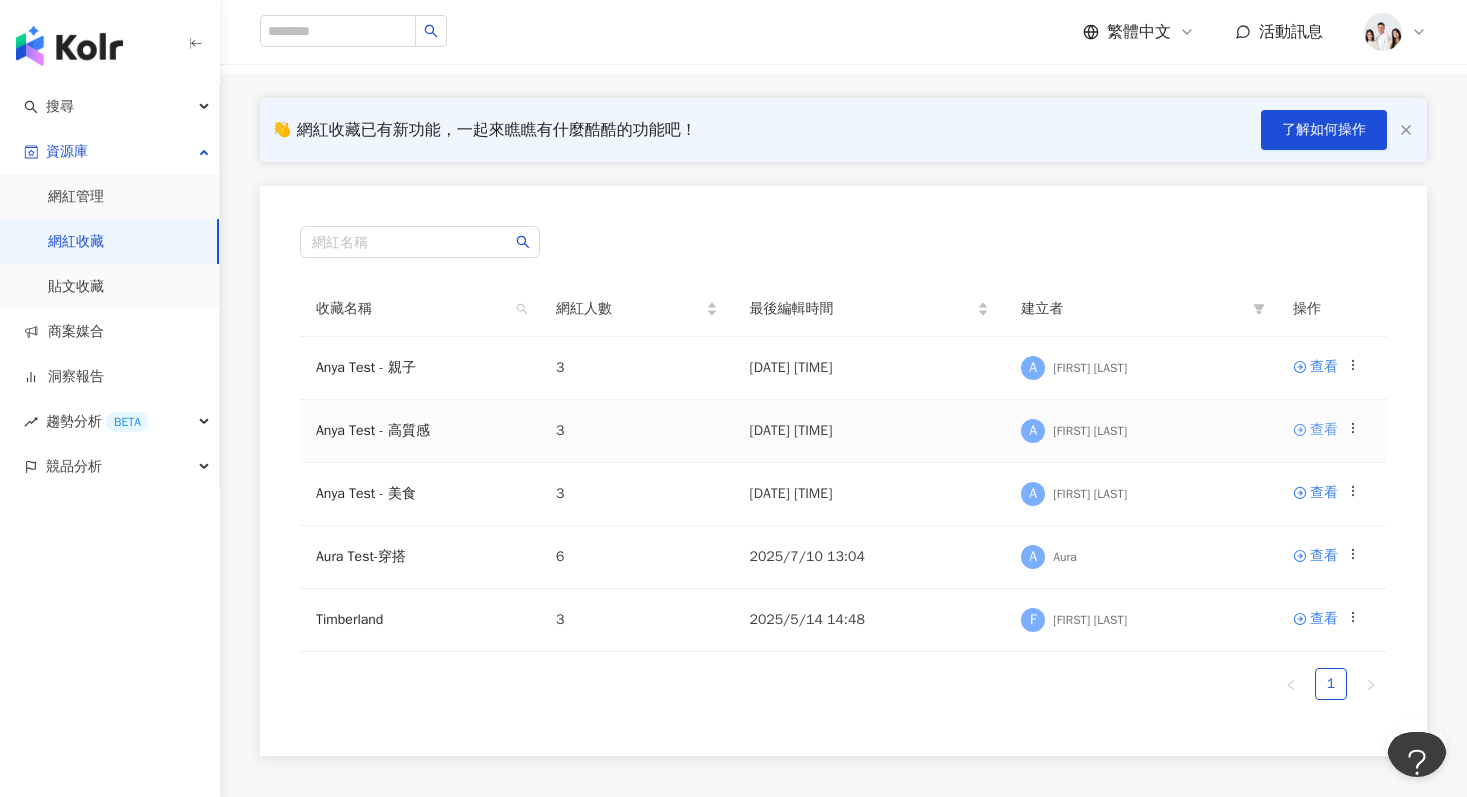 click on "查看" at bounding box center [1324, 430] 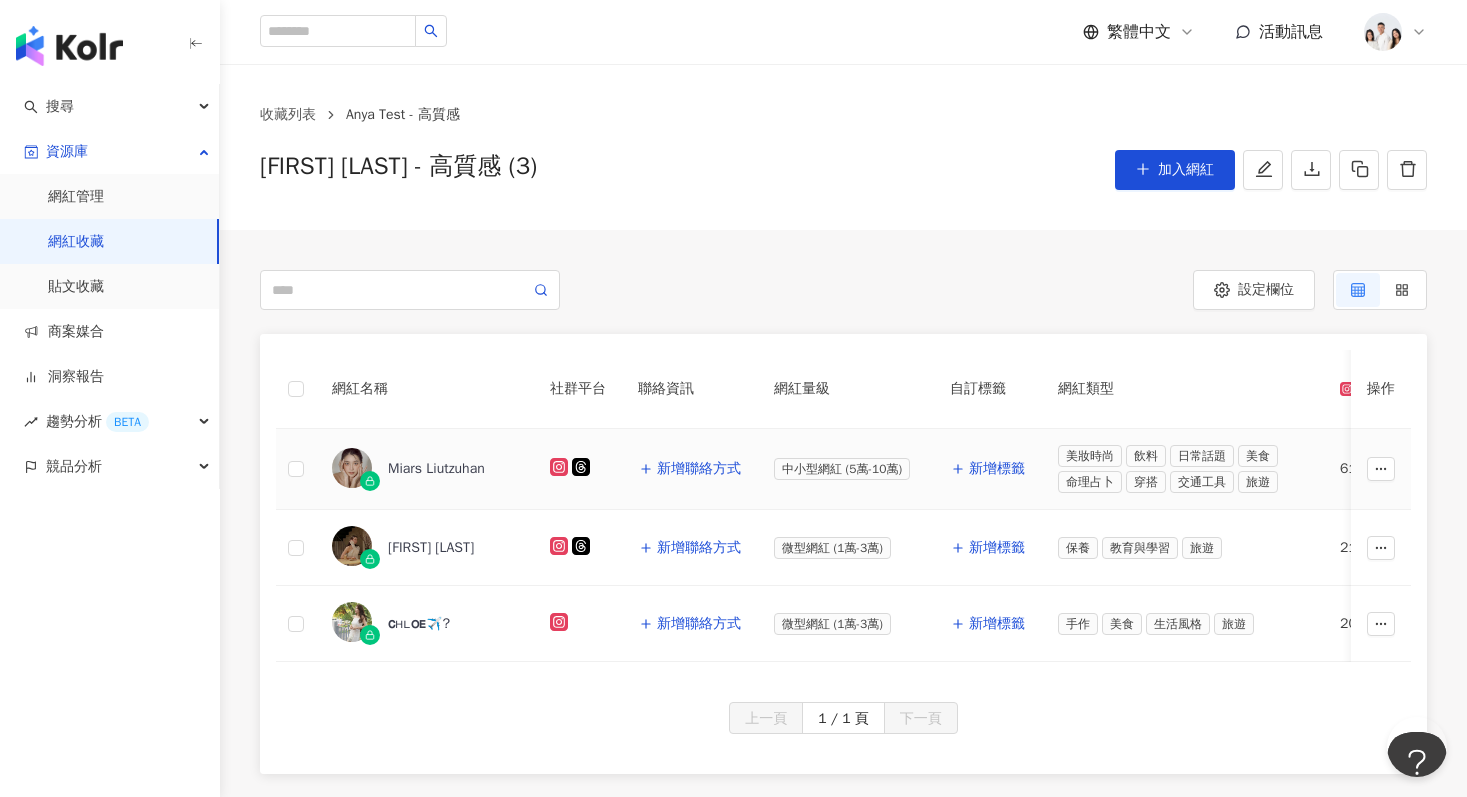 click on "Miars Liutzuhan" at bounding box center (436, 469) 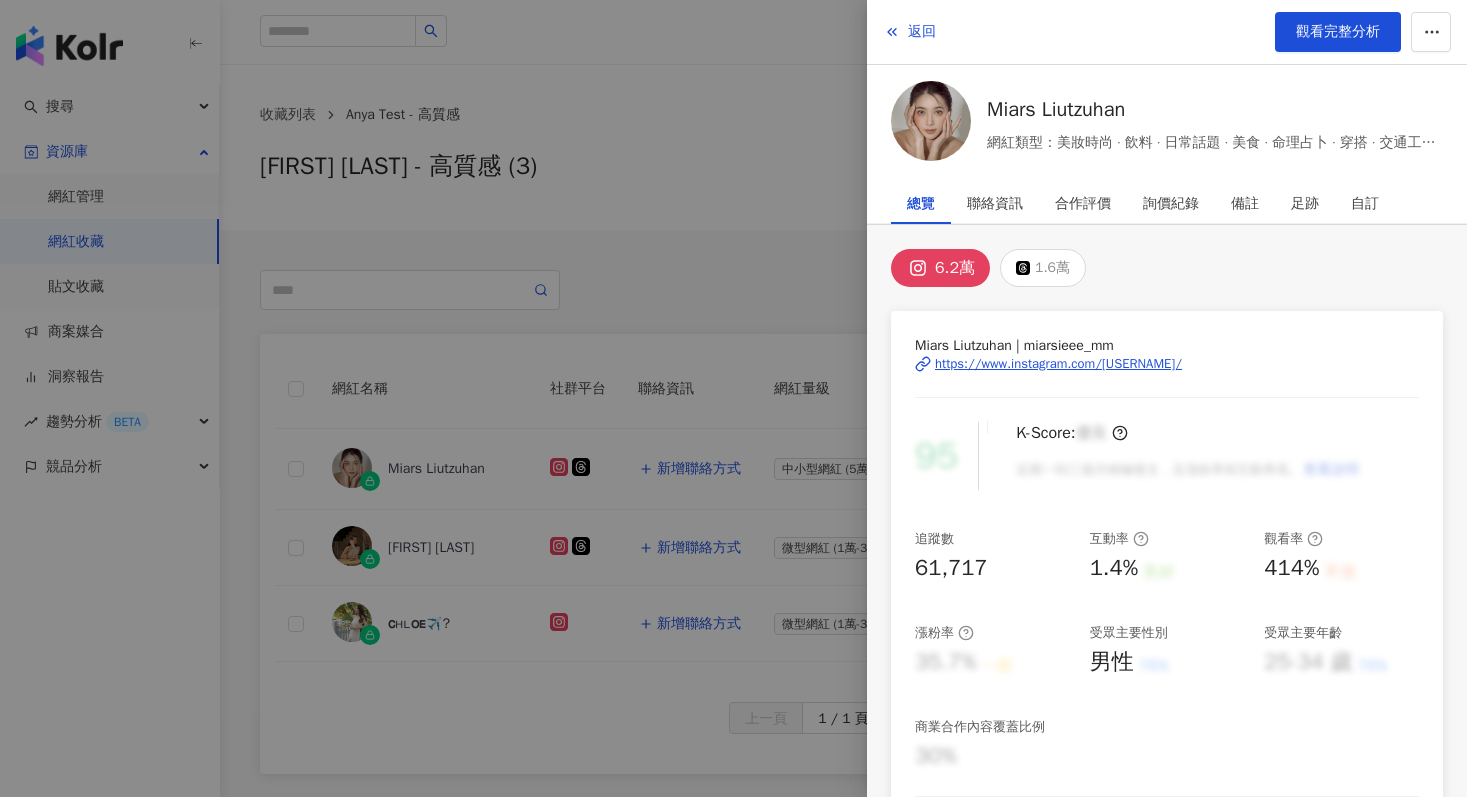 click on "https://www.instagram.com/miarsieee_mm/" at bounding box center [1058, 364] 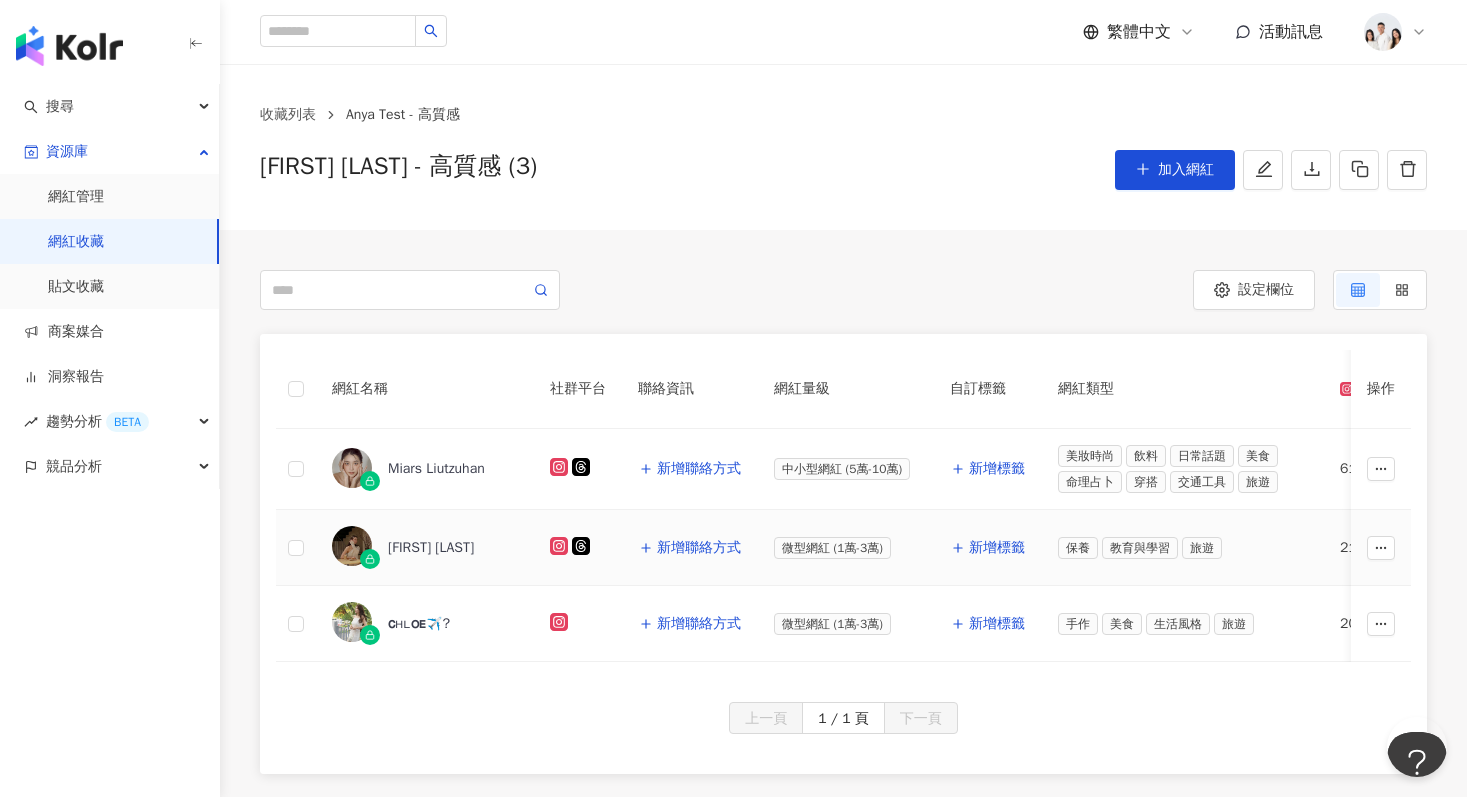 click on "Avina L" at bounding box center [431, 548] 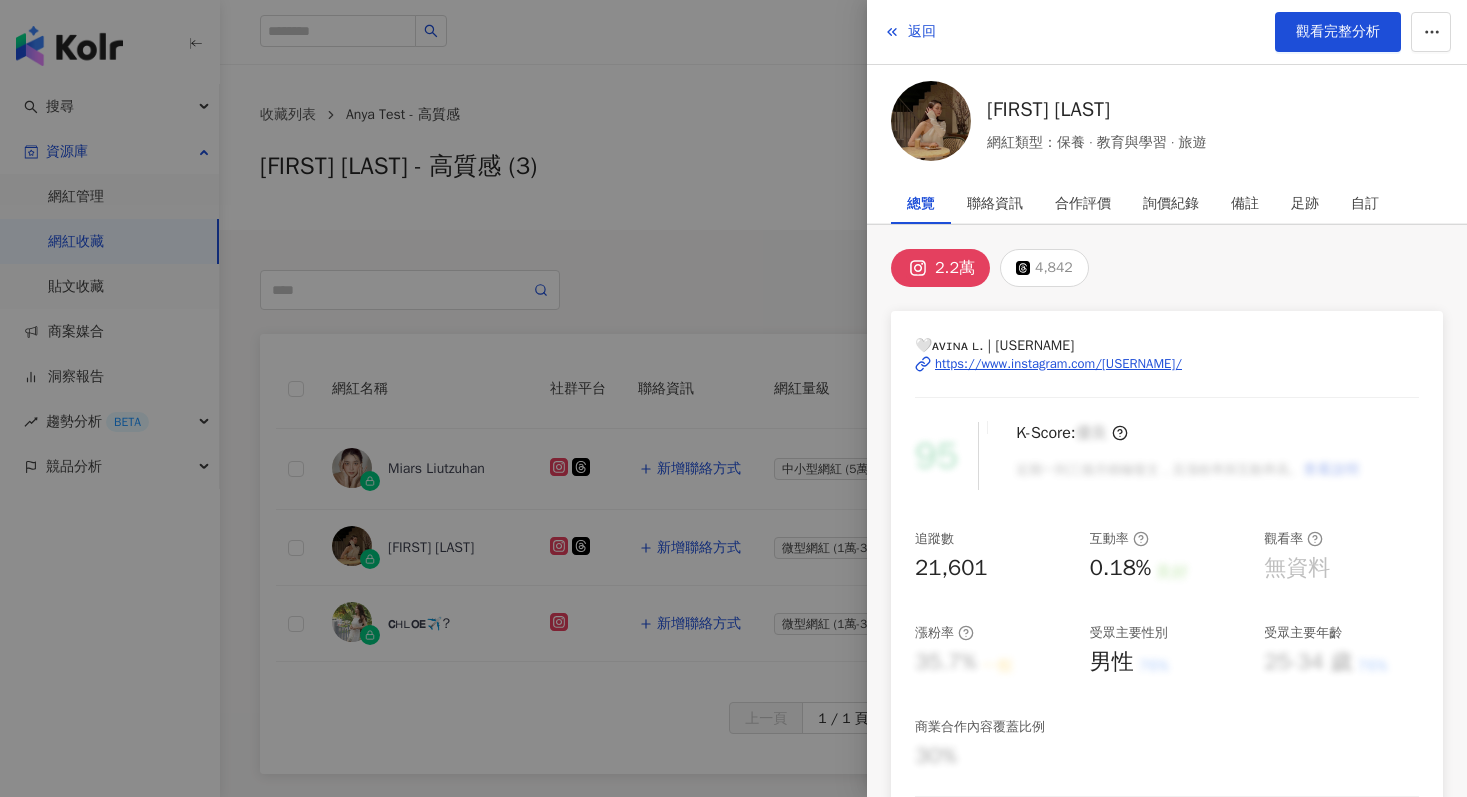 click on "https://www.instagram.com/w.l.lin/" at bounding box center [1058, 364] 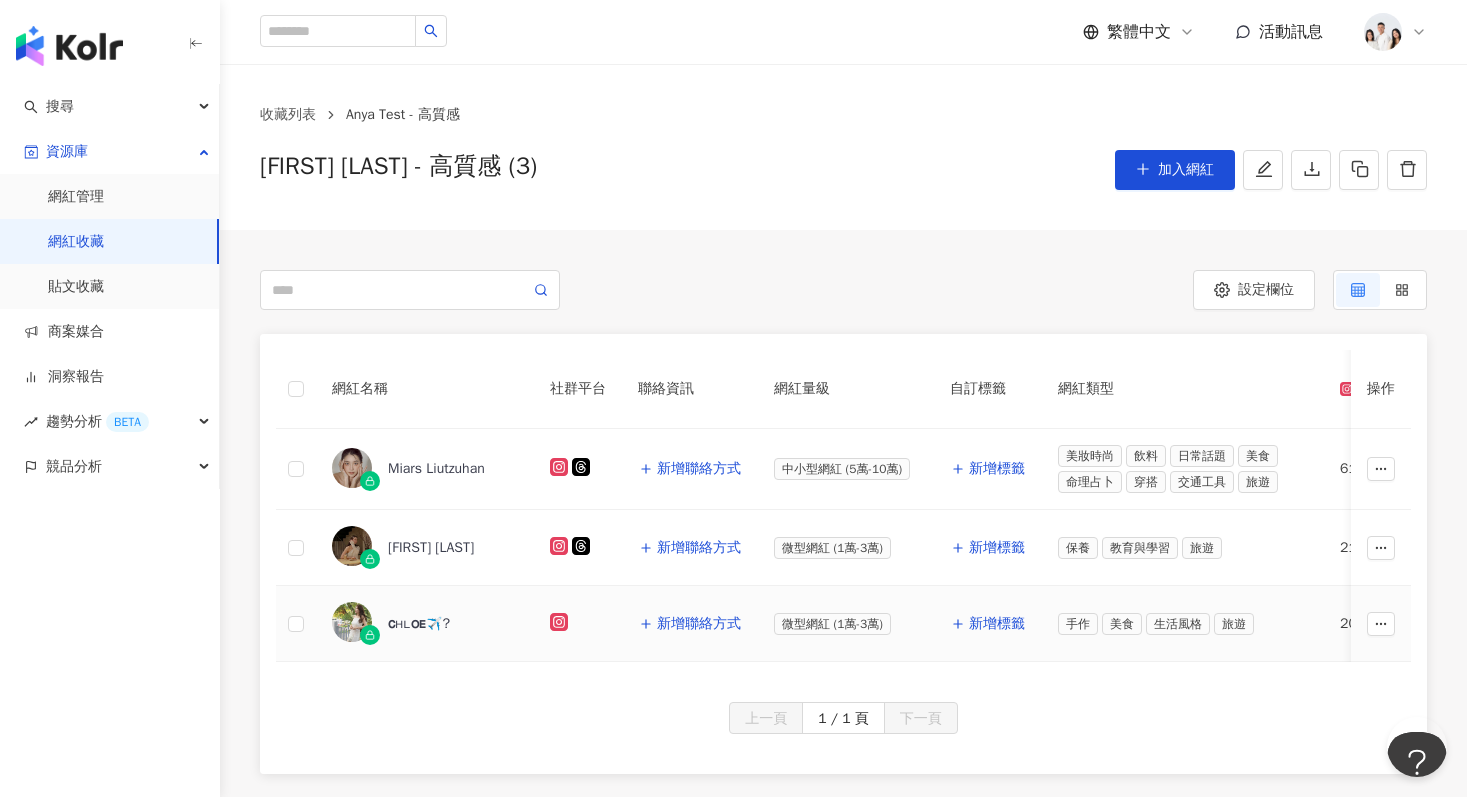 click on "ᴄʜʟᴏᴇ✈️?" at bounding box center [419, 624] 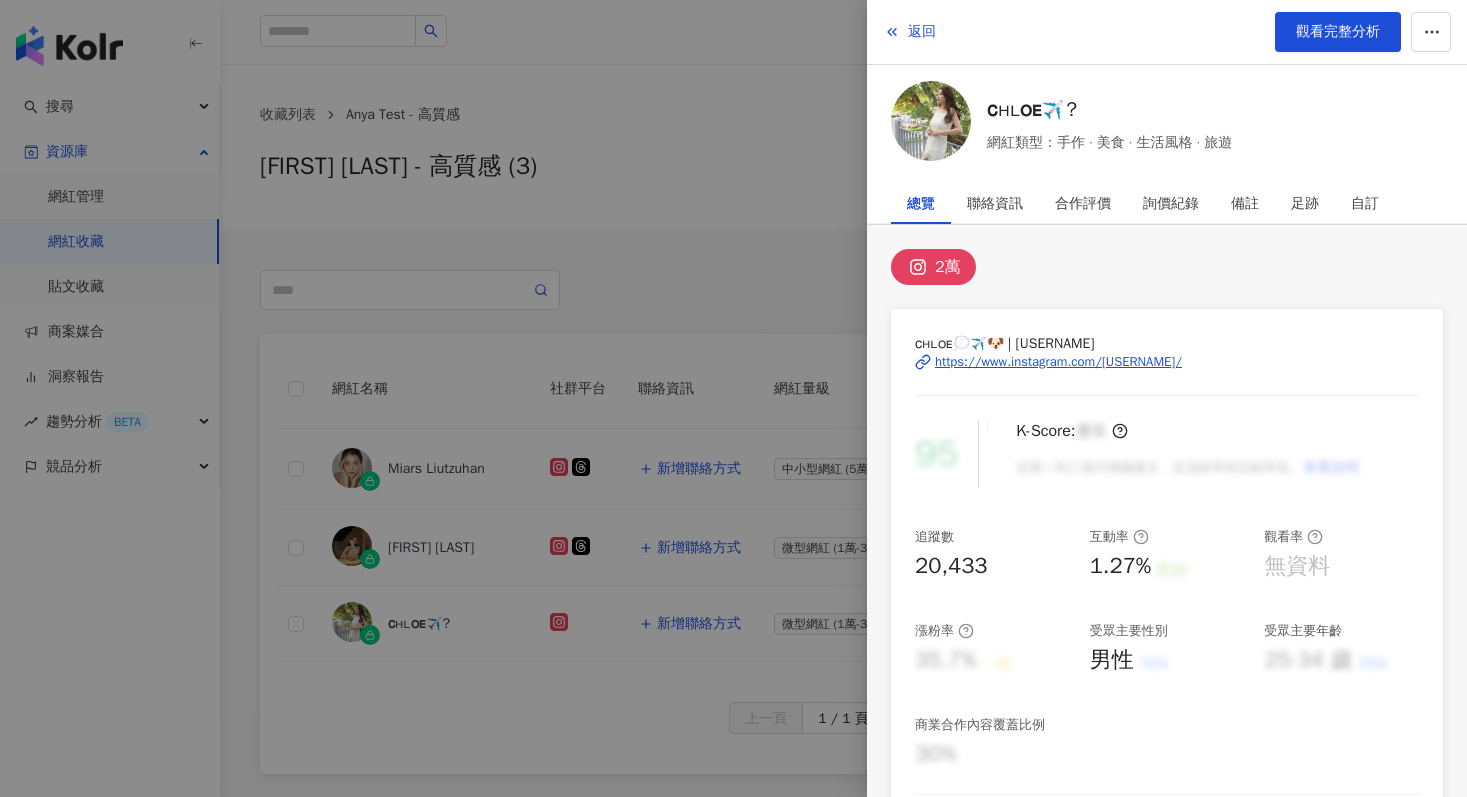 click on "ᴄʜʟᴏᴇ💭✈️🐶 | 33.chloeee https://www.instagram.com/33.chloeee/" at bounding box center [1167, 376] 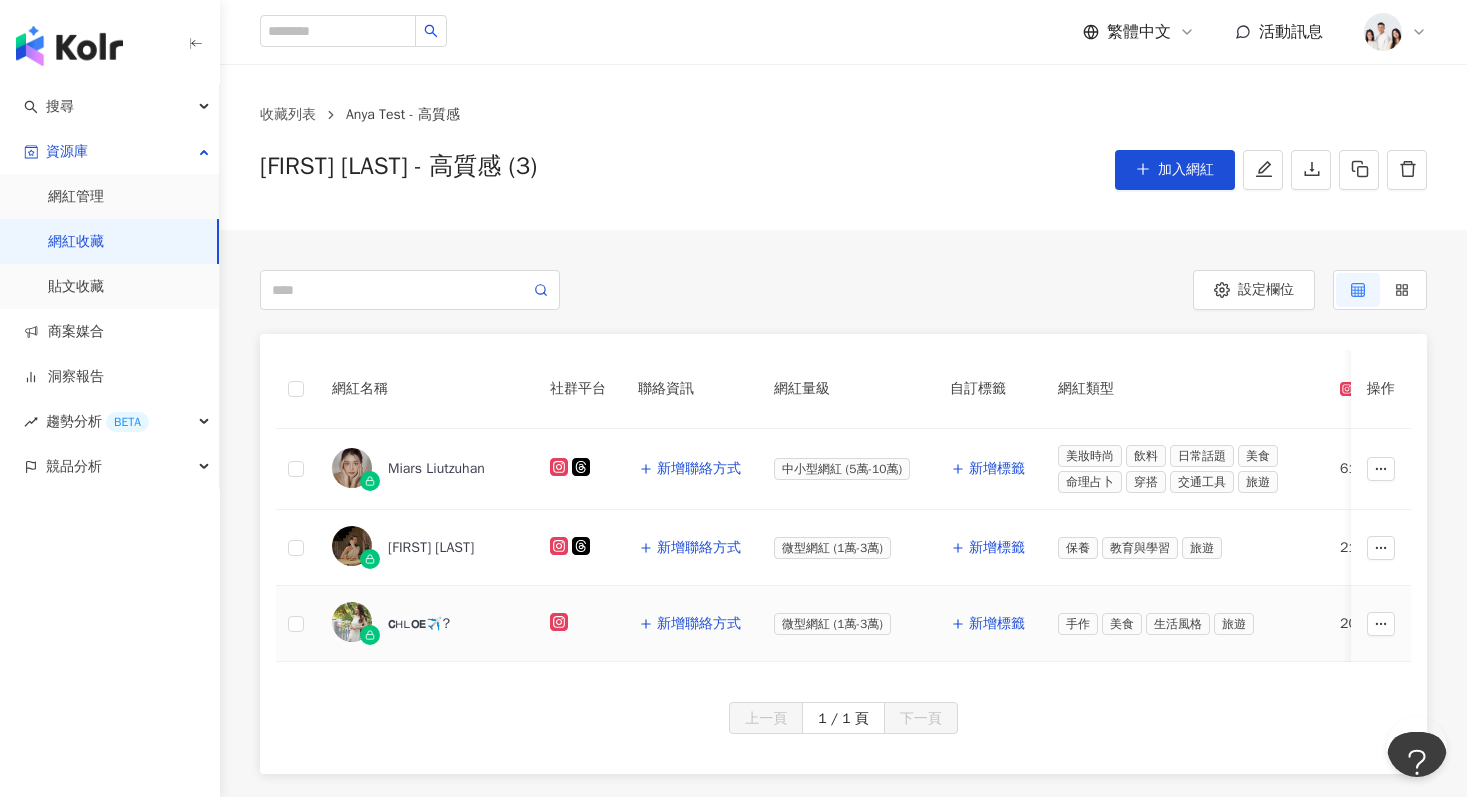 click on "ᴄʜʟᴏᴇ✈️?" at bounding box center [419, 624] 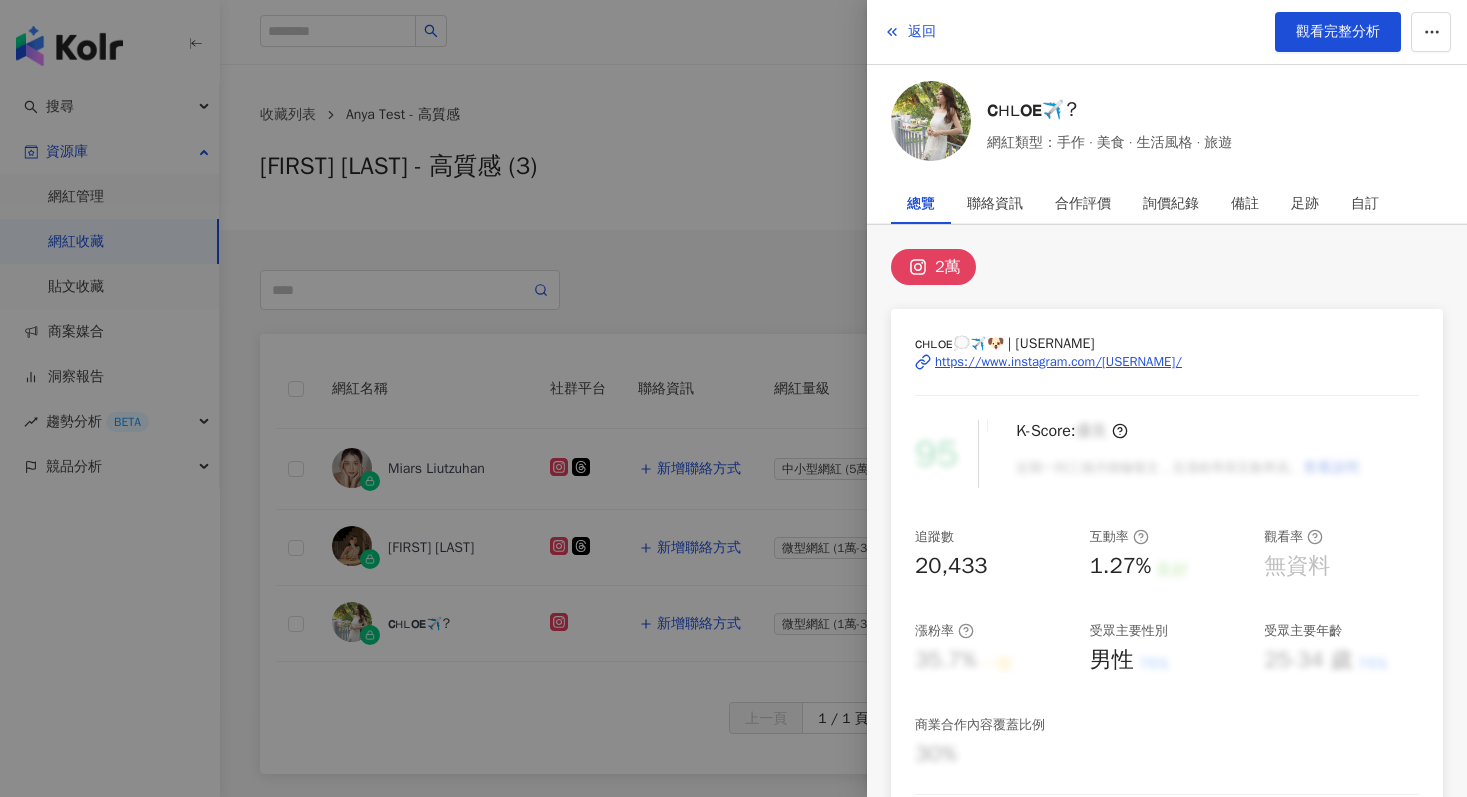click at bounding box center (733, 398) 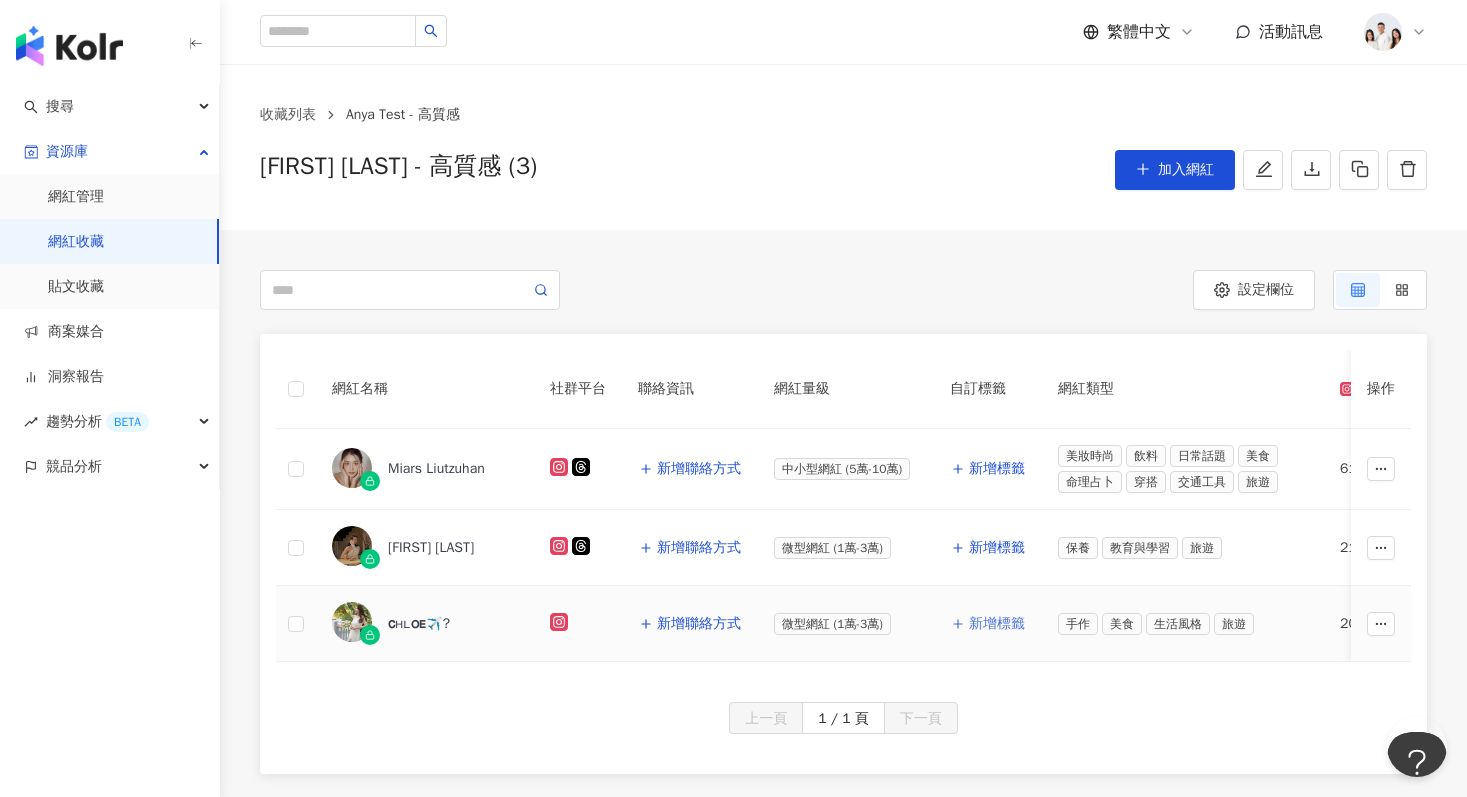 click on "新增標籤" at bounding box center (997, 624) 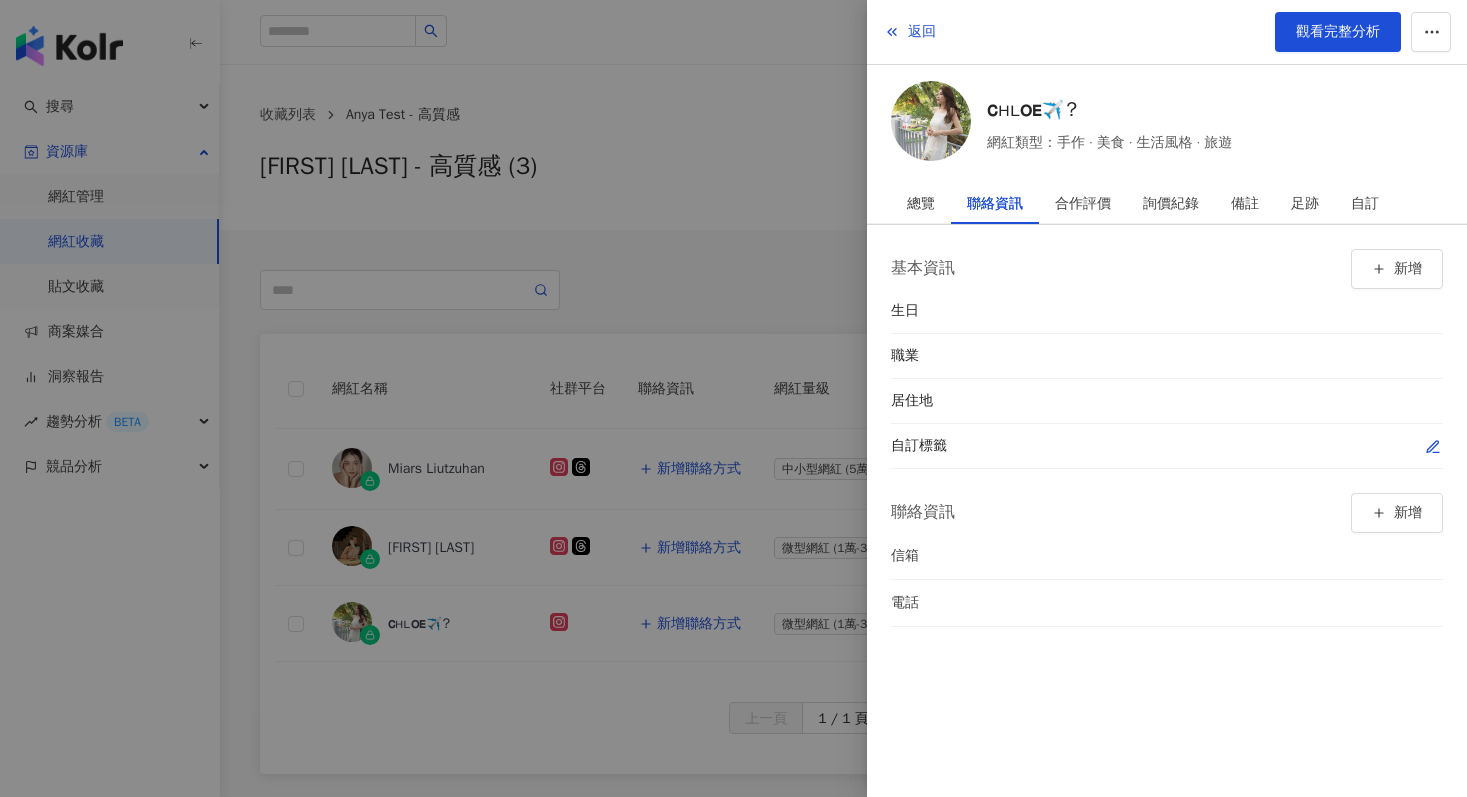 click 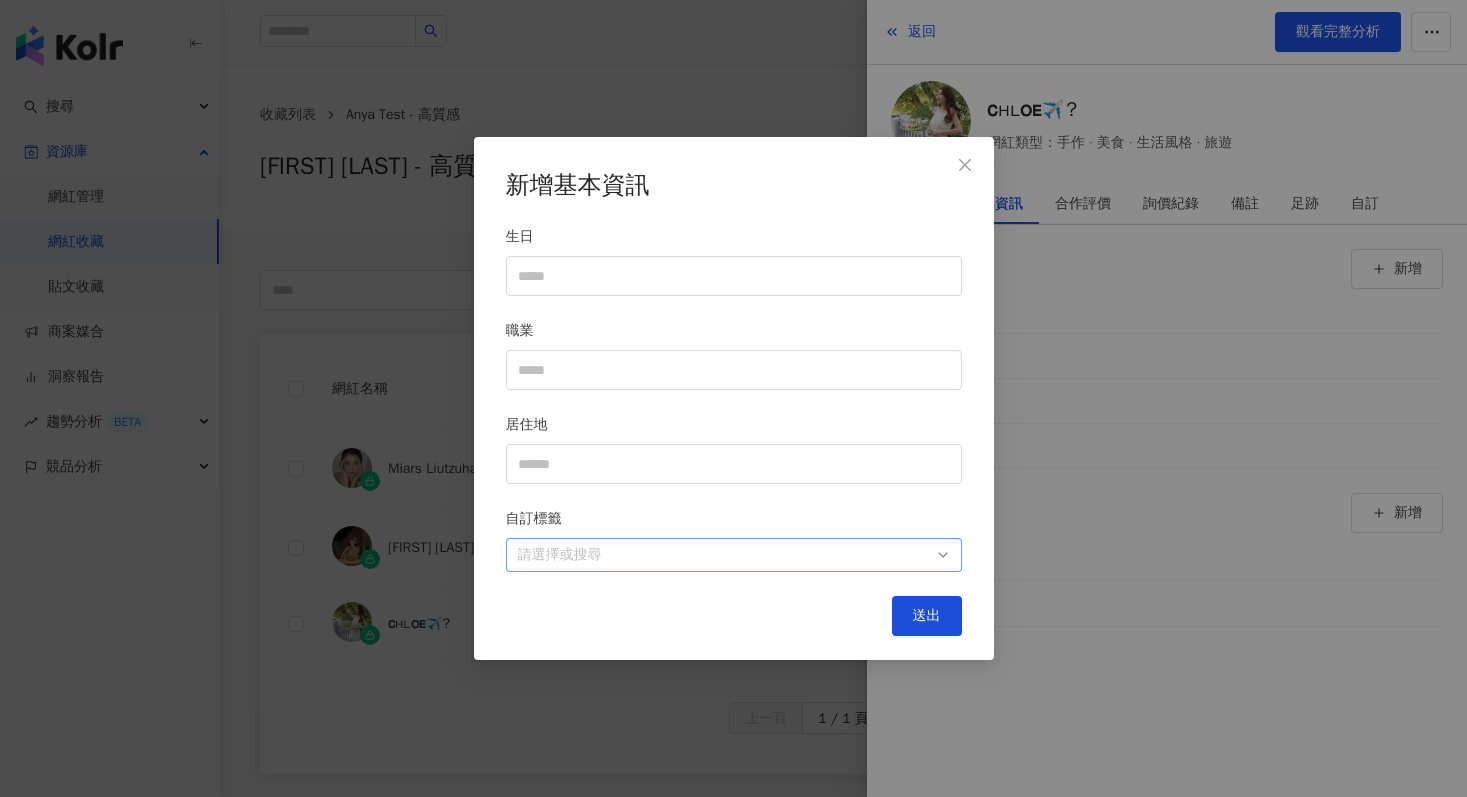 click at bounding box center [723, 555] 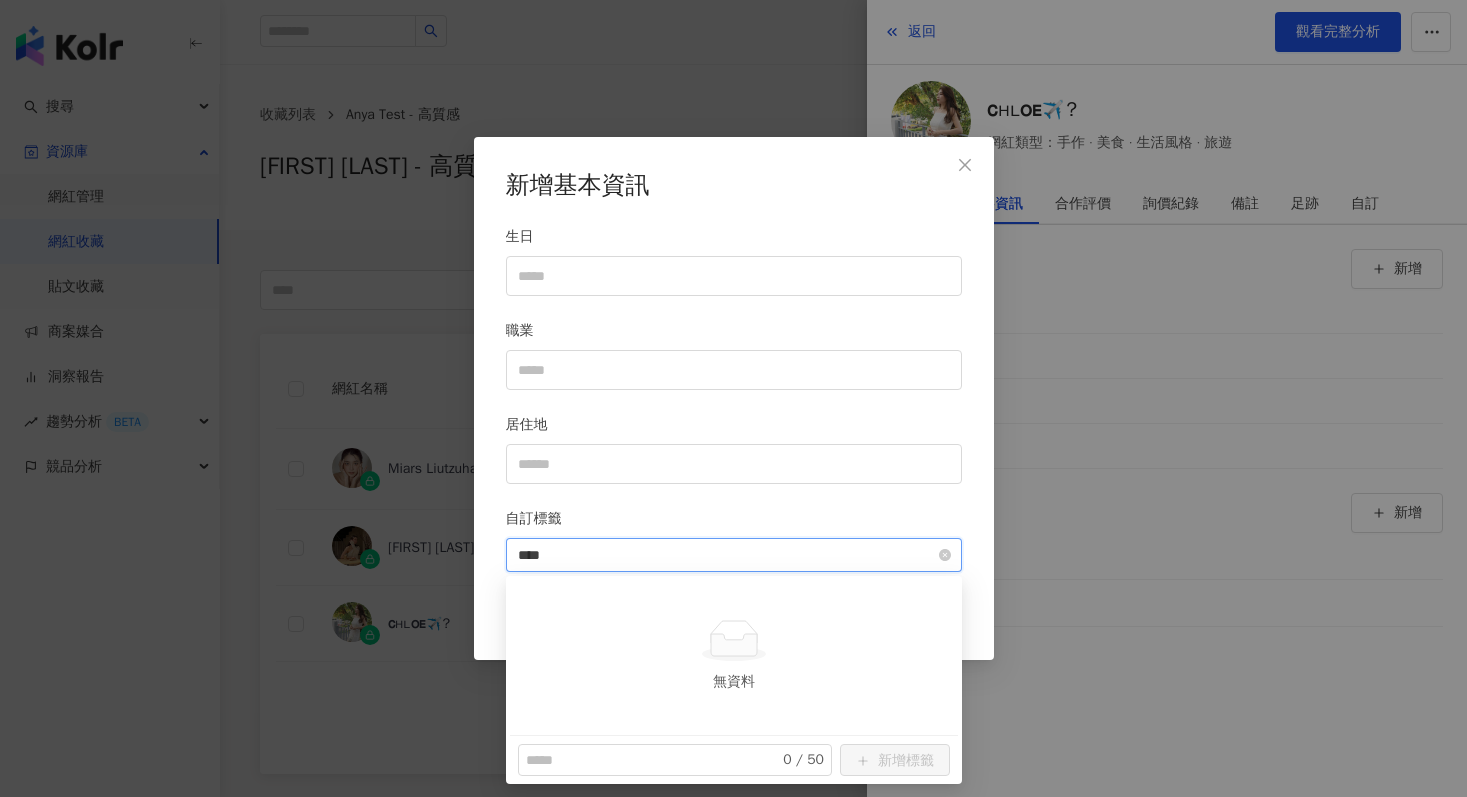 type on "****" 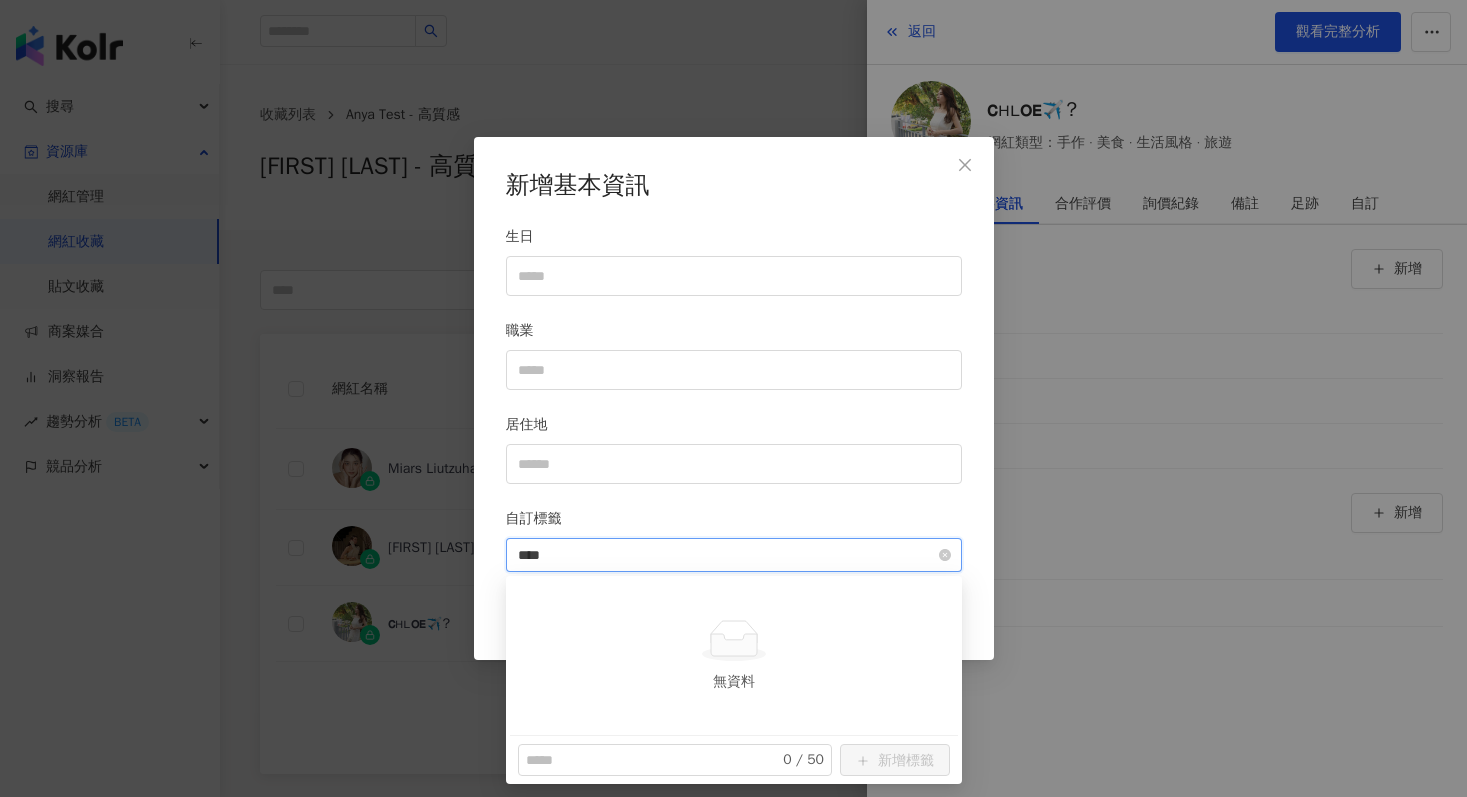 type 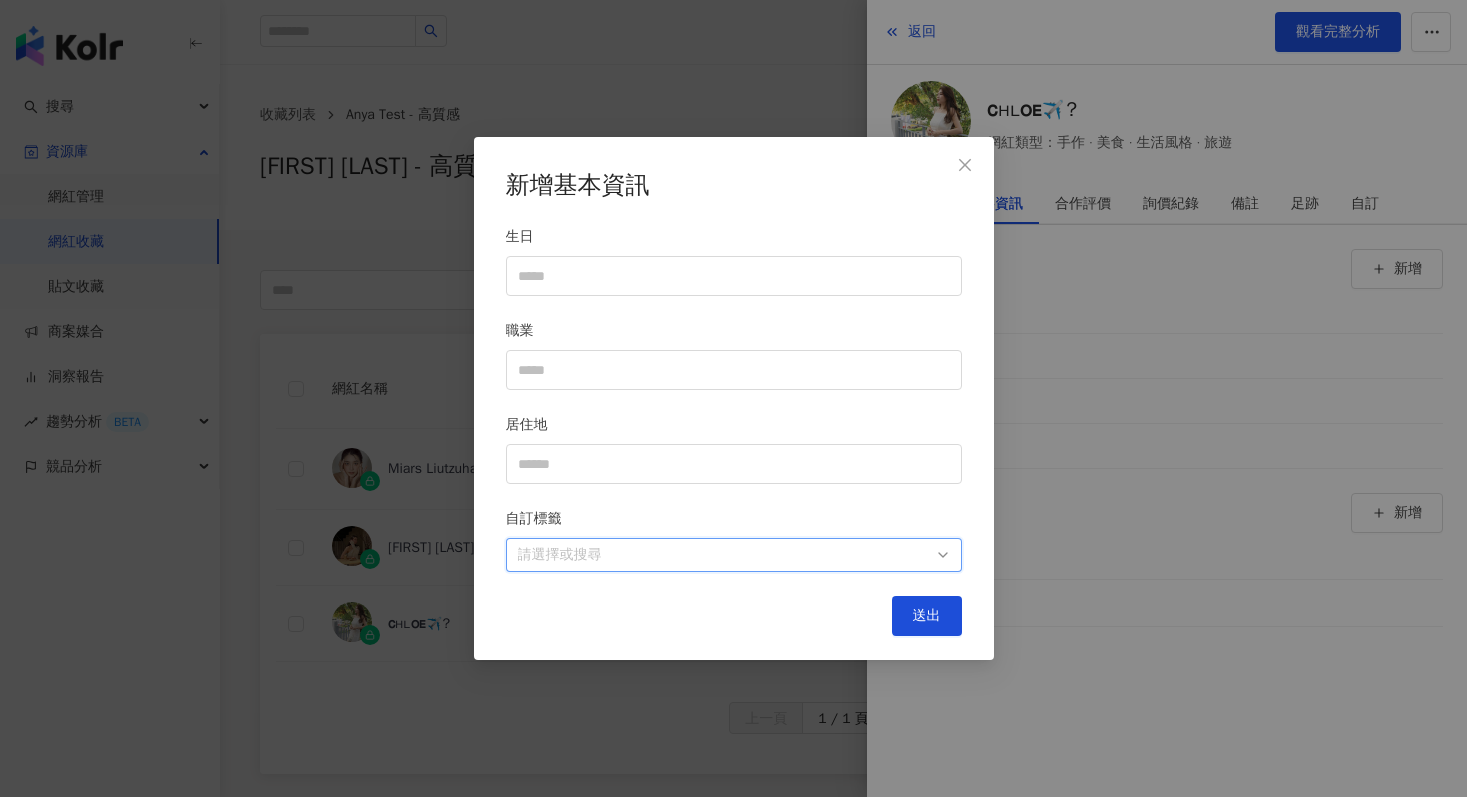 drag, startPoint x: 609, startPoint y: 559, endPoint x: 493, endPoint y: 555, distance: 116.06895 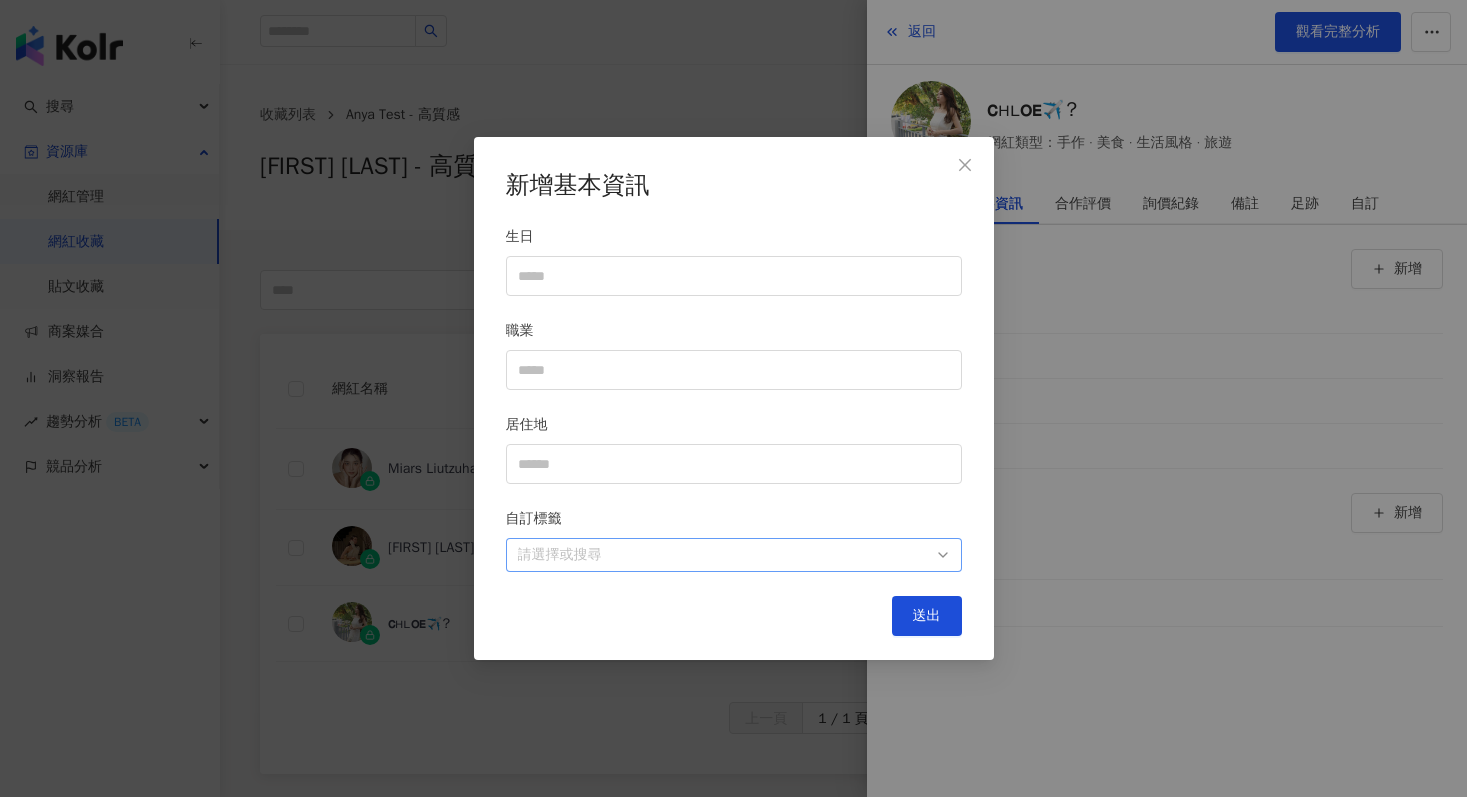 click at bounding box center (723, 555) 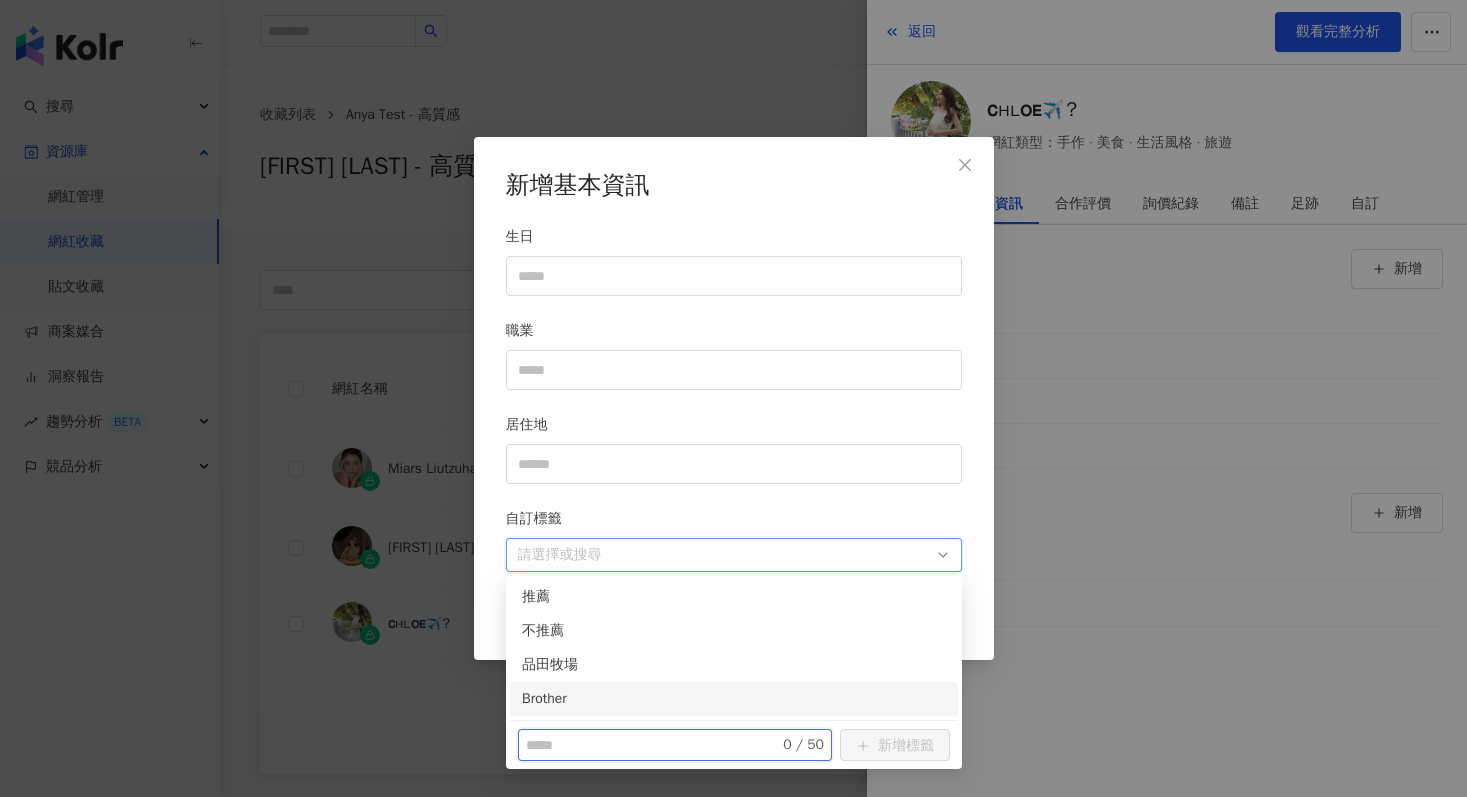 click at bounding box center (640, 745) 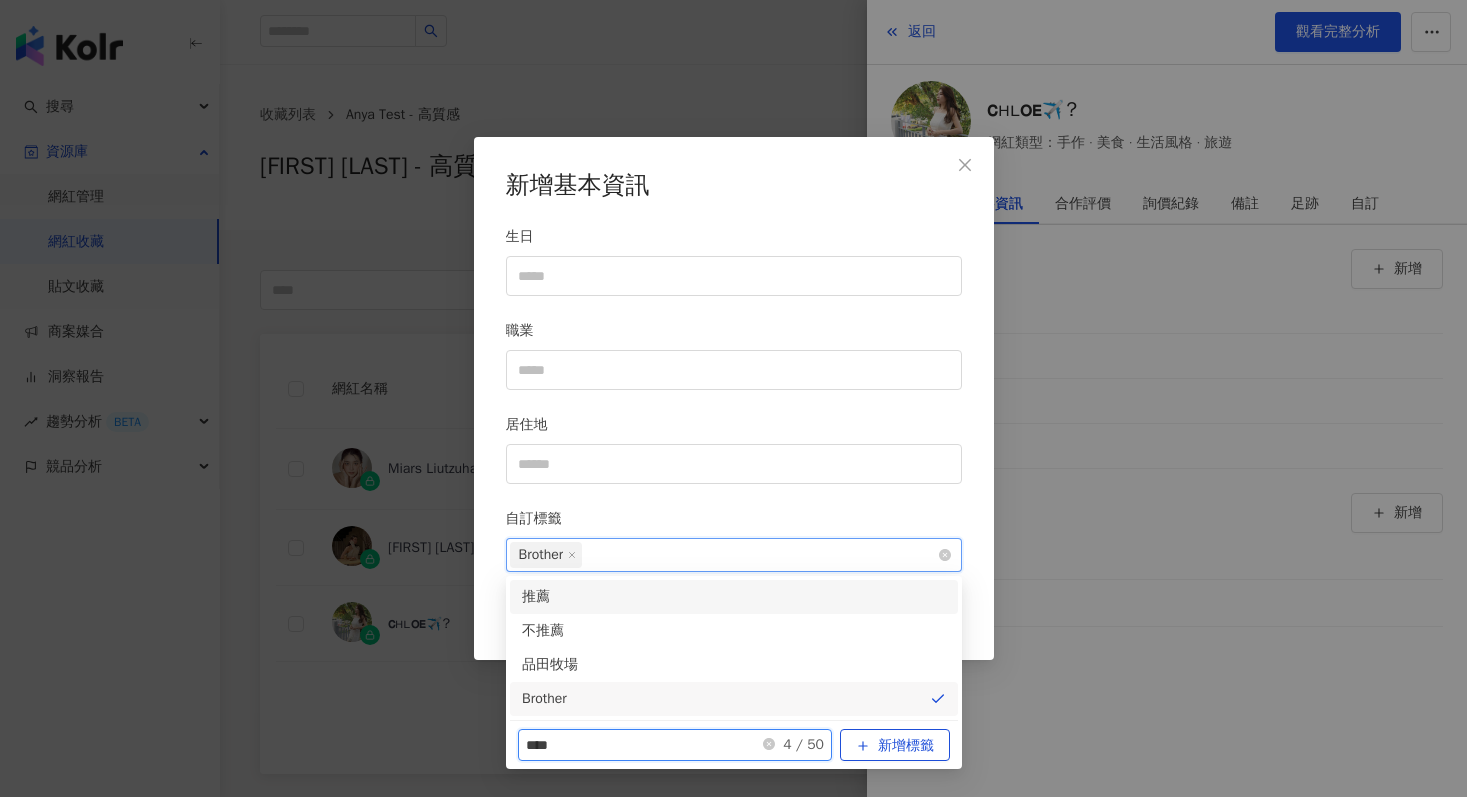 click 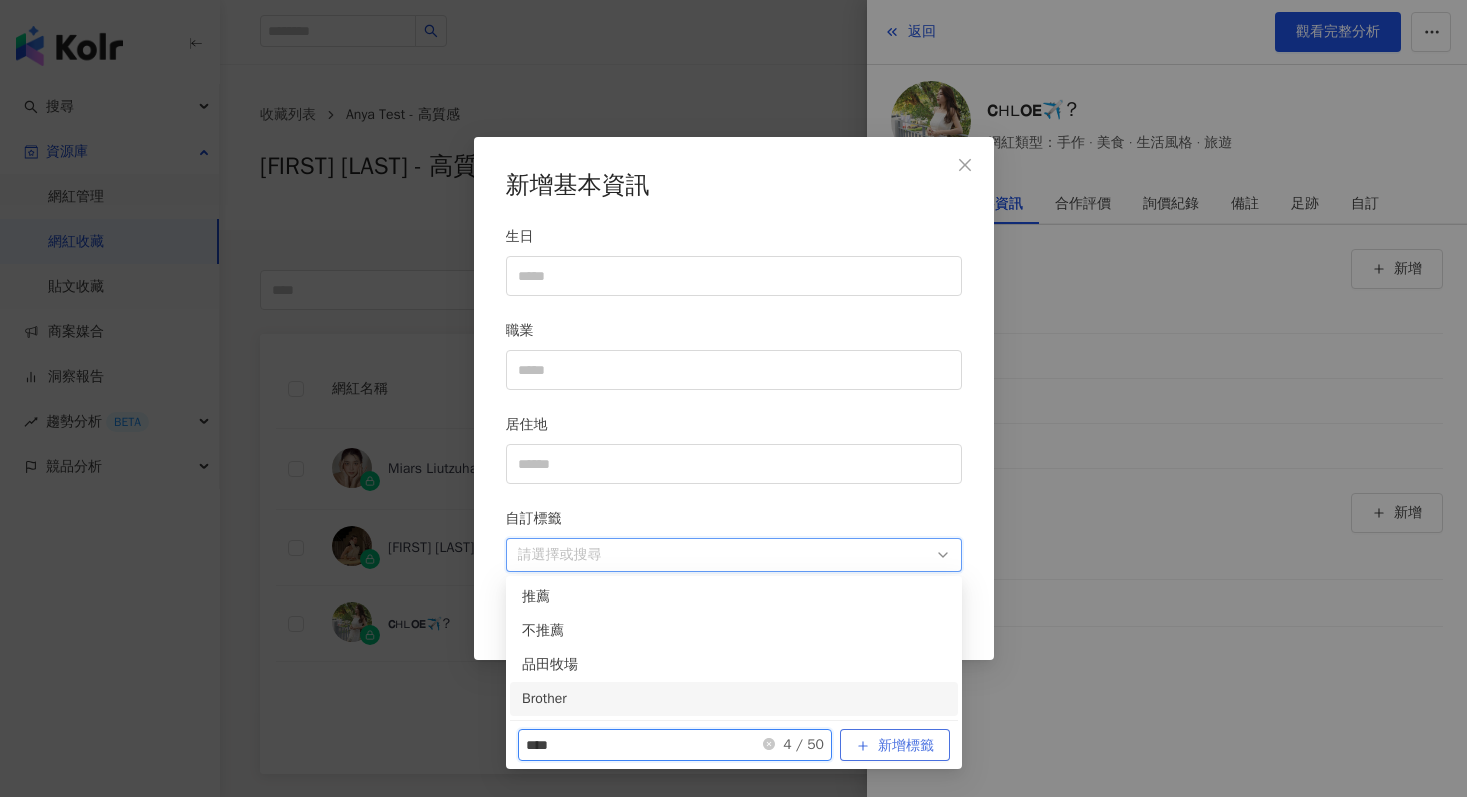 type on "****" 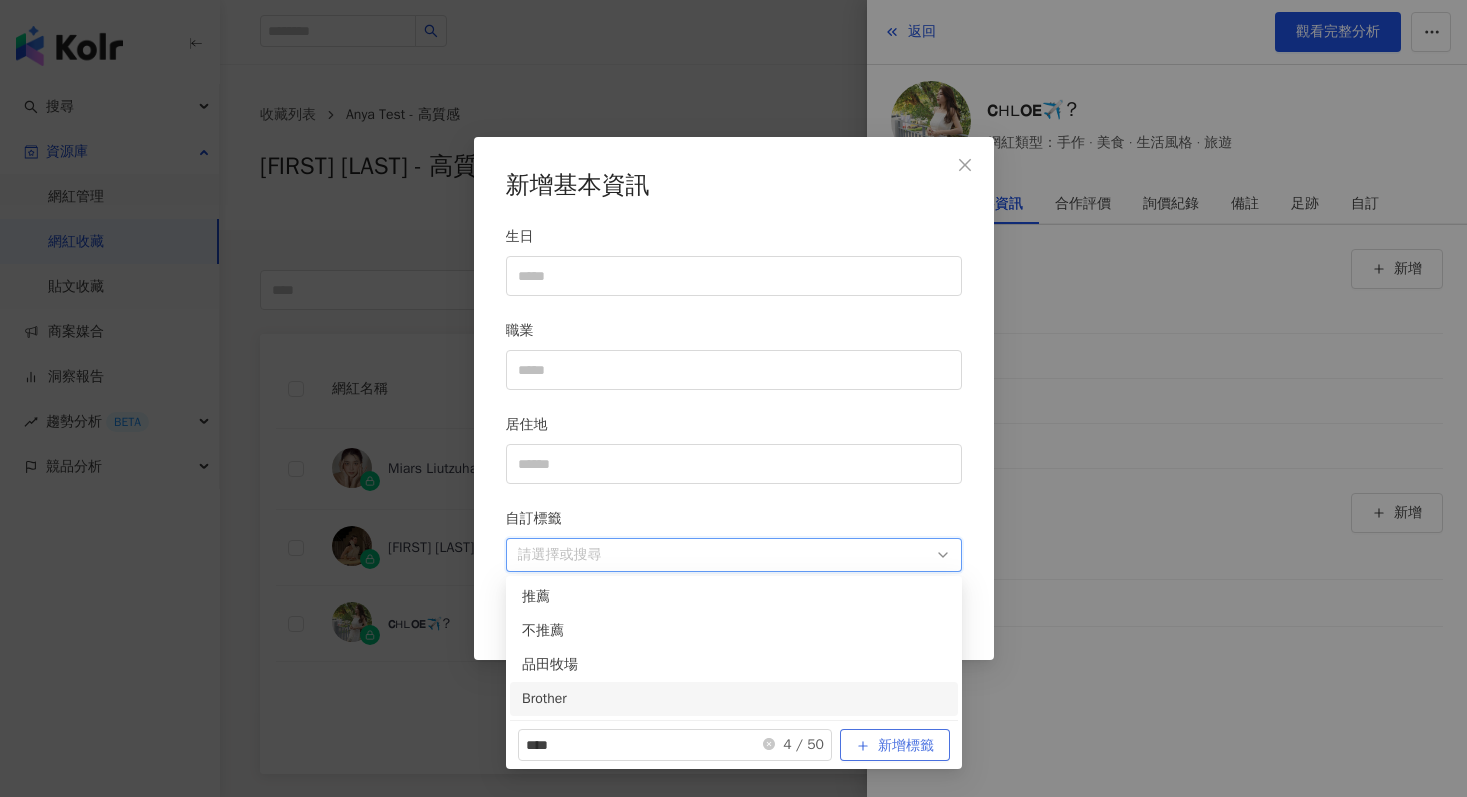 click on "新增標籤" at bounding box center (906, 746) 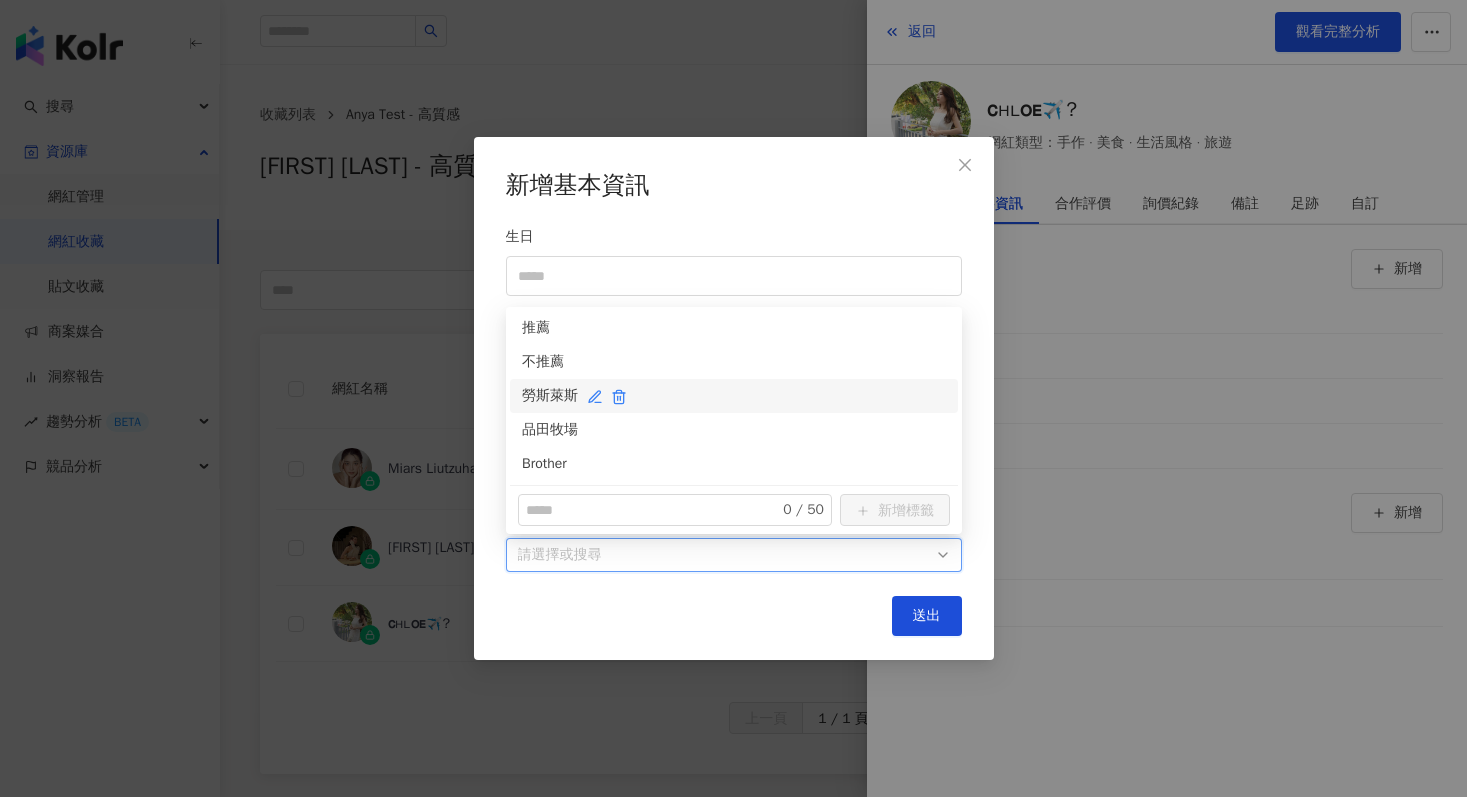 click 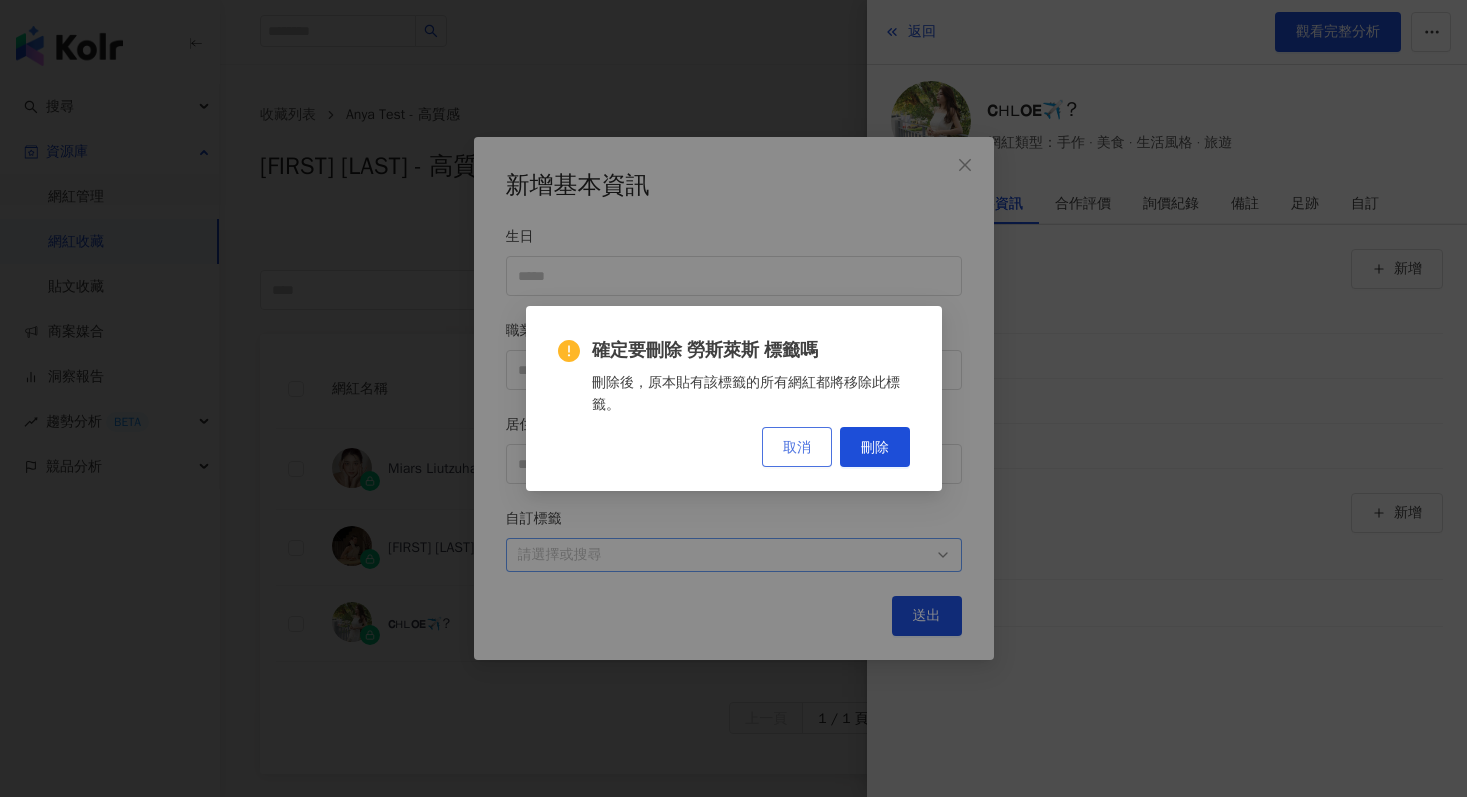click on "取消" at bounding box center (797, 447) 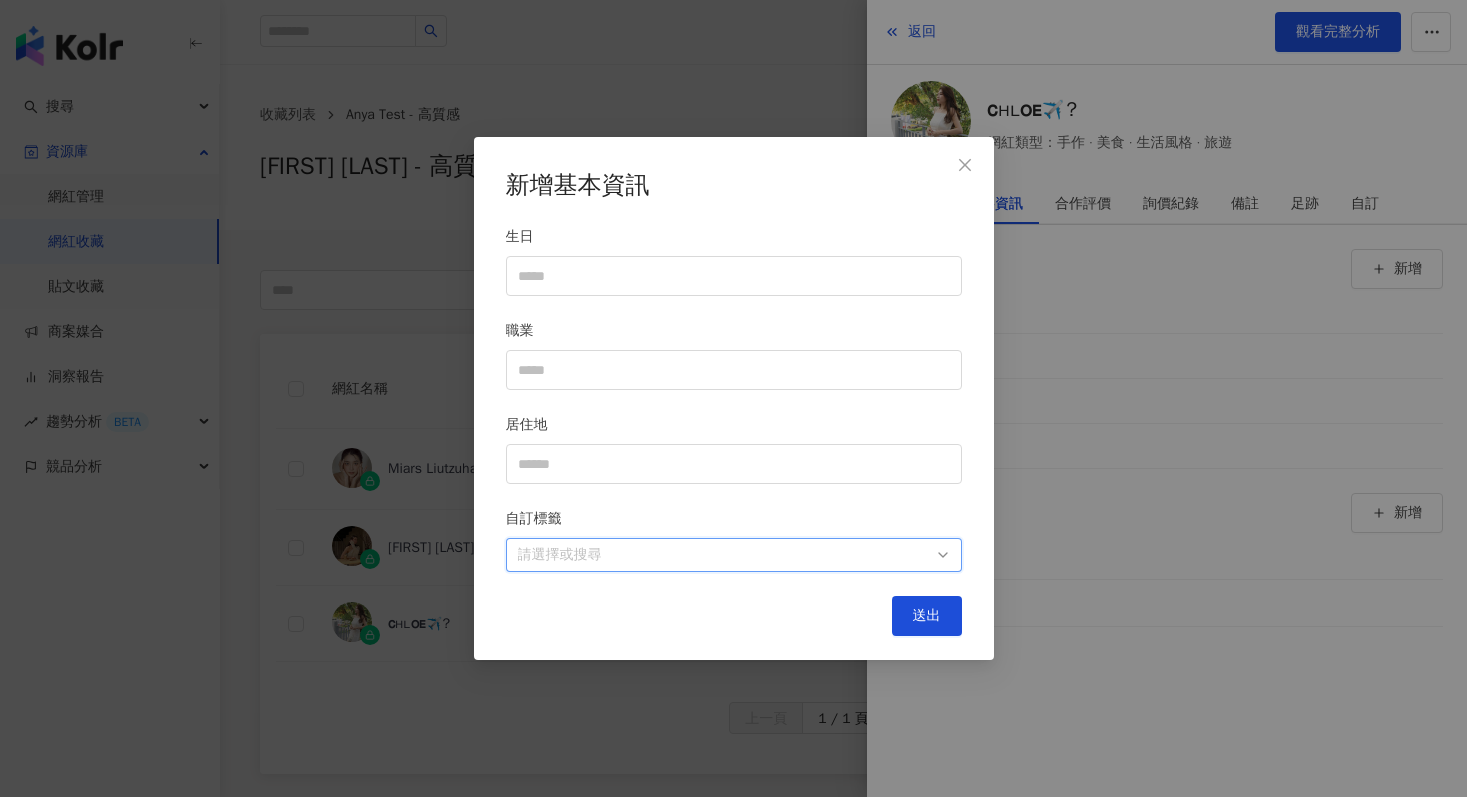 click at bounding box center [723, 555] 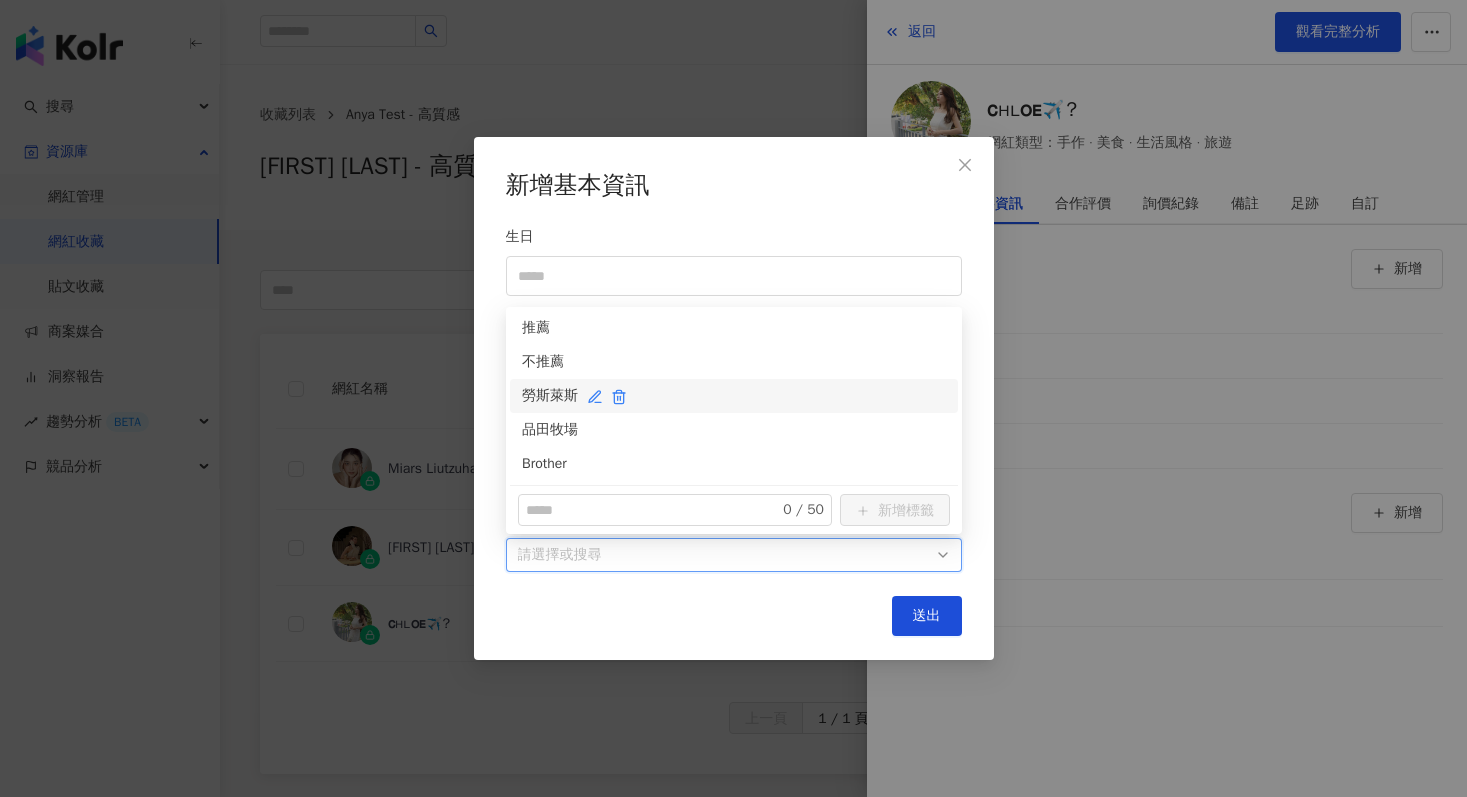 click on "勞斯萊斯" at bounding box center (734, 396) 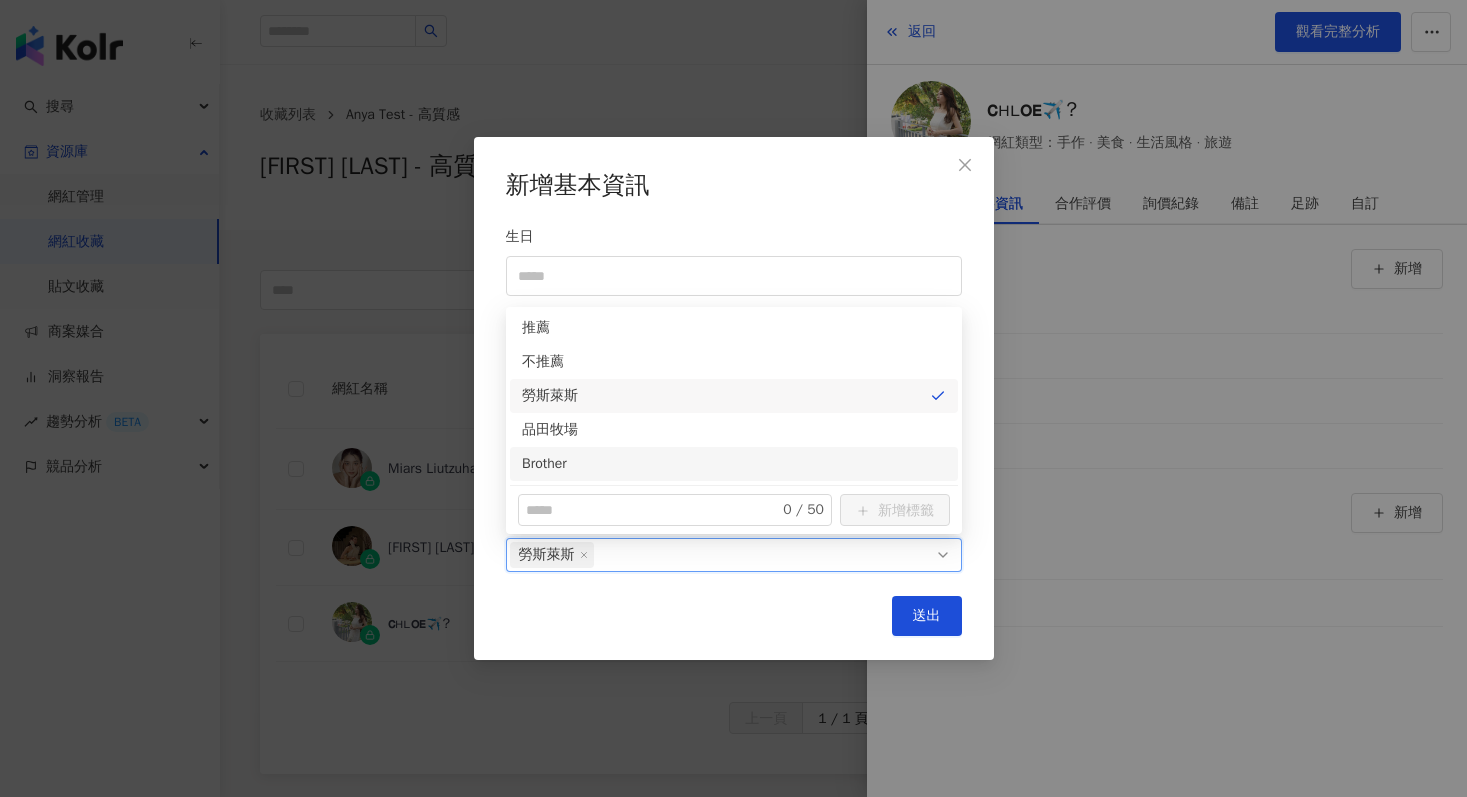 click on "送出" at bounding box center (734, 616) 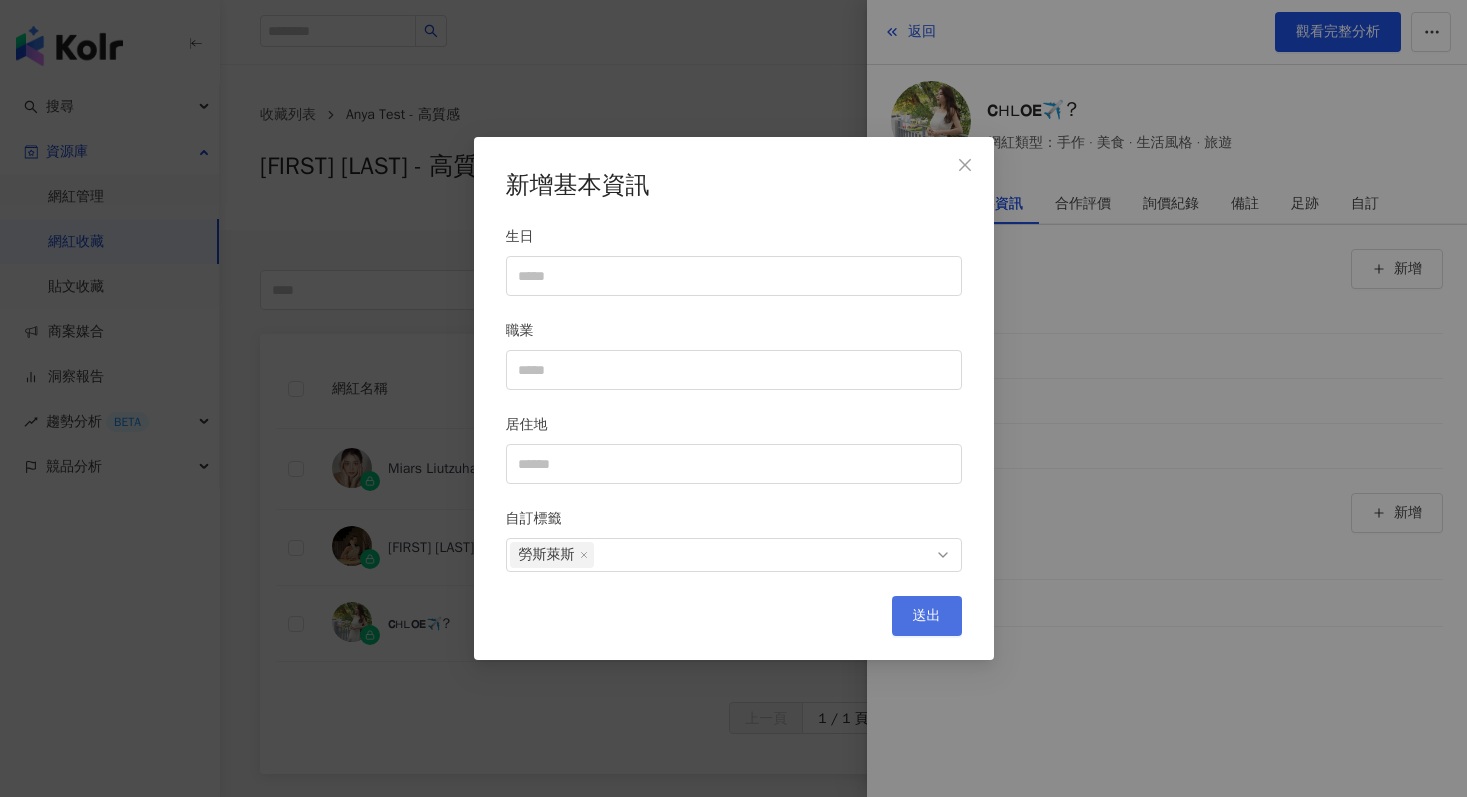 click on "送出" at bounding box center [927, 616] 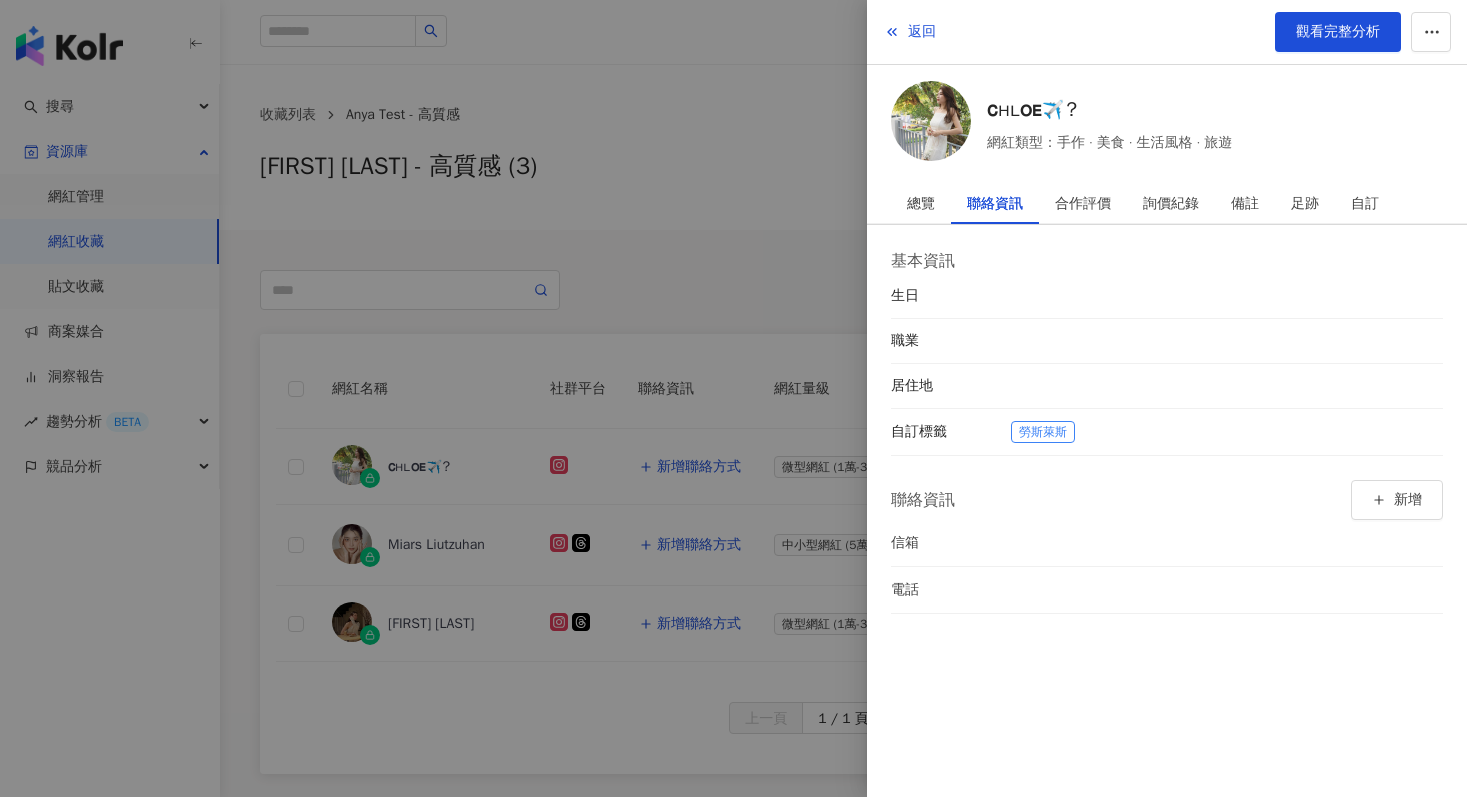 click at bounding box center (733, 398) 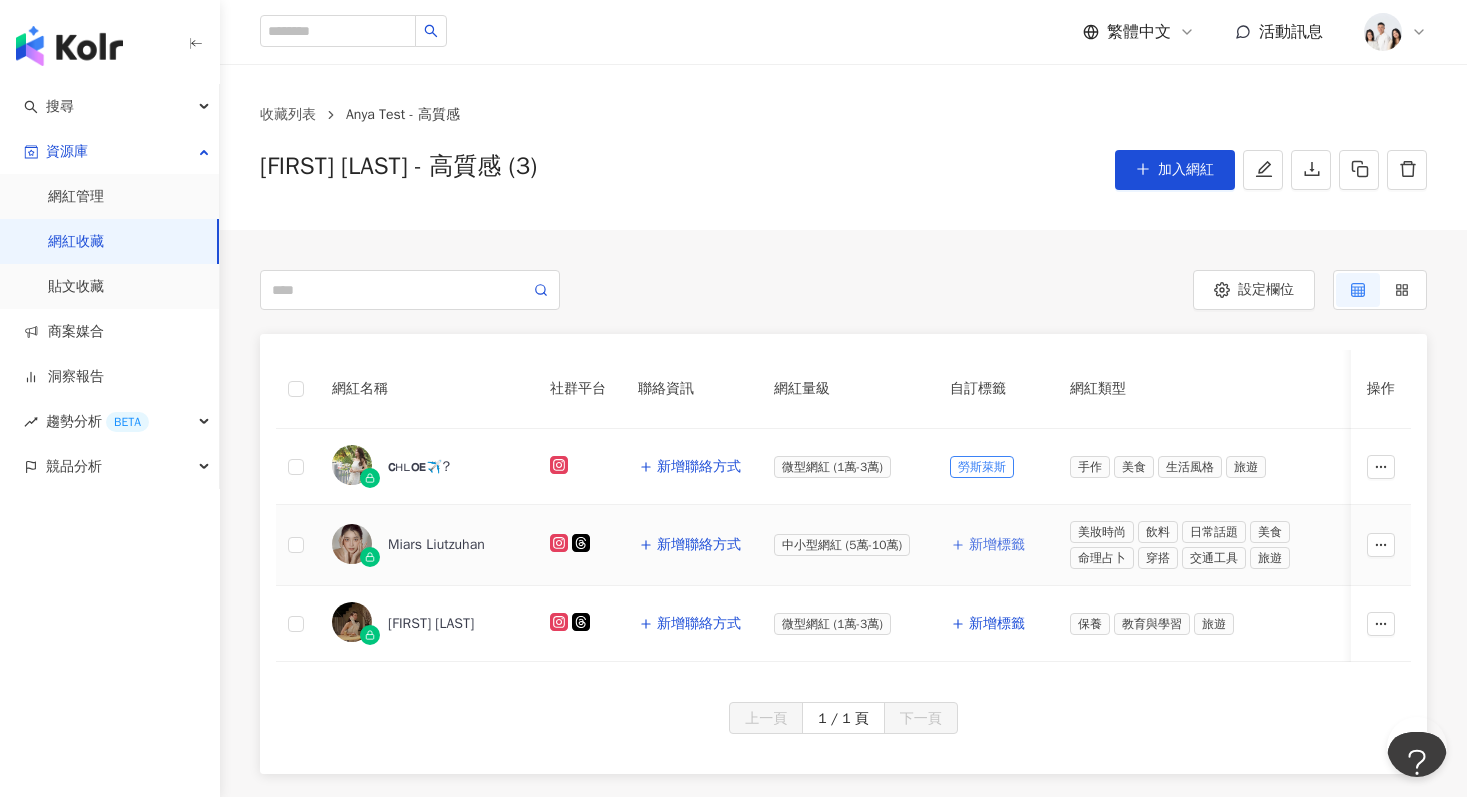 click on "新增標籤" at bounding box center (997, 545) 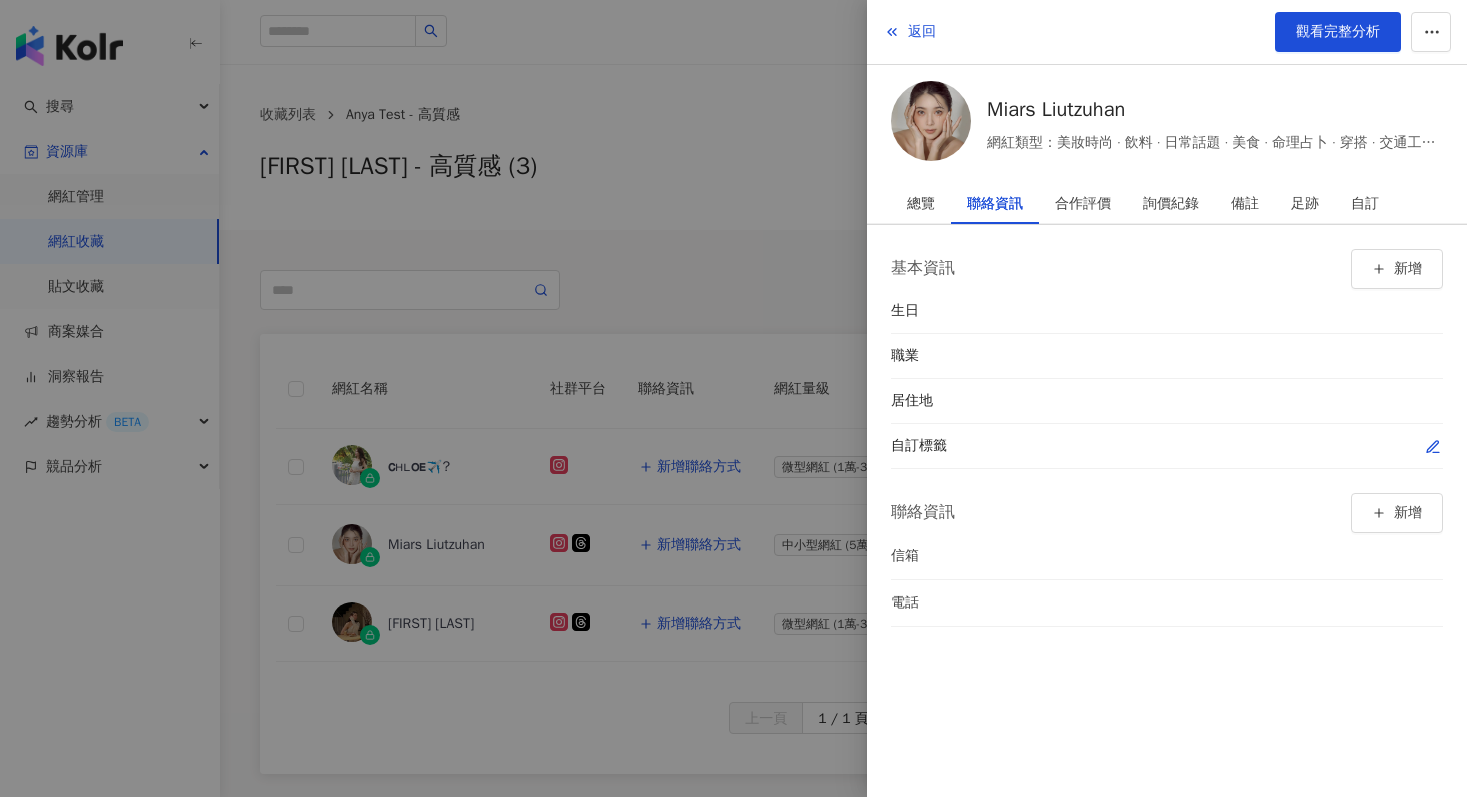 click 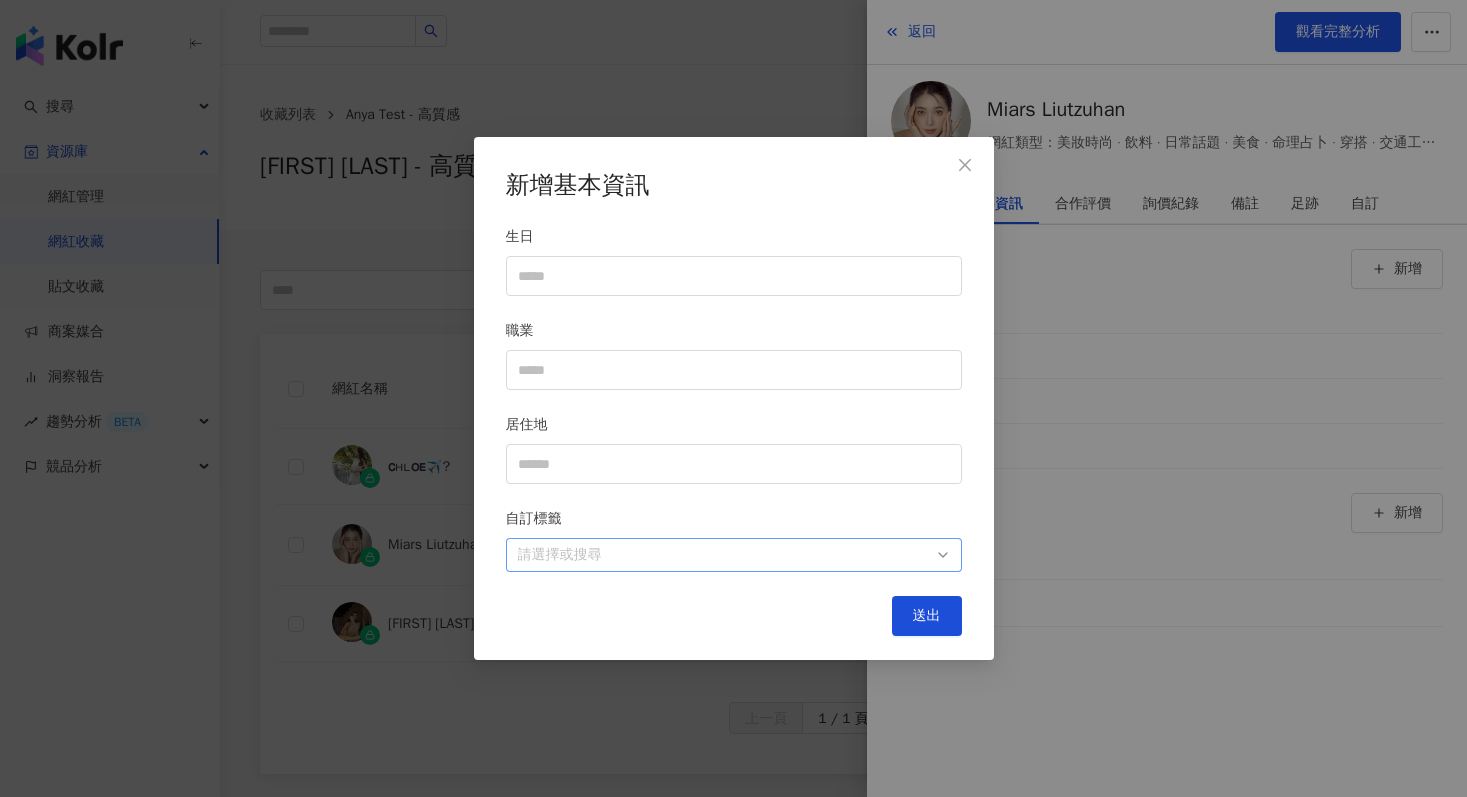 click at bounding box center [723, 555] 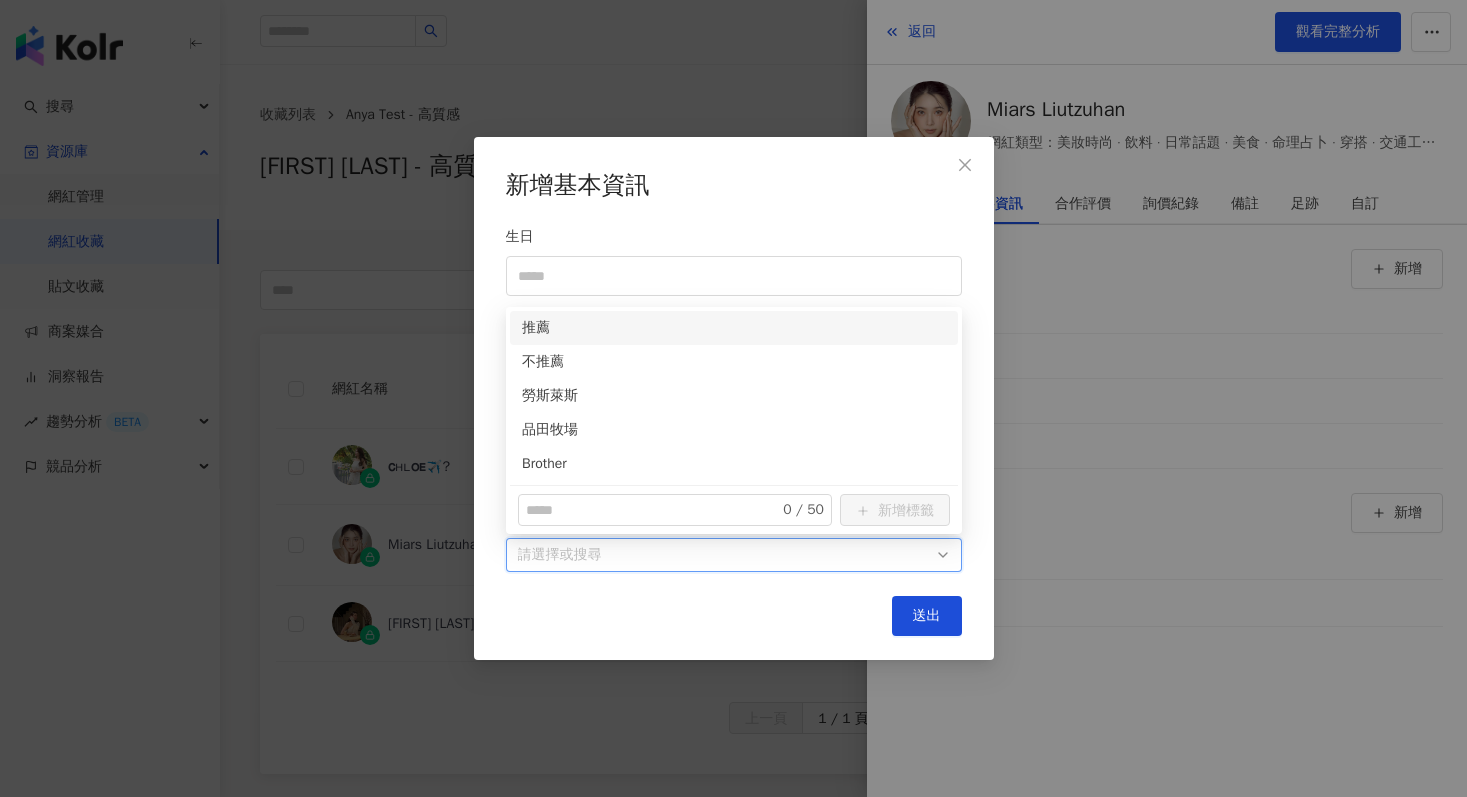 click on "新增基本資訊 生日 職業 居住地 自訂標籤   請選擇或搜尋 送出" at bounding box center (733, 398) 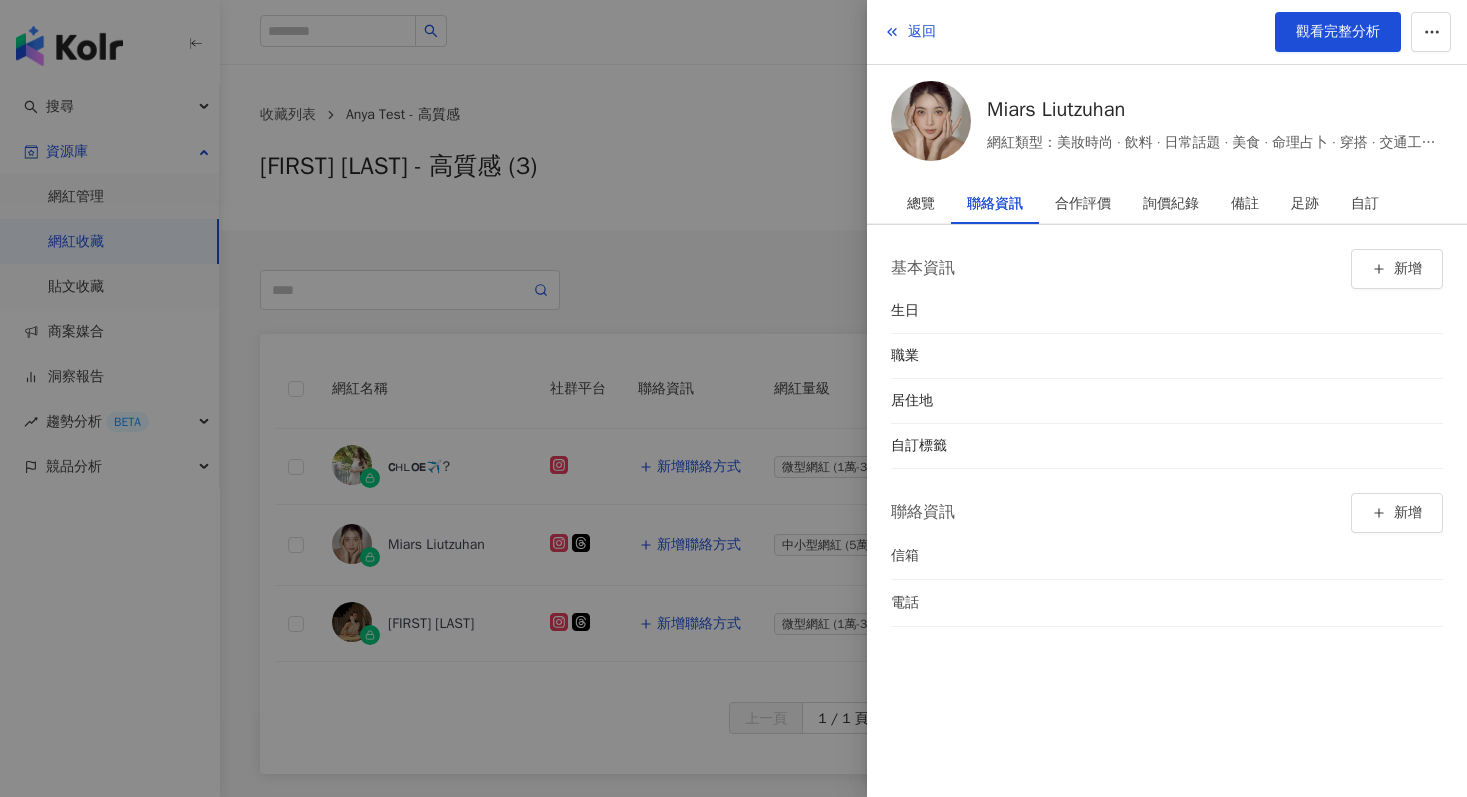 click at bounding box center [733, 398] 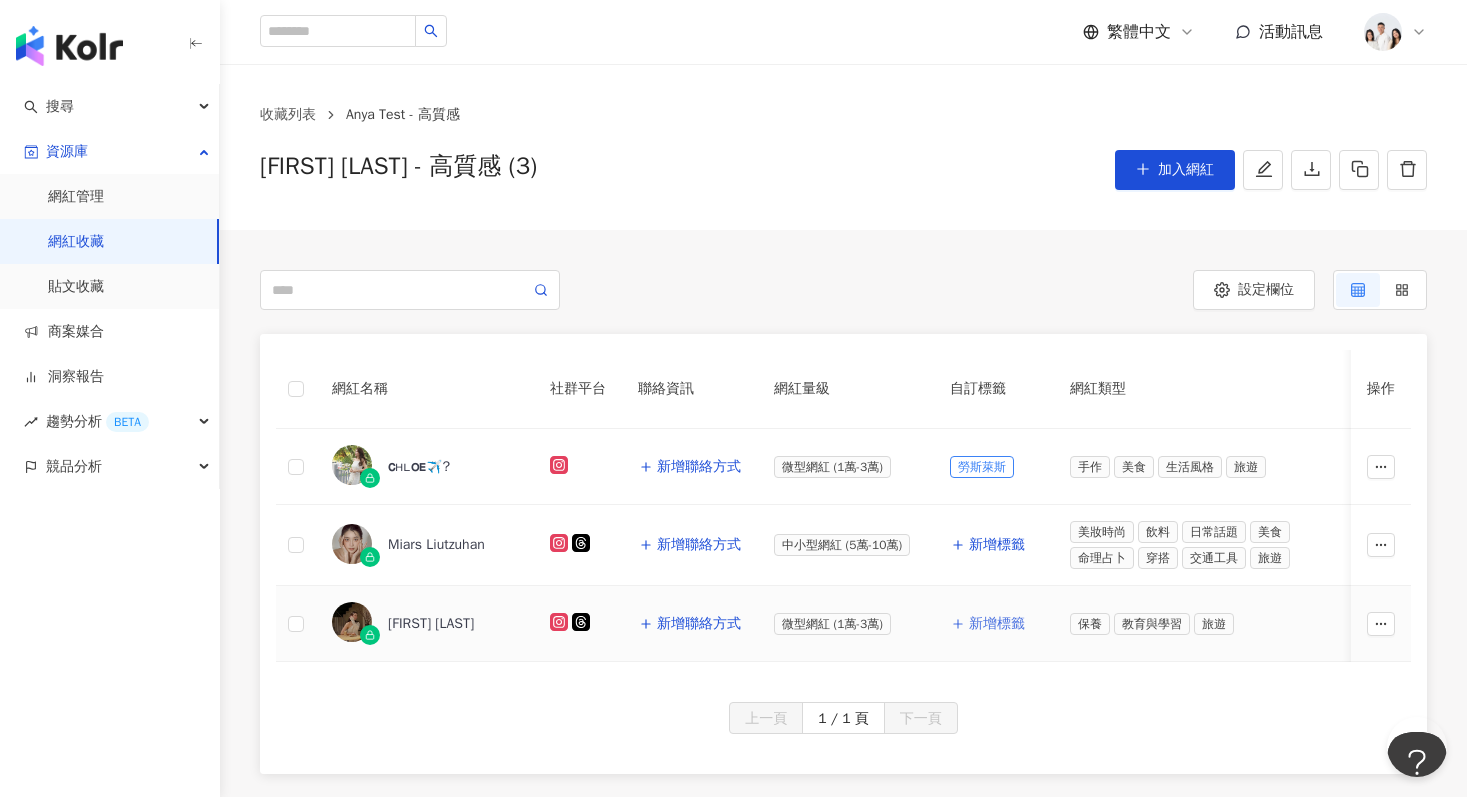 click on "新增標籤" at bounding box center (997, 624) 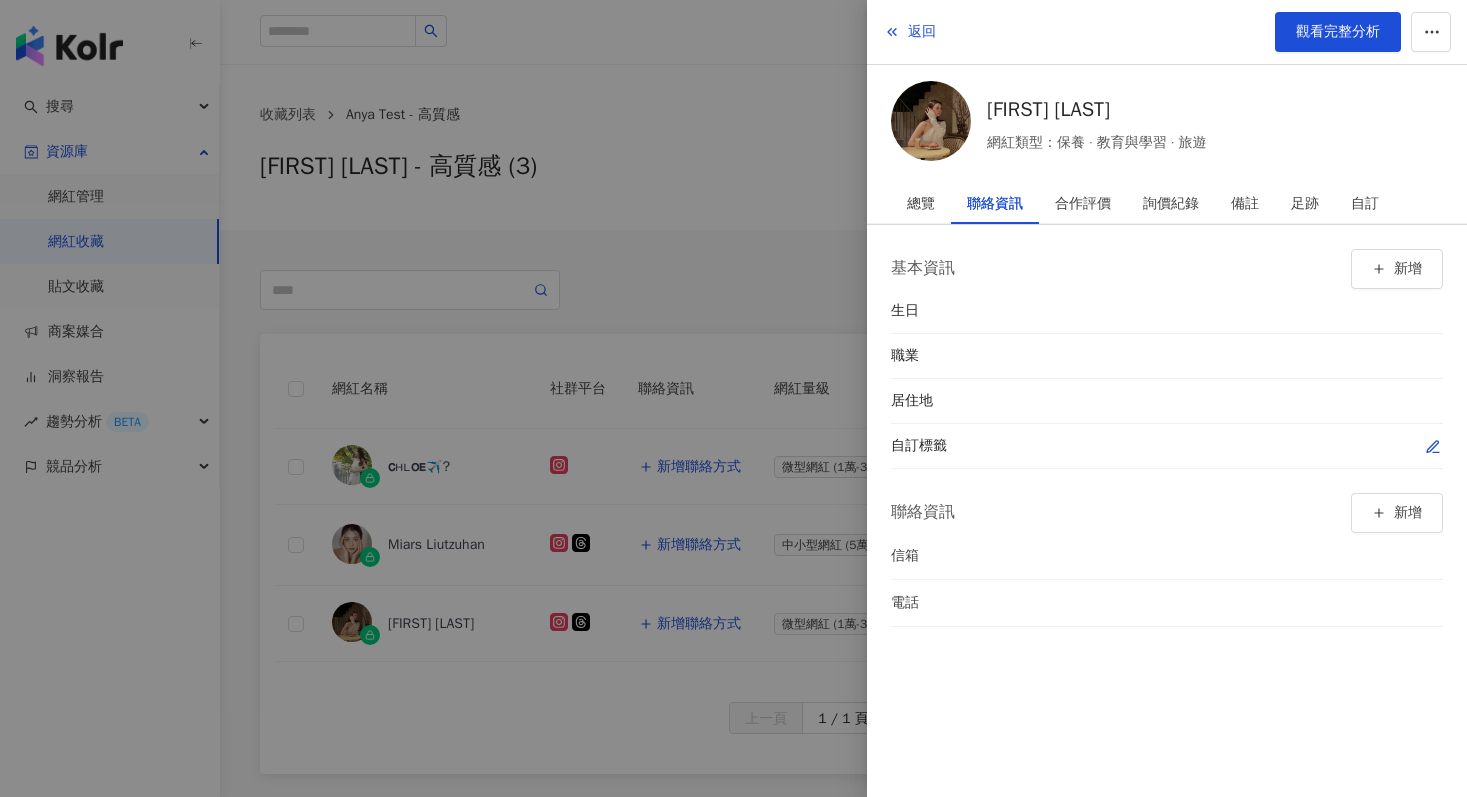 click on "自訂標籤" at bounding box center [1167, 446] 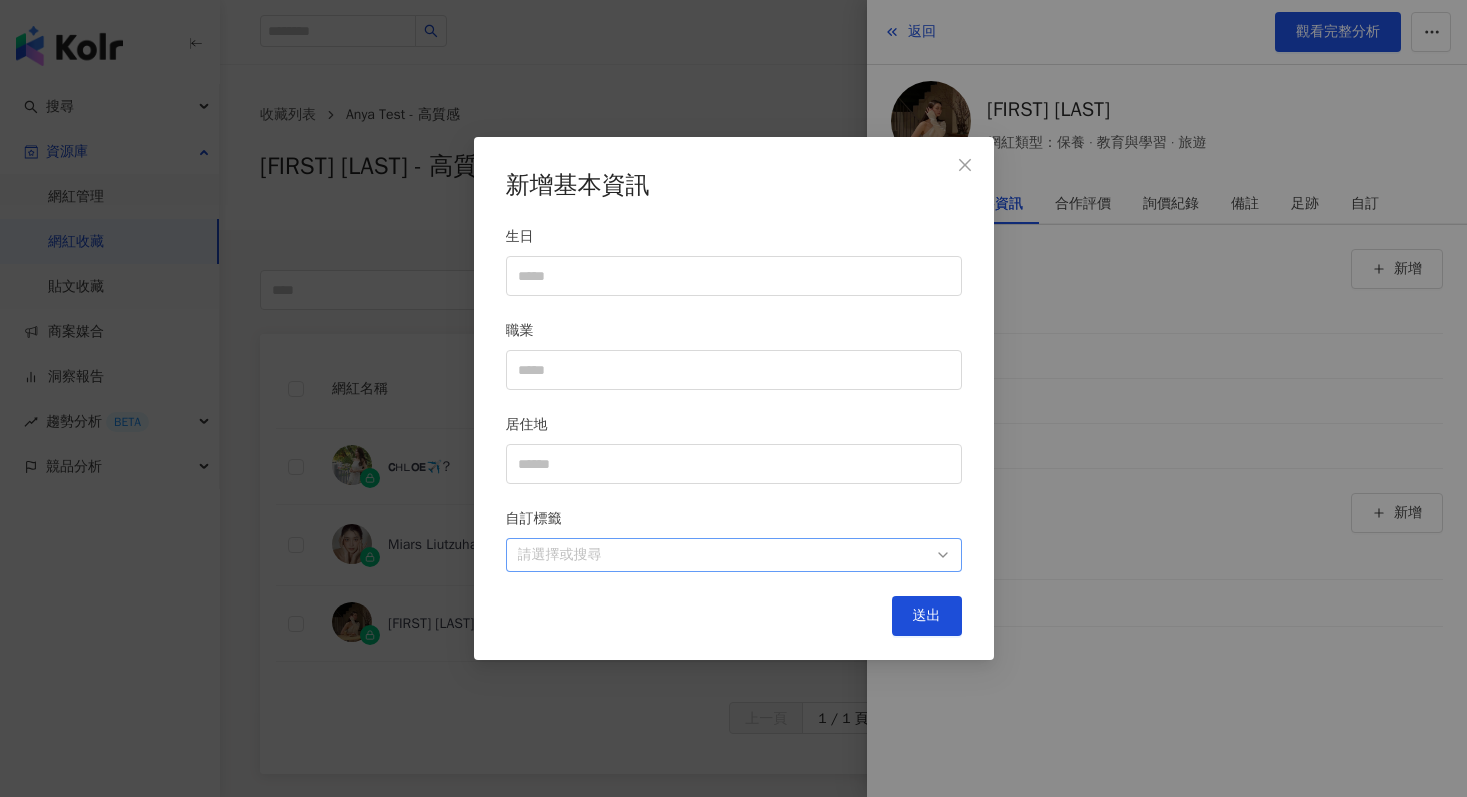 click on "請選擇或搜尋" at bounding box center (734, 555) 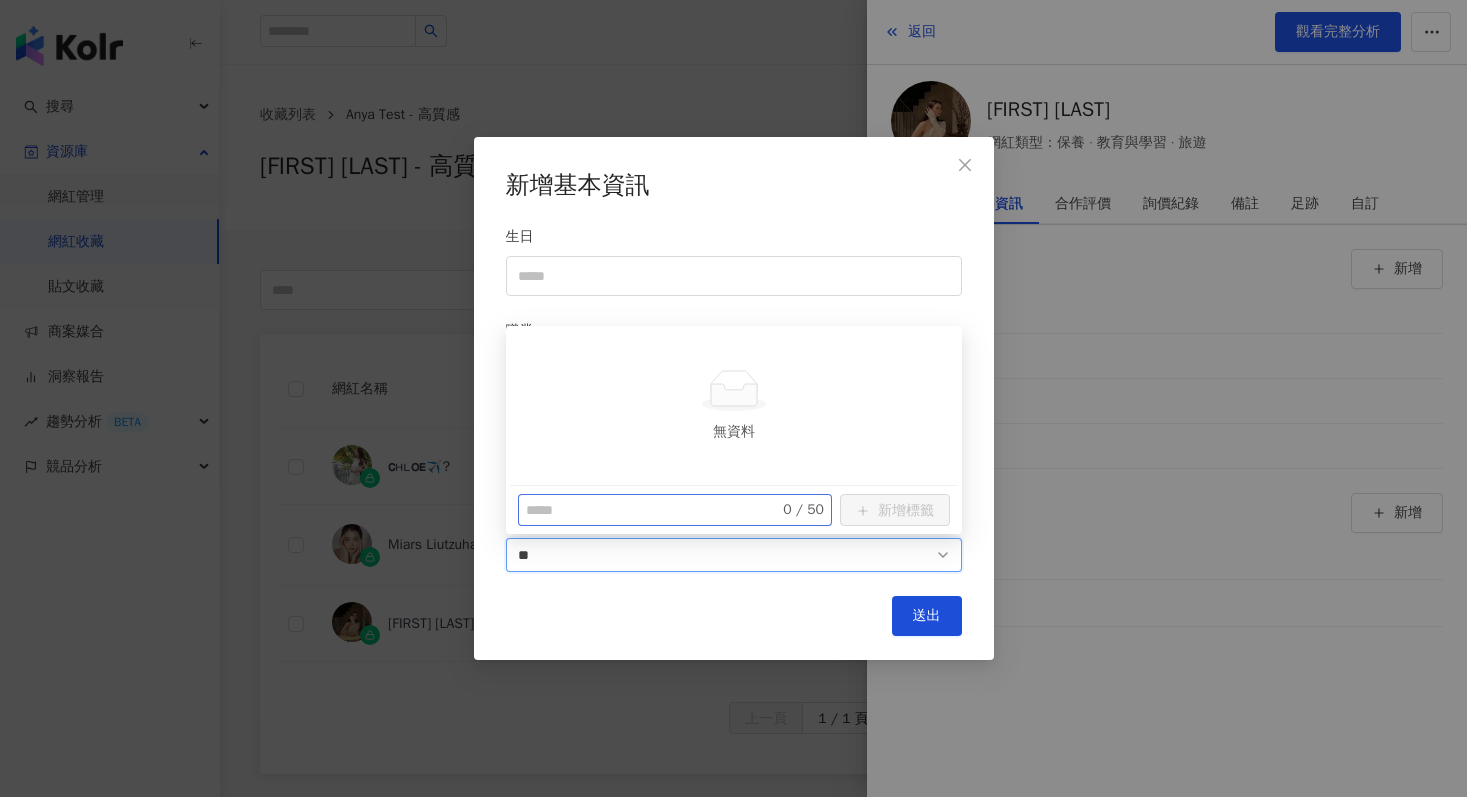 type on "**" 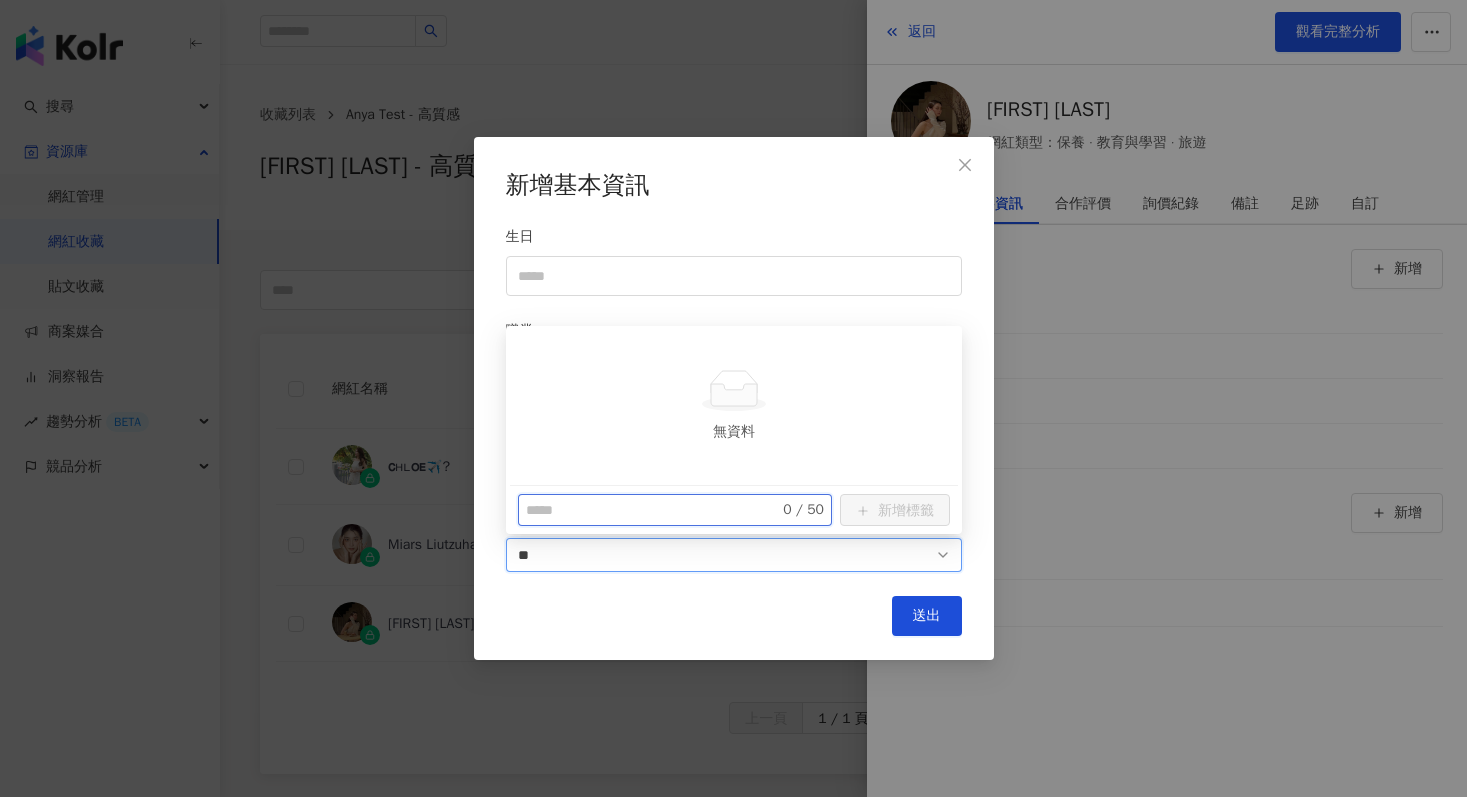 type 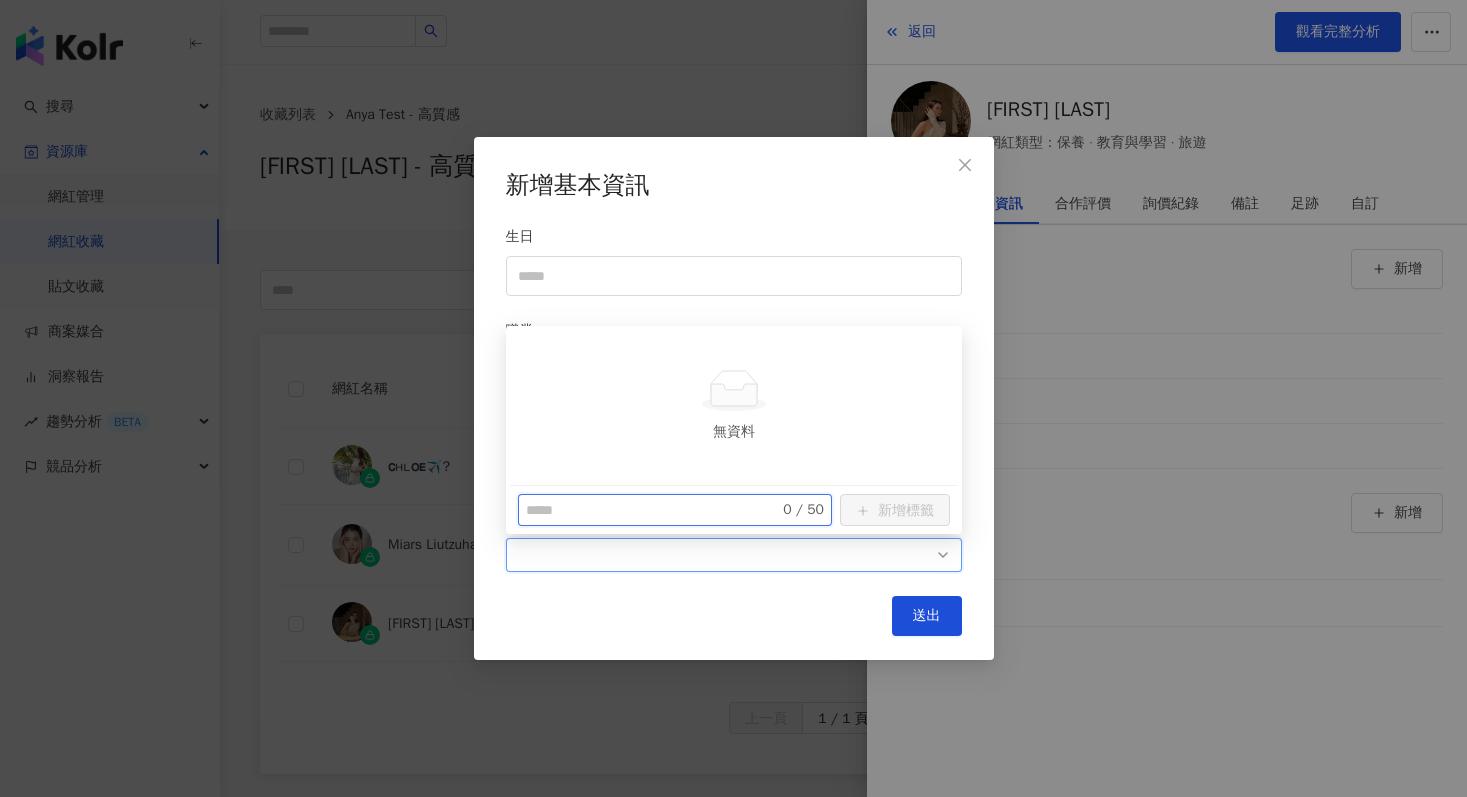 click at bounding box center (640, 510) 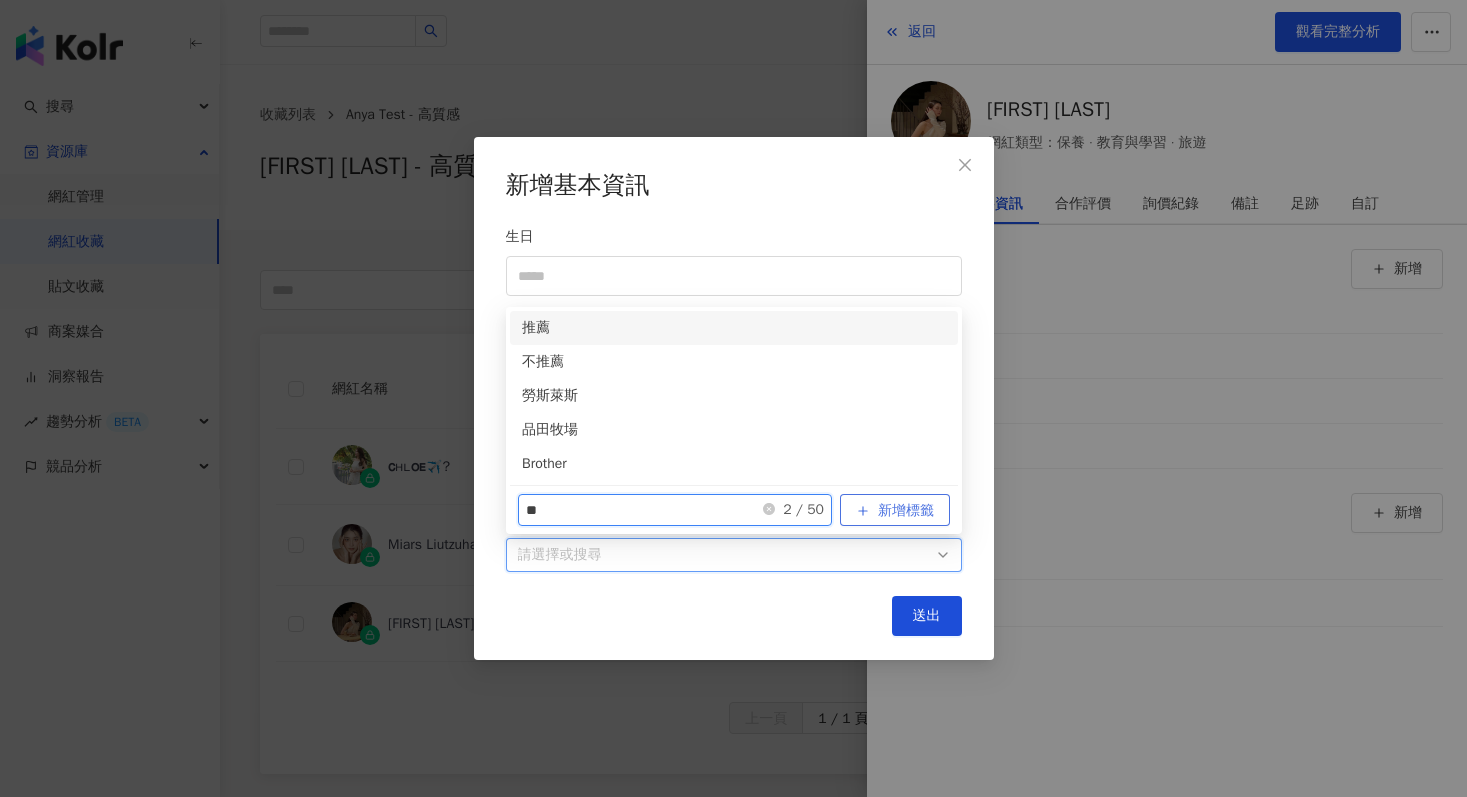 type on "**" 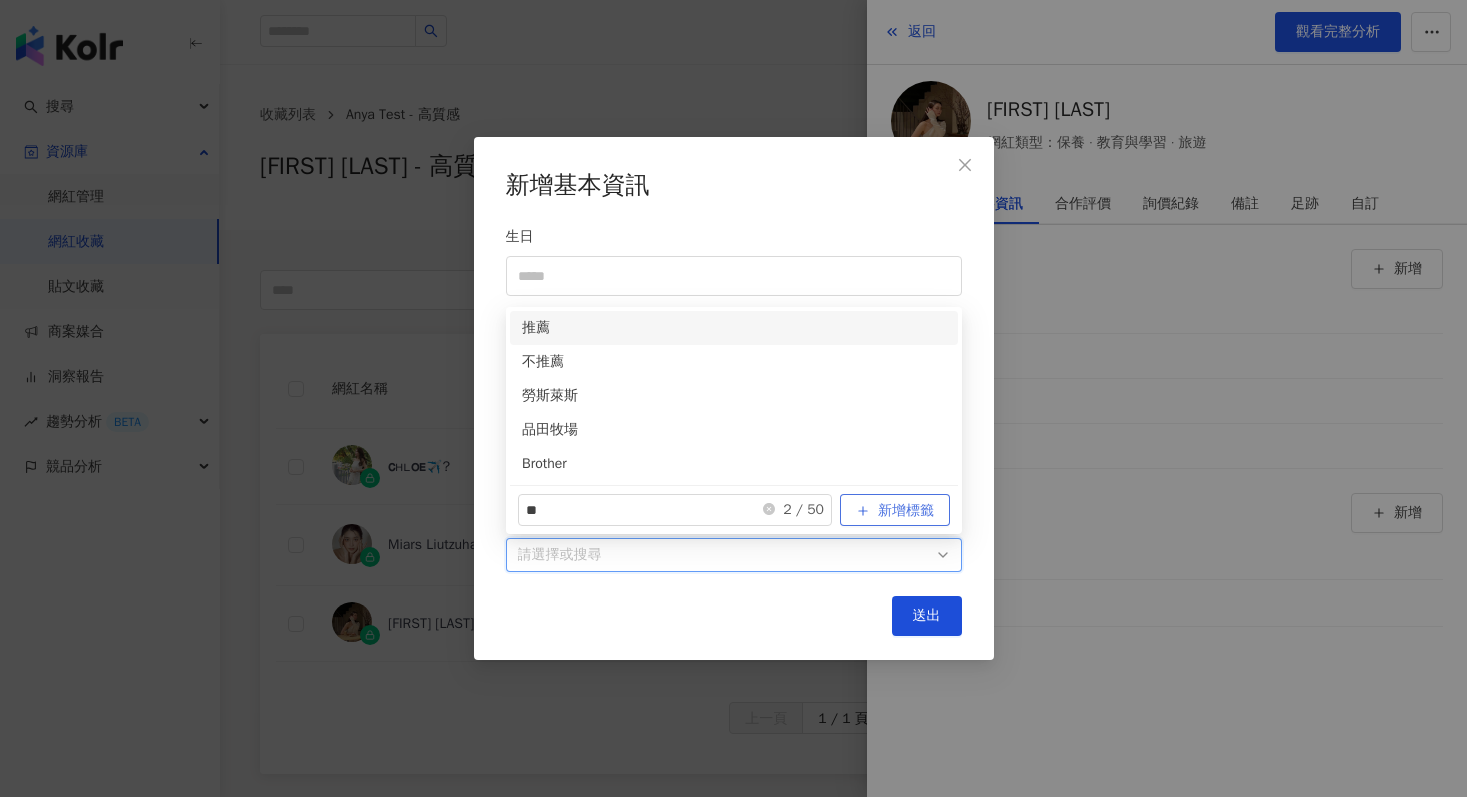 click on "新增標籤" at bounding box center (906, 511) 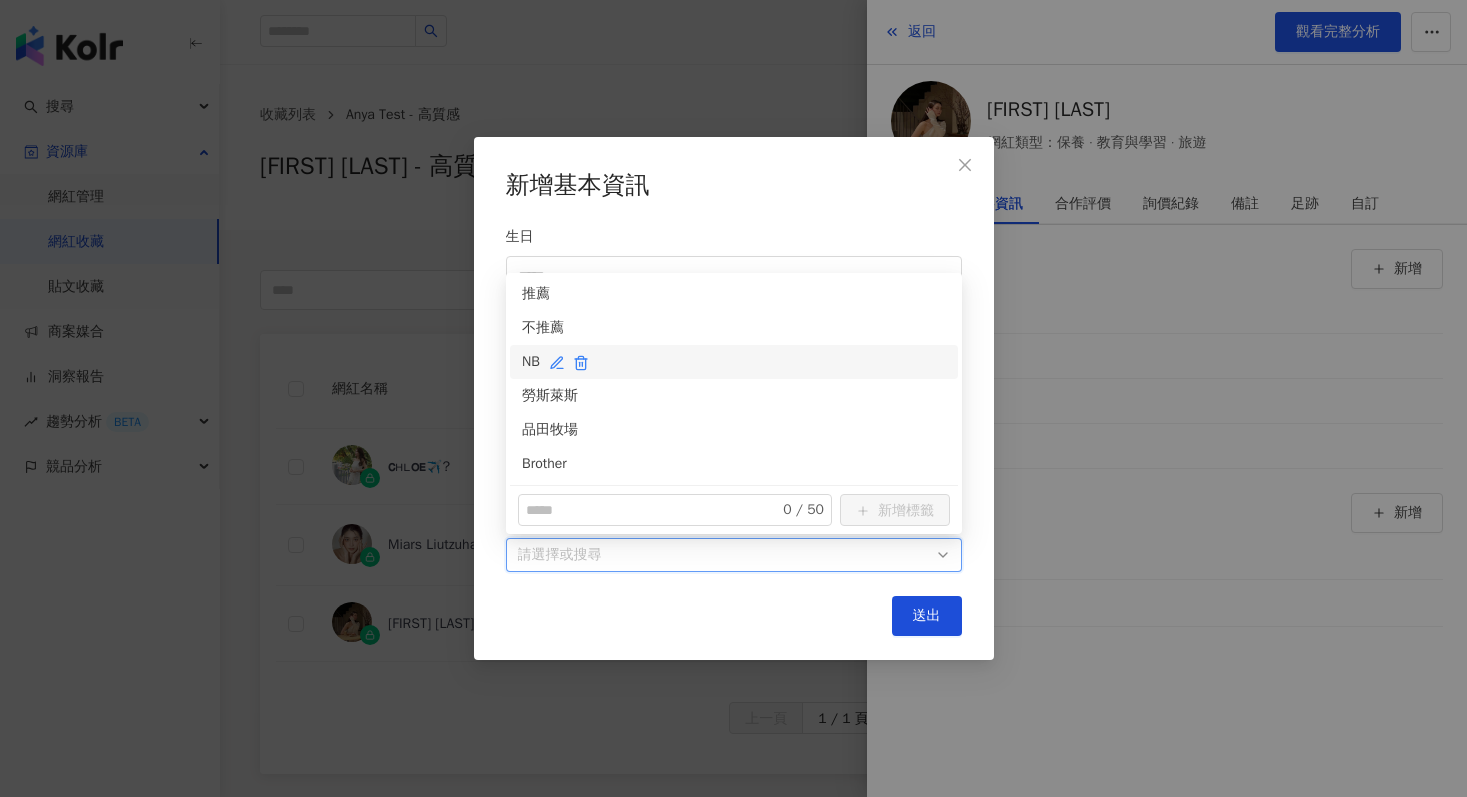 click on "NB" at bounding box center [734, 362] 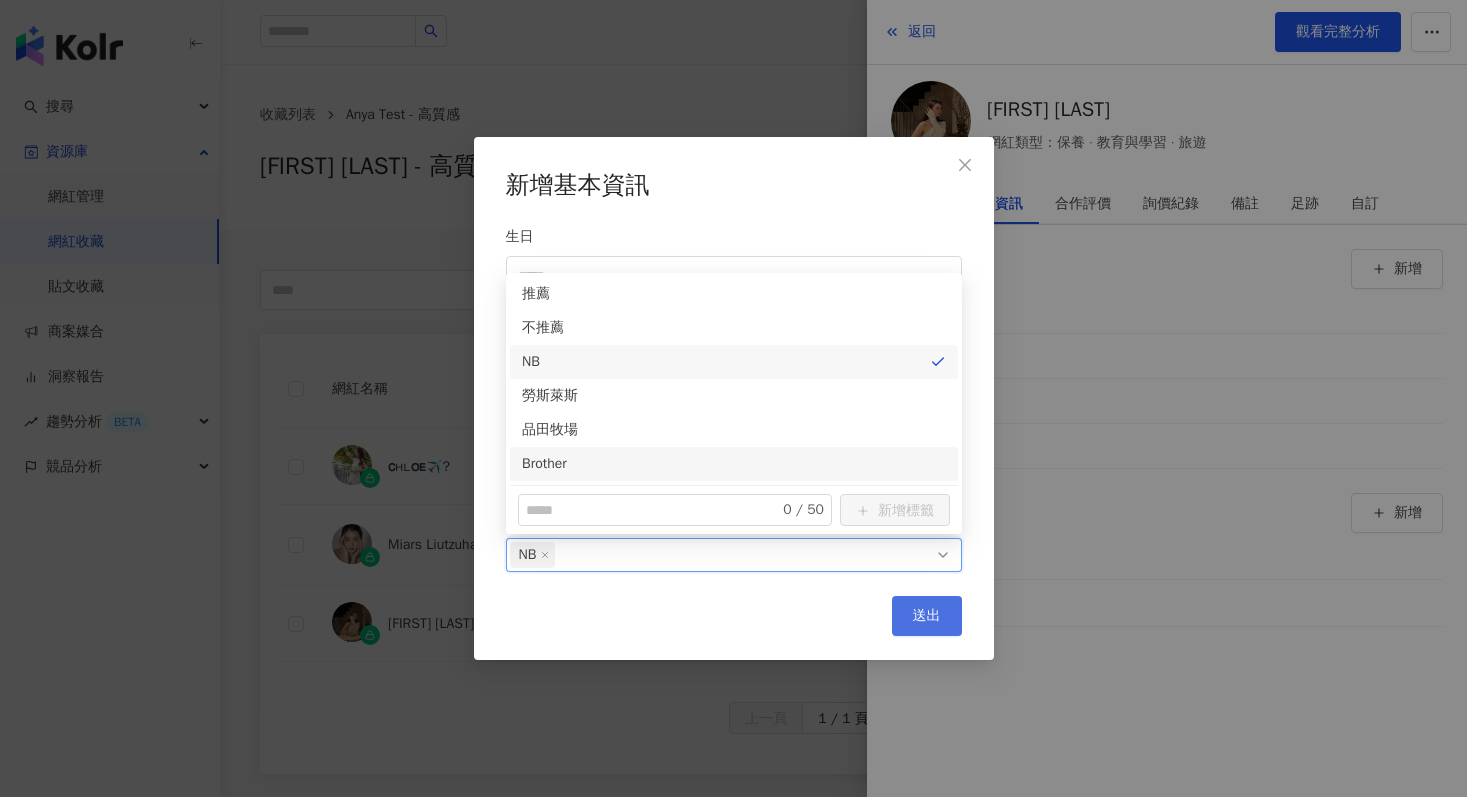 click on "送出" at bounding box center [927, 616] 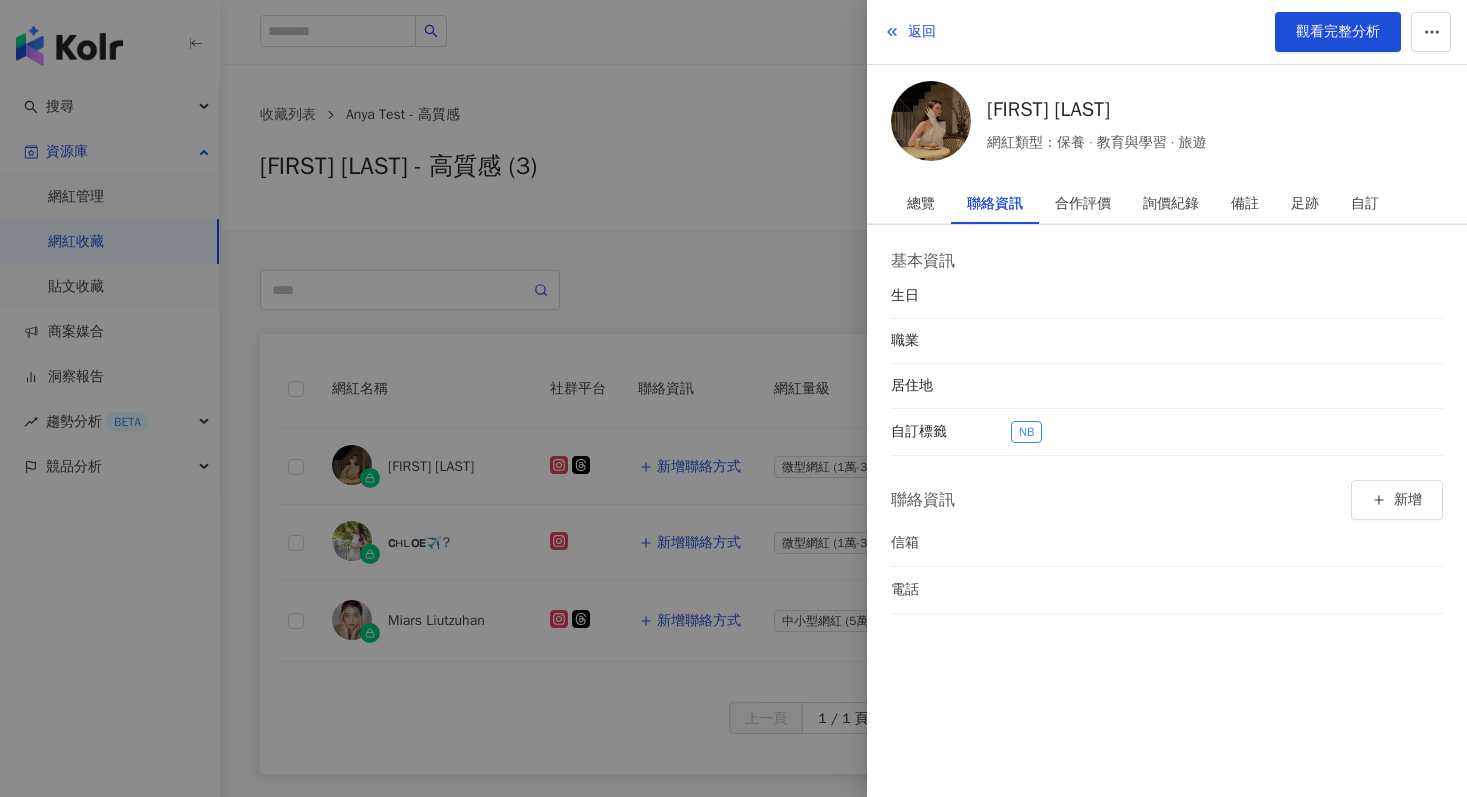 click at bounding box center [733, 398] 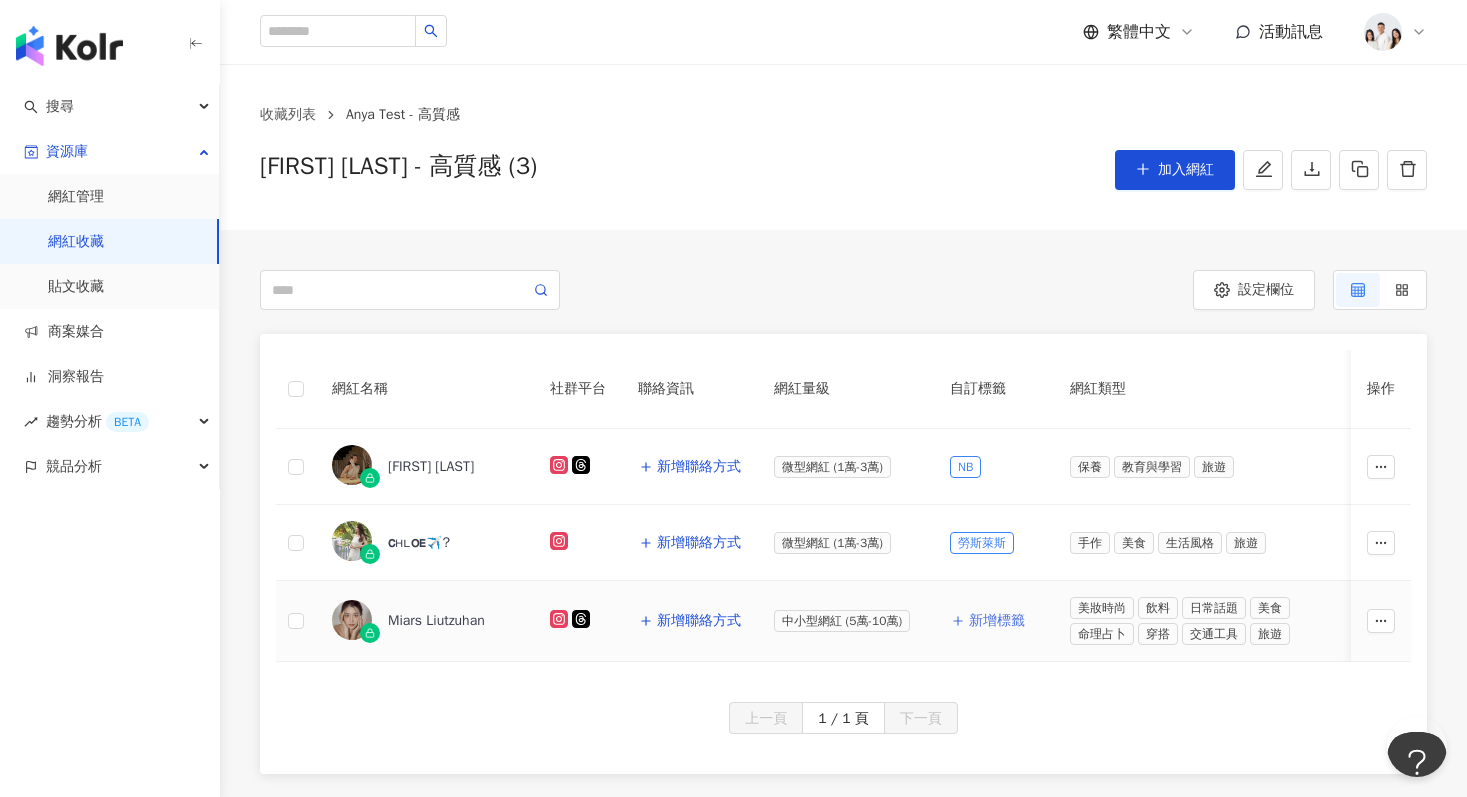 click on "新增標籤" at bounding box center [997, 621] 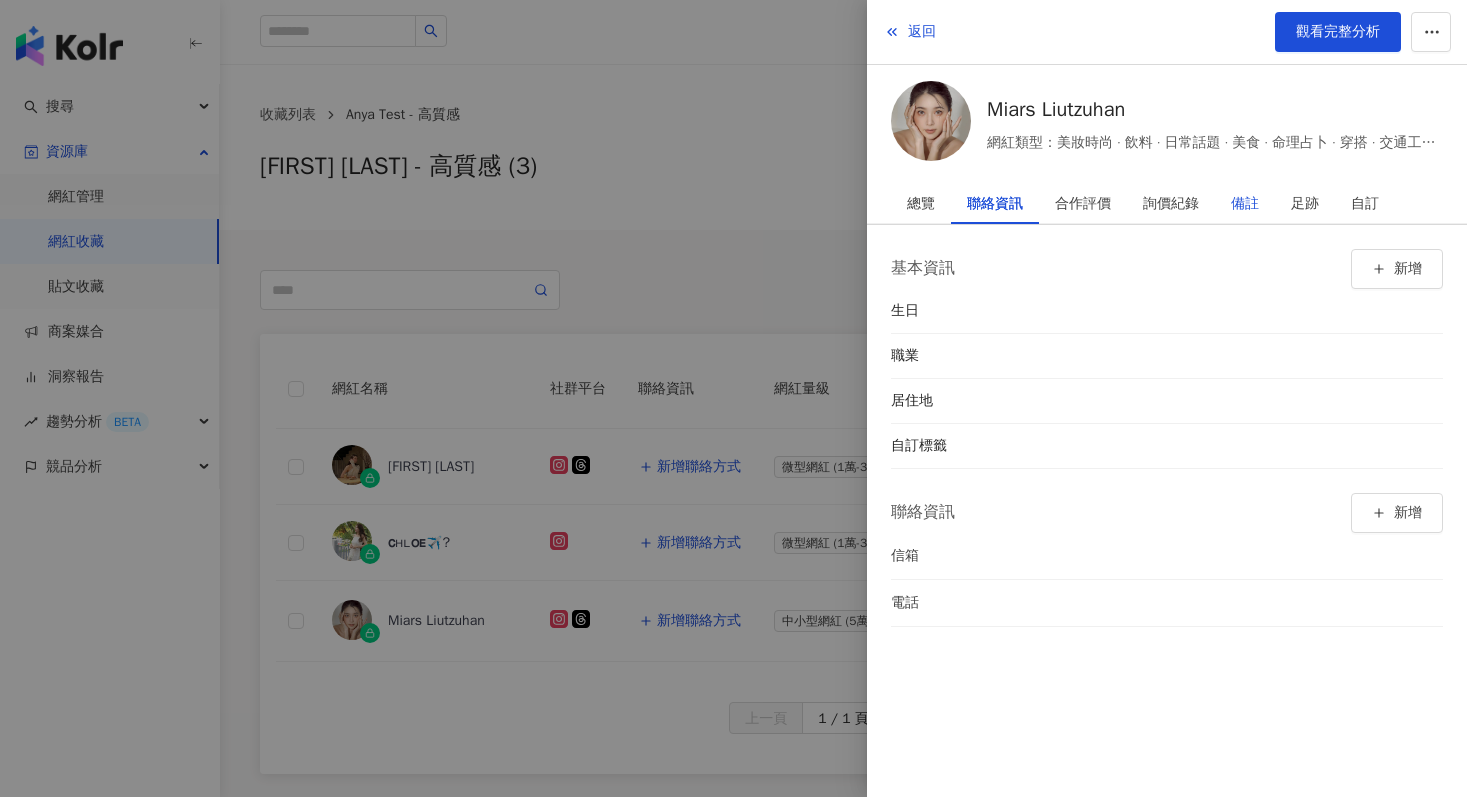 click on "備註" at bounding box center (1245, 204) 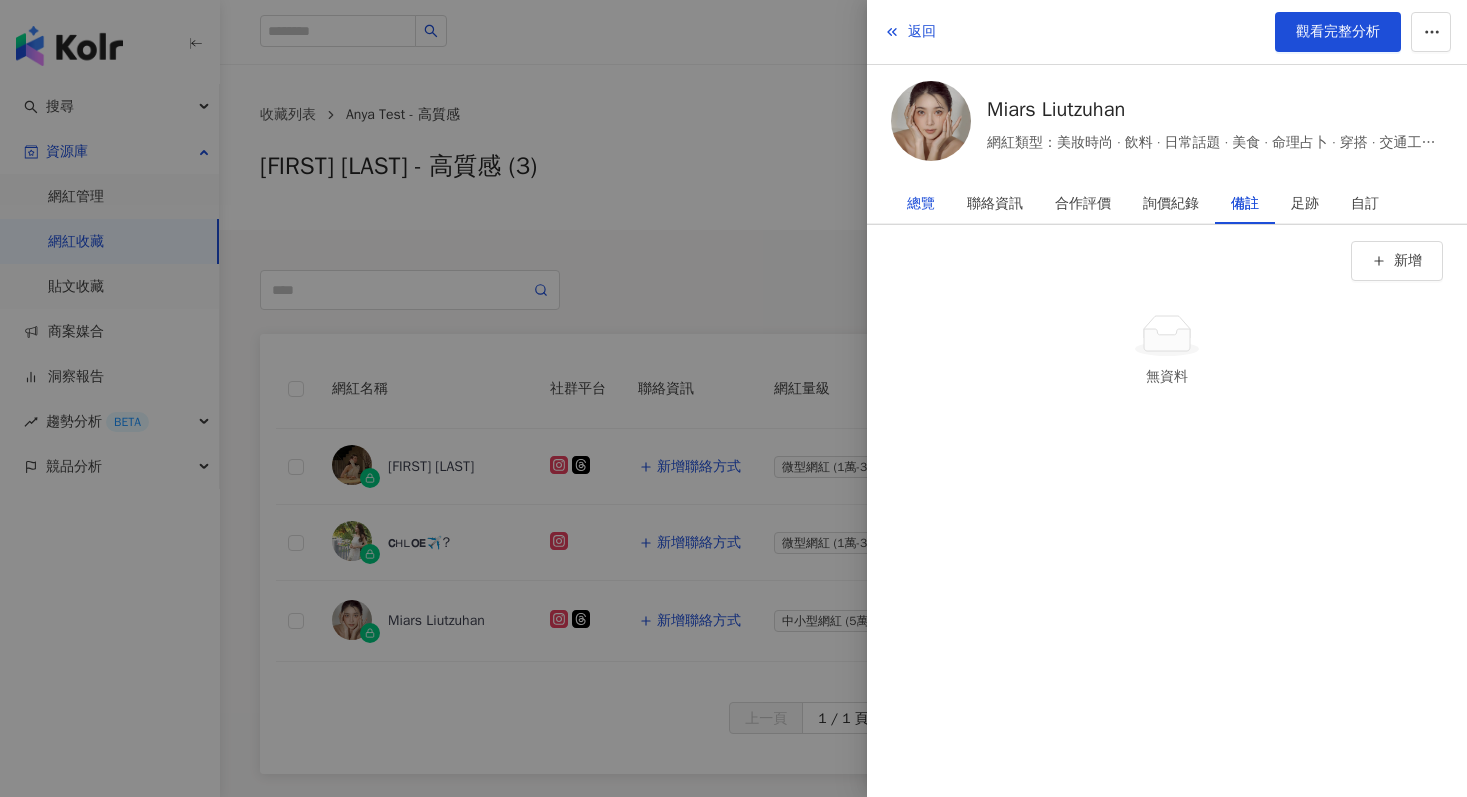 click on "總覽" at bounding box center [921, 204] 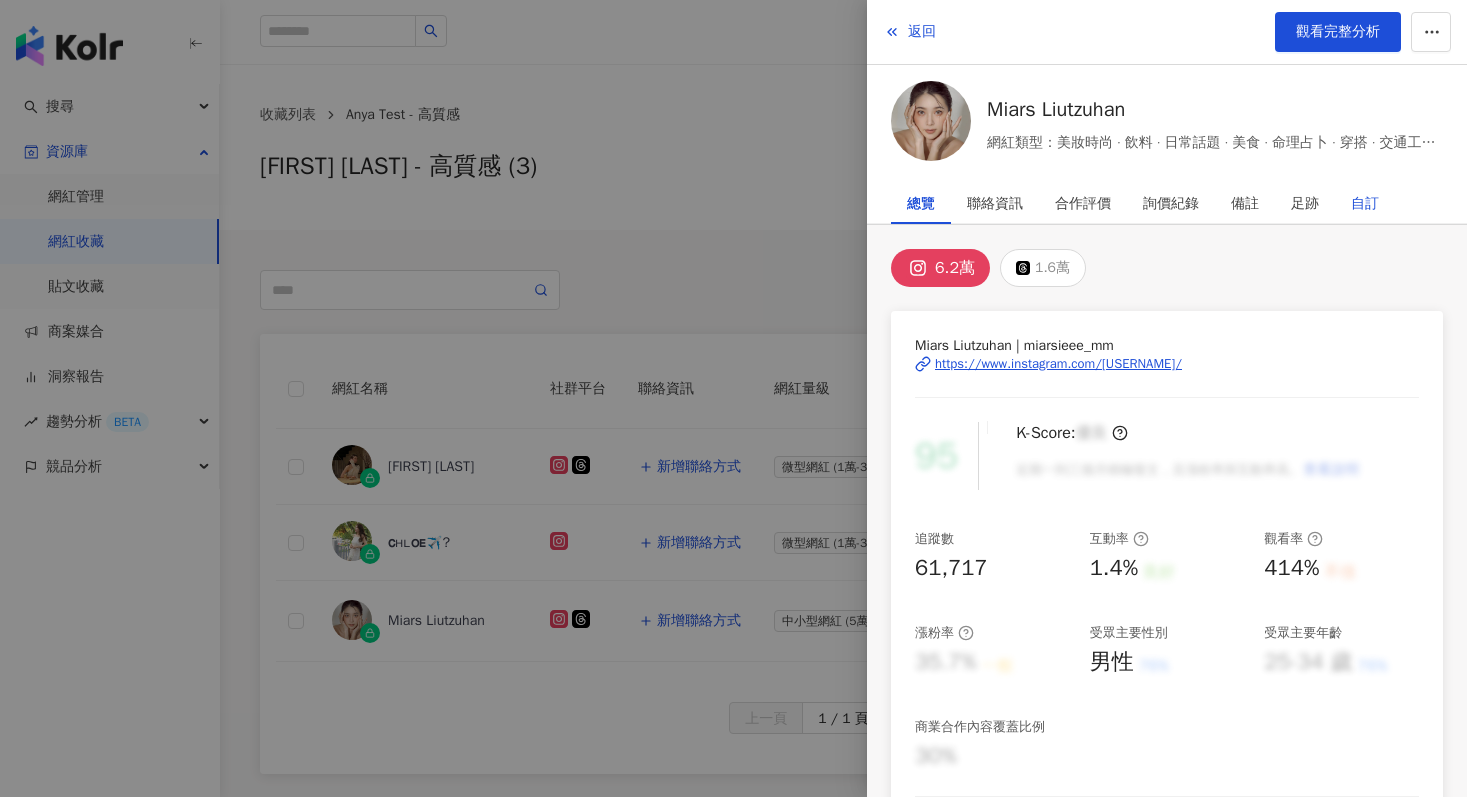 click on "自訂" at bounding box center (1365, 204) 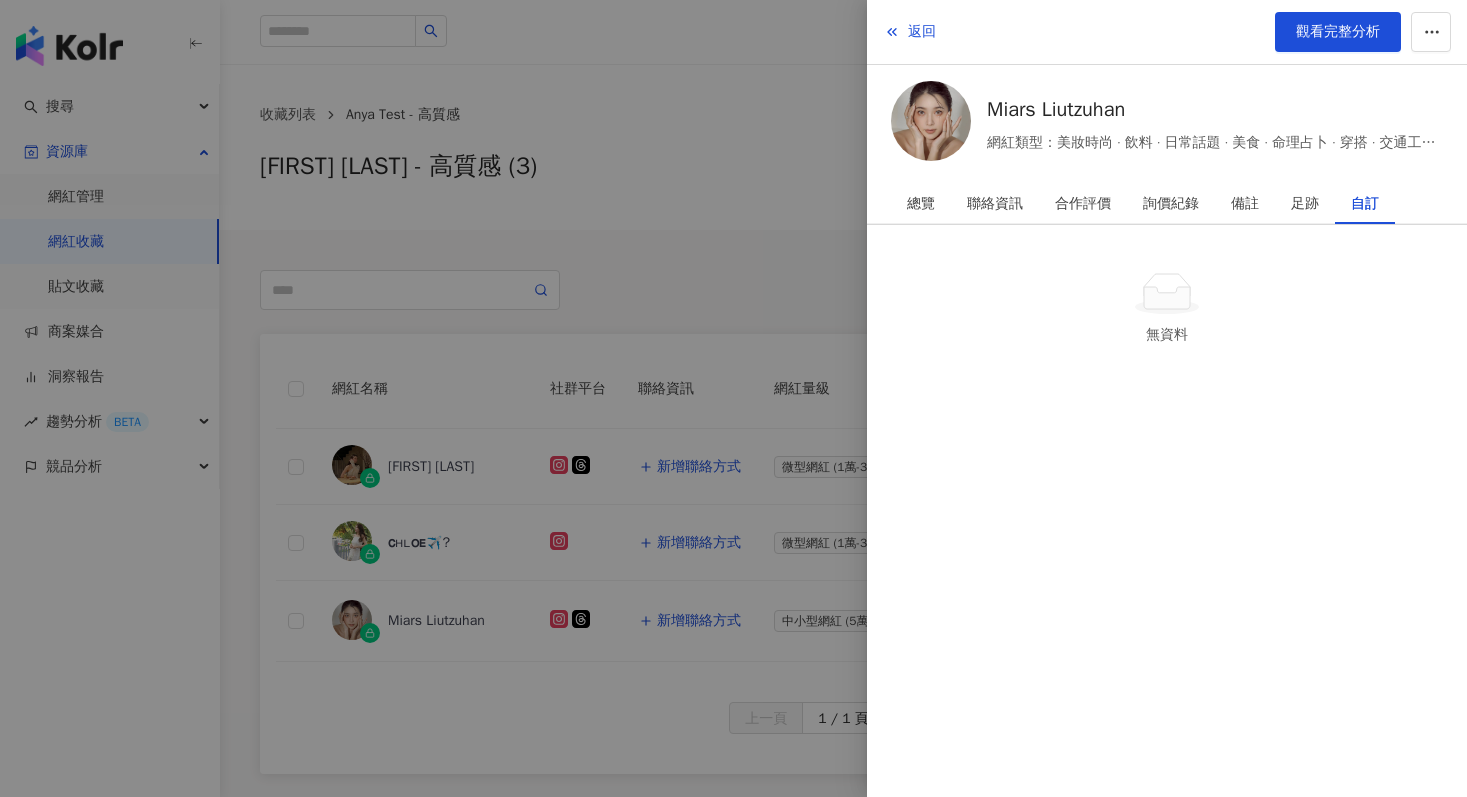 click at bounding box center (733, 398) 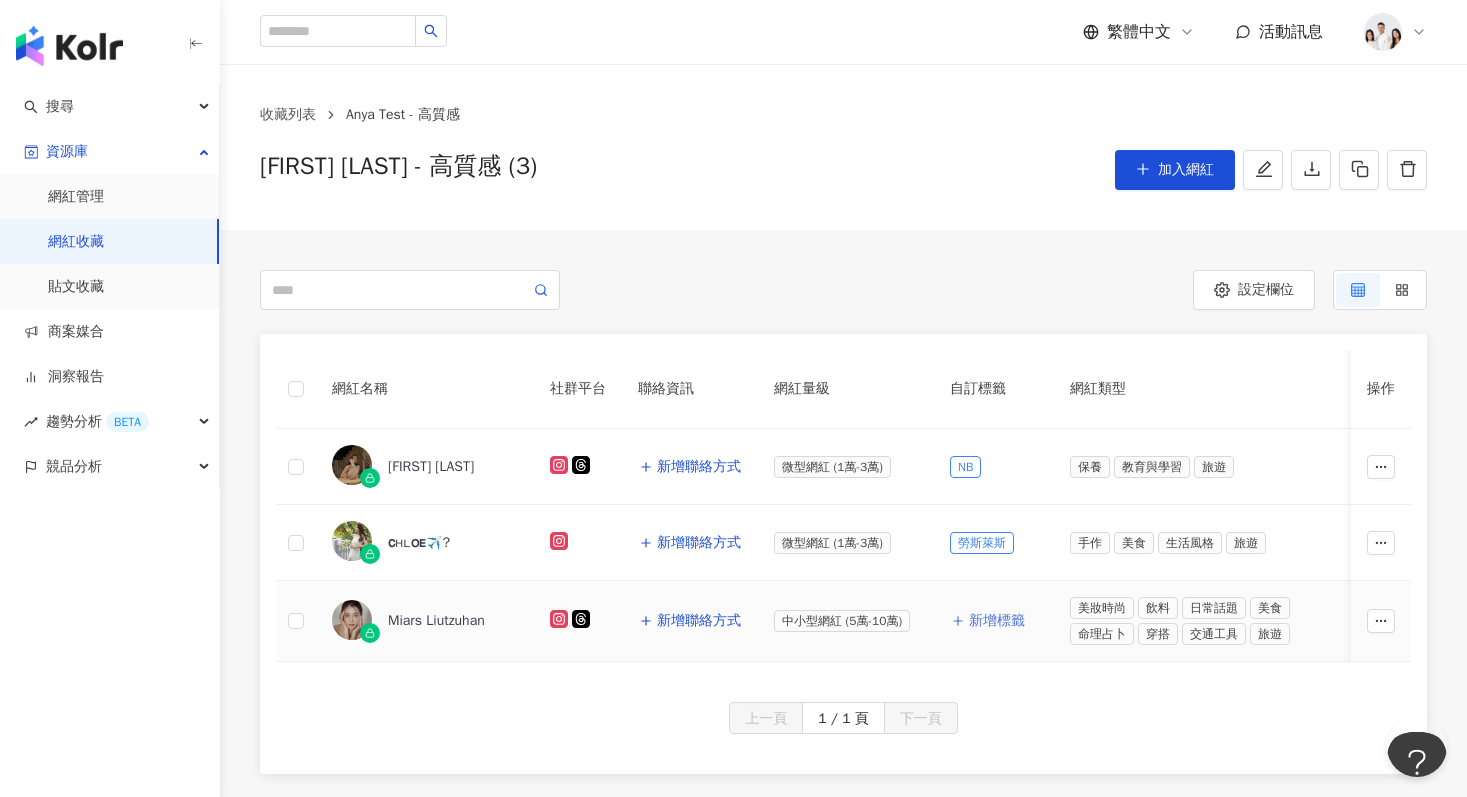 click on "新增標籤" at bounding box center (997, 621) 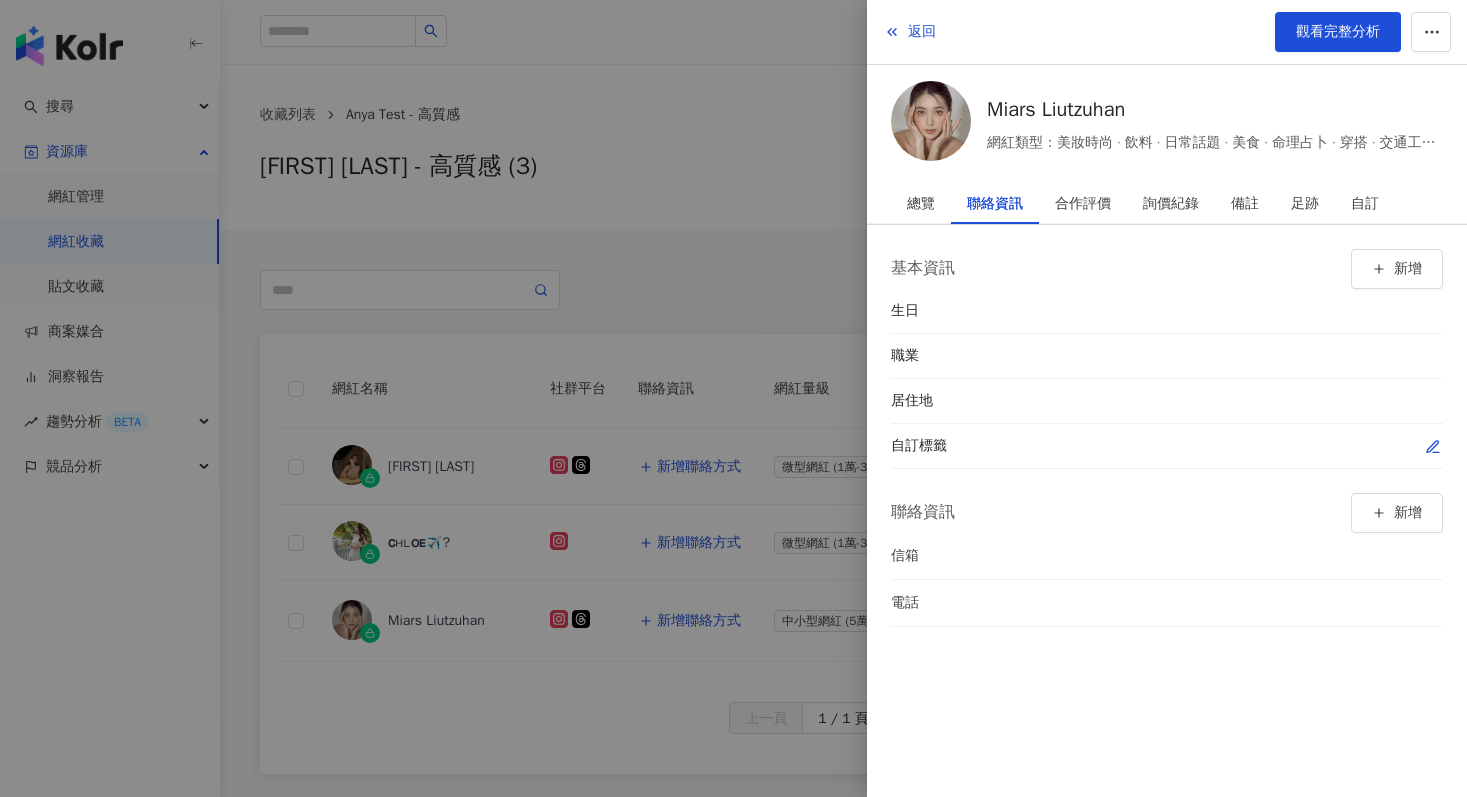 click 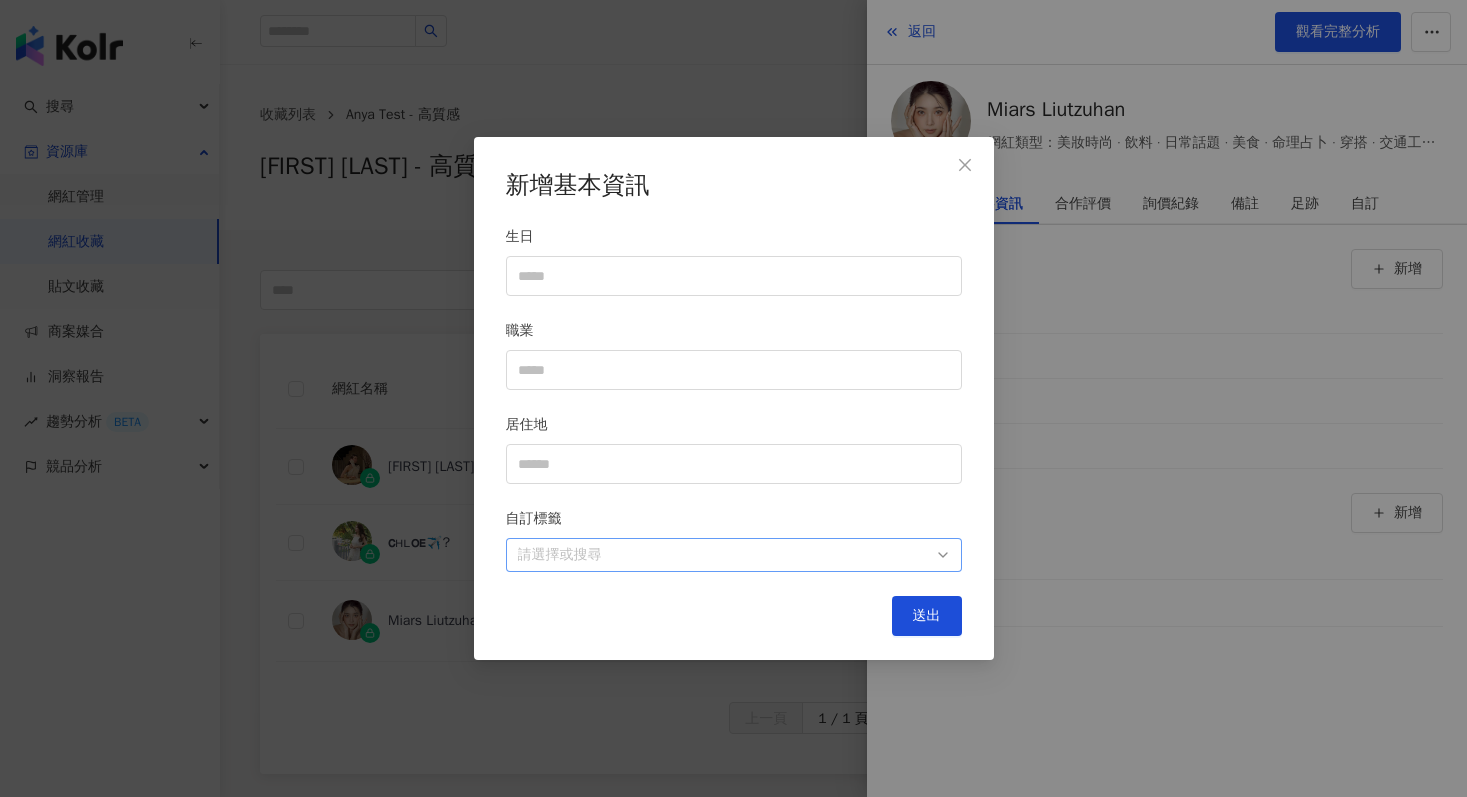 click at bounding box center [723, 555] 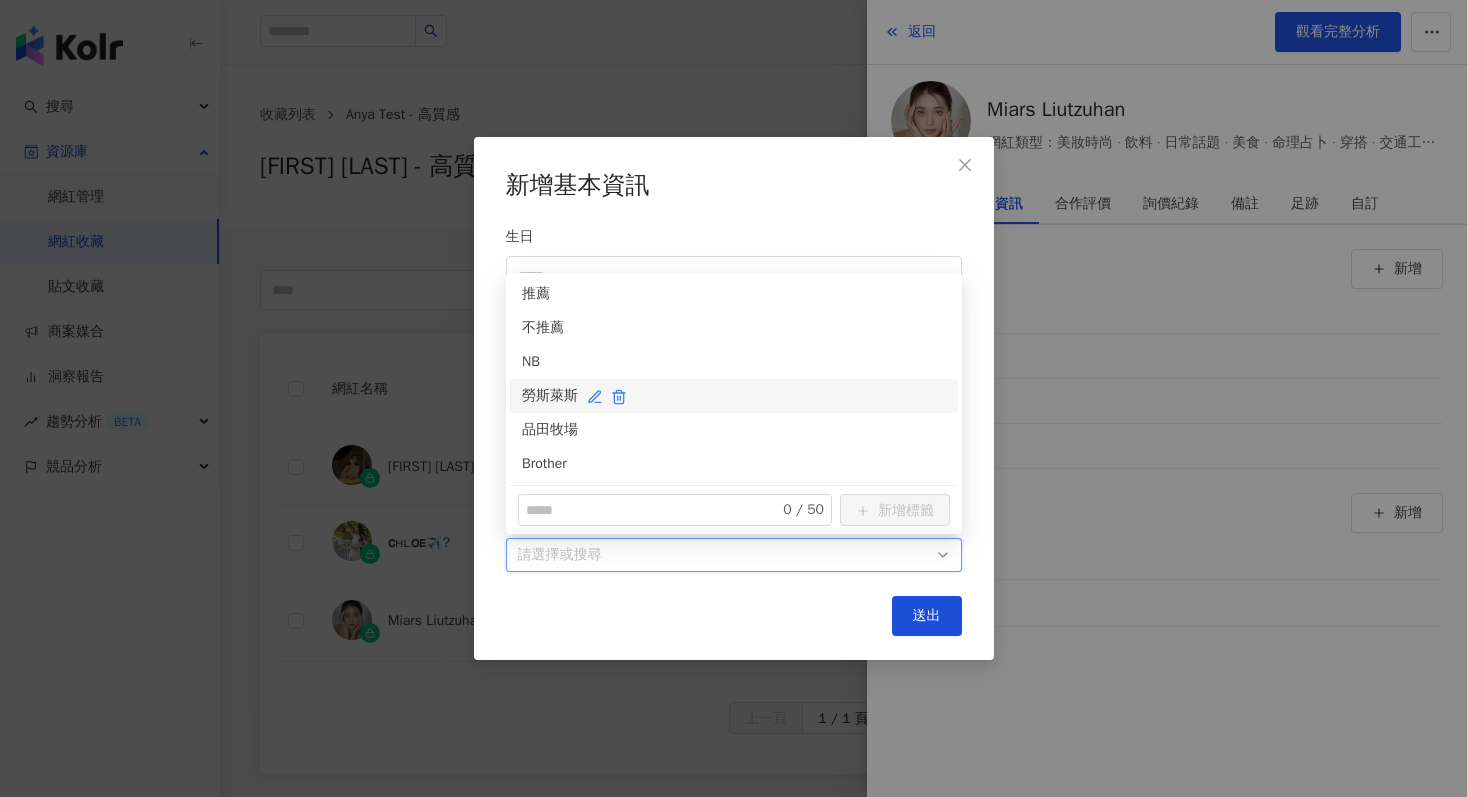 click on "勞斯萊斯" at bounding box center (734, 396) 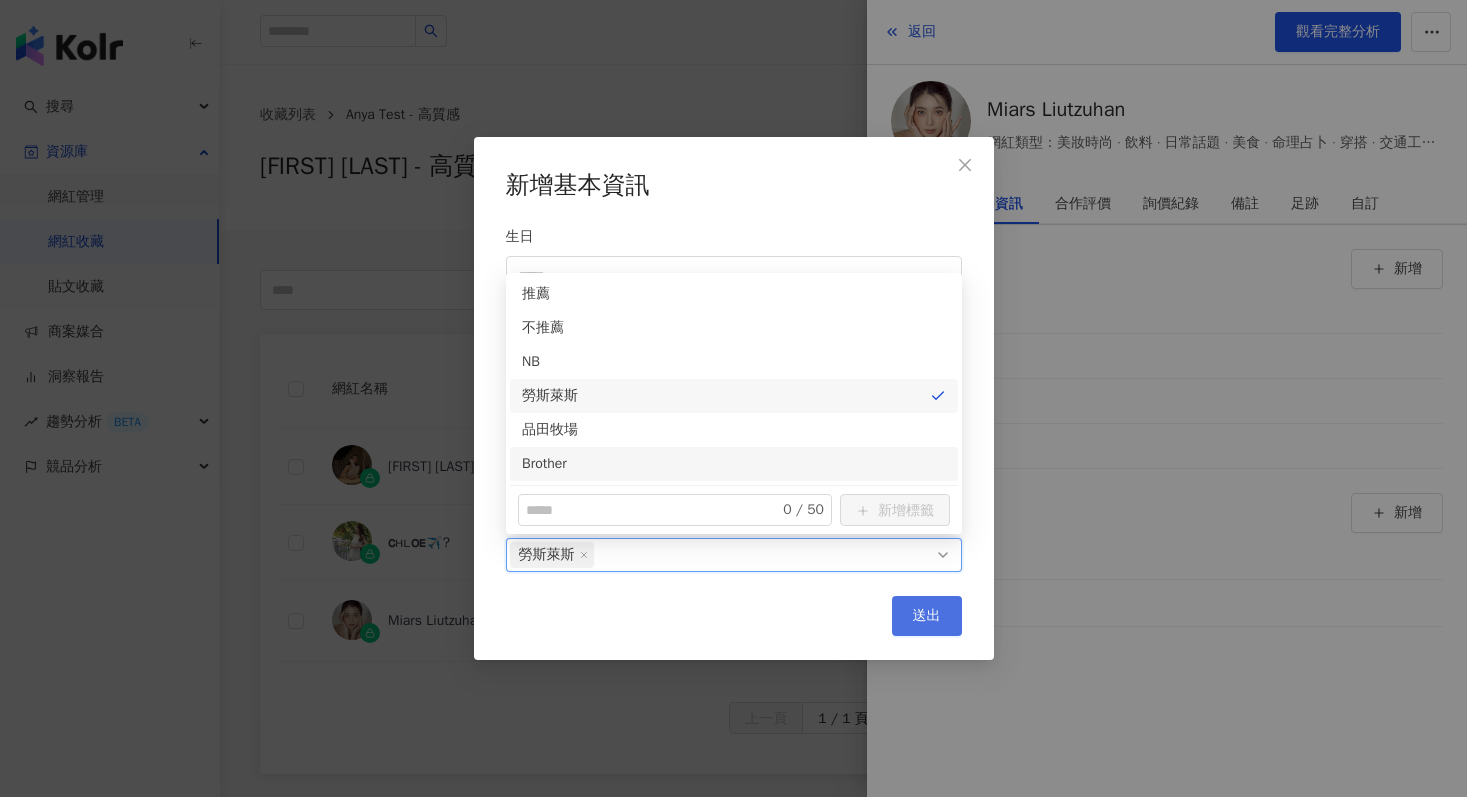 click on "送出" at bounding box center [927, 616] 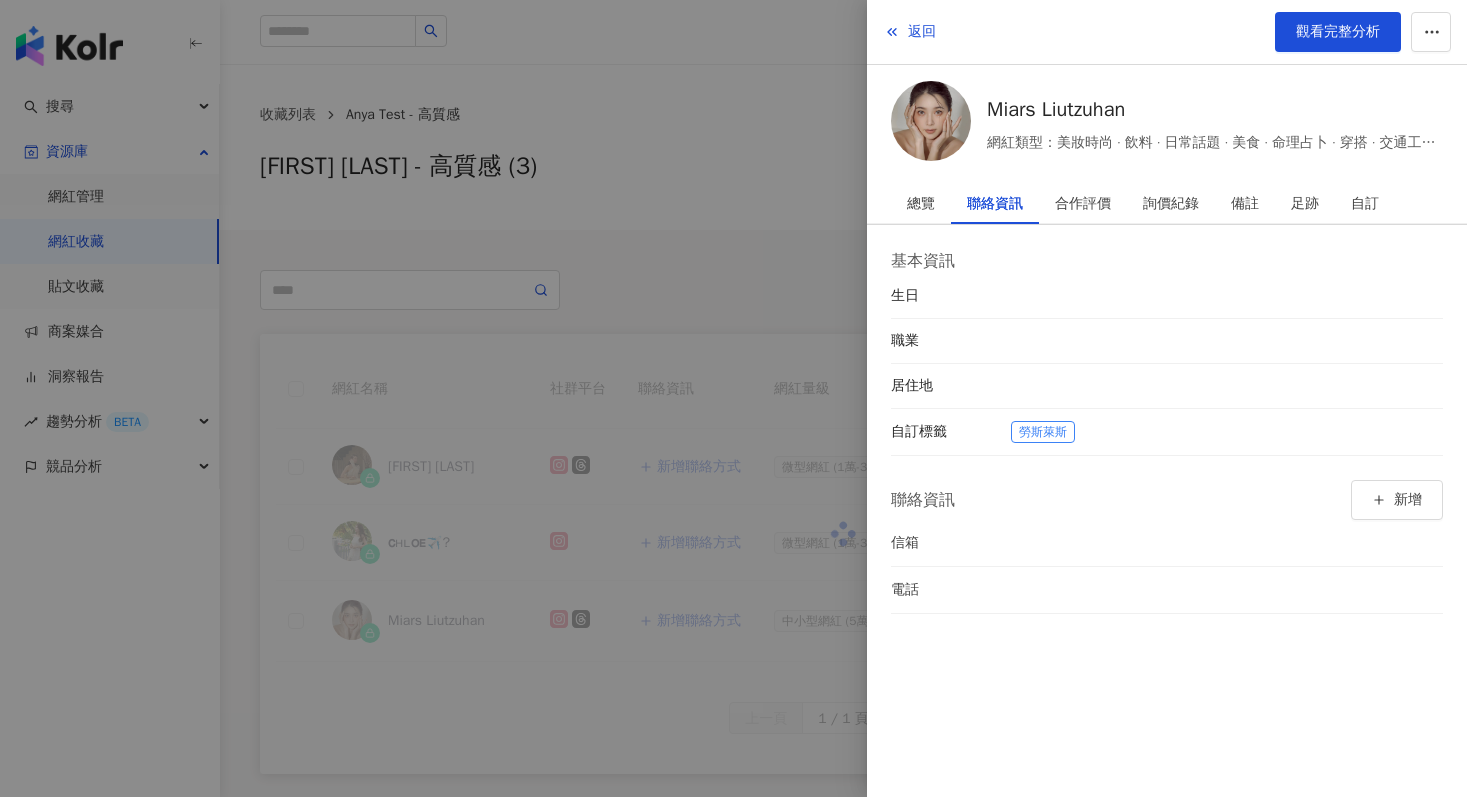 click at bounding box center (733, 398) 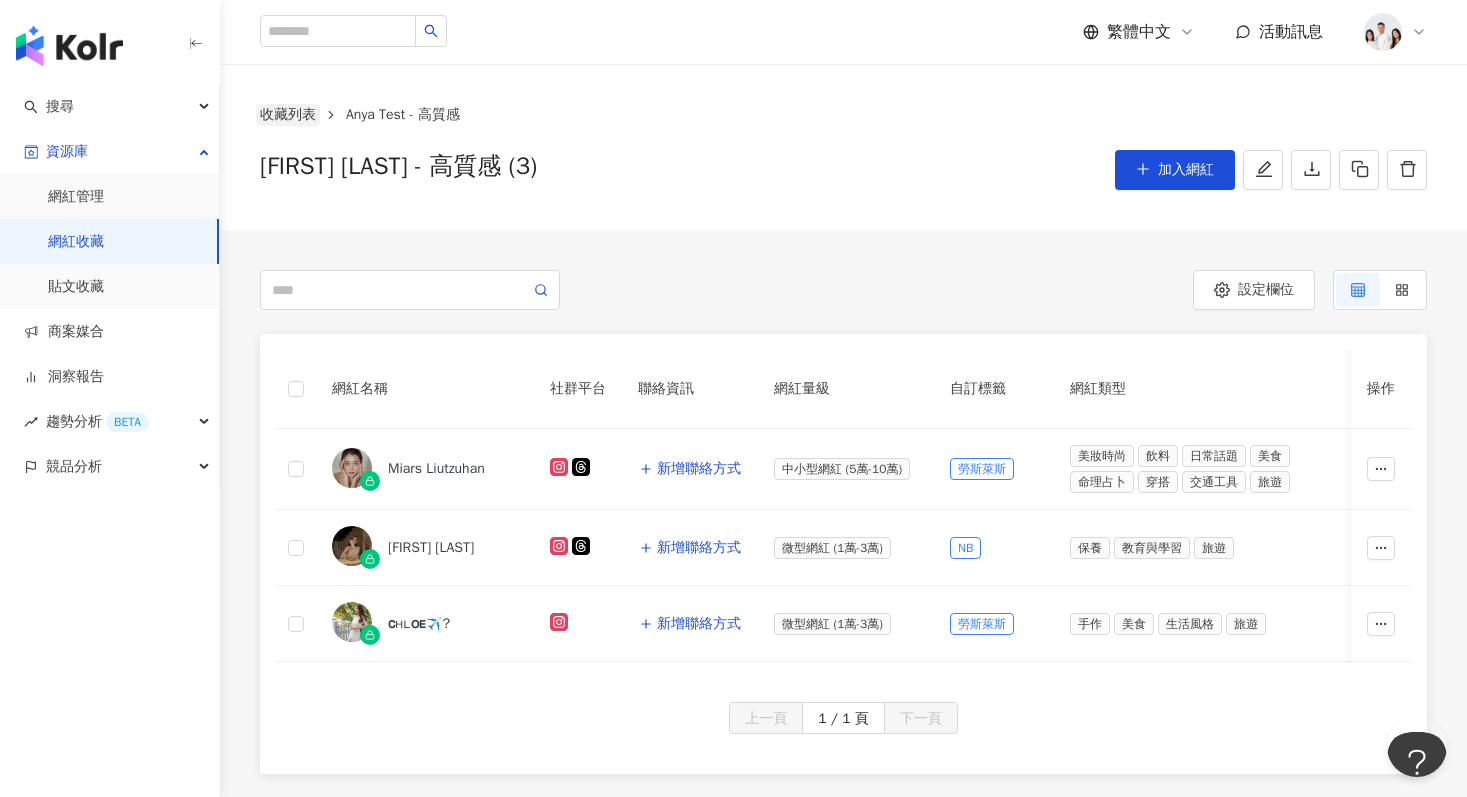 click on "收藏列表" at bounding box center [288, 115] 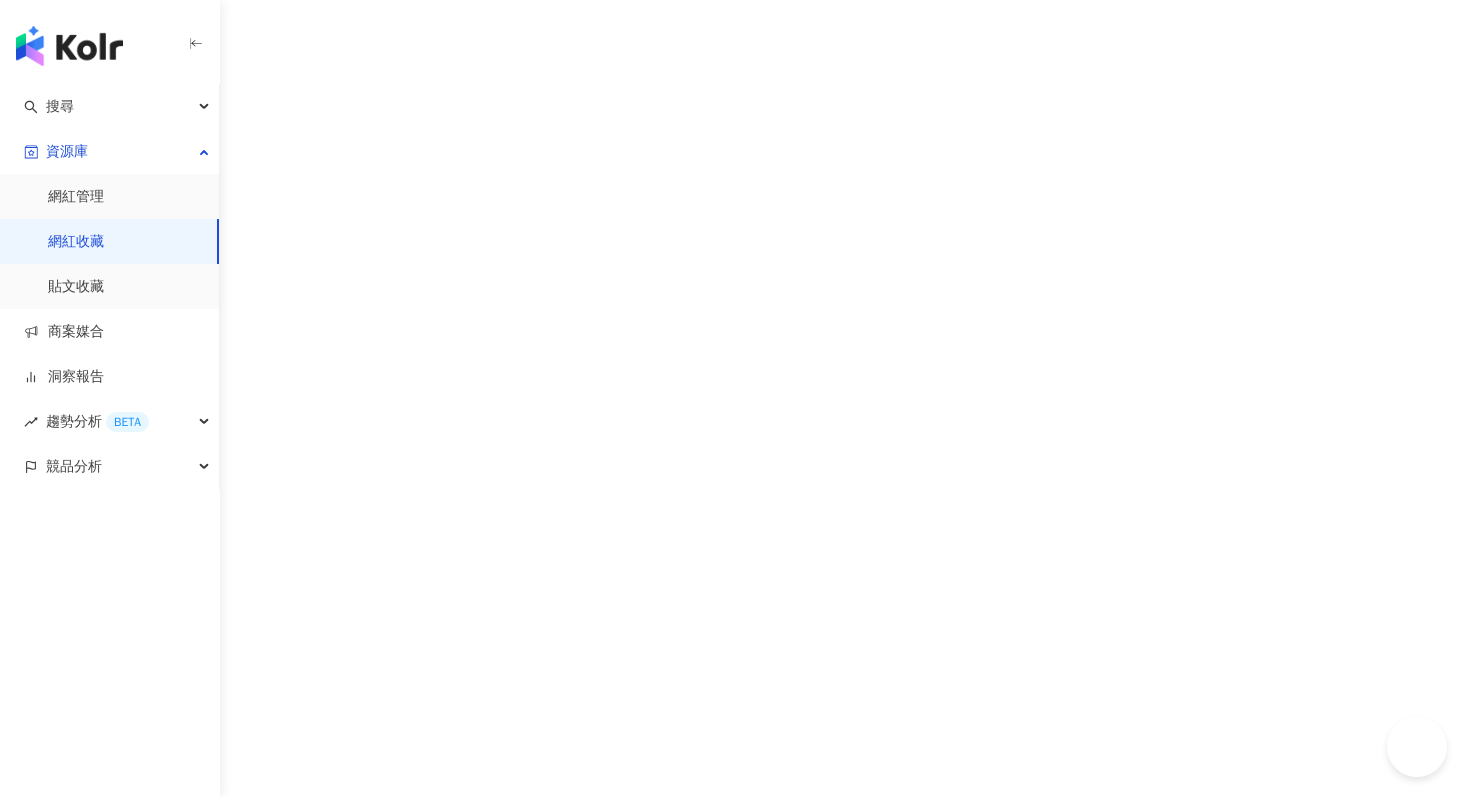 scroll, scrollTop: 0, scrollLeft: 0, axis: both 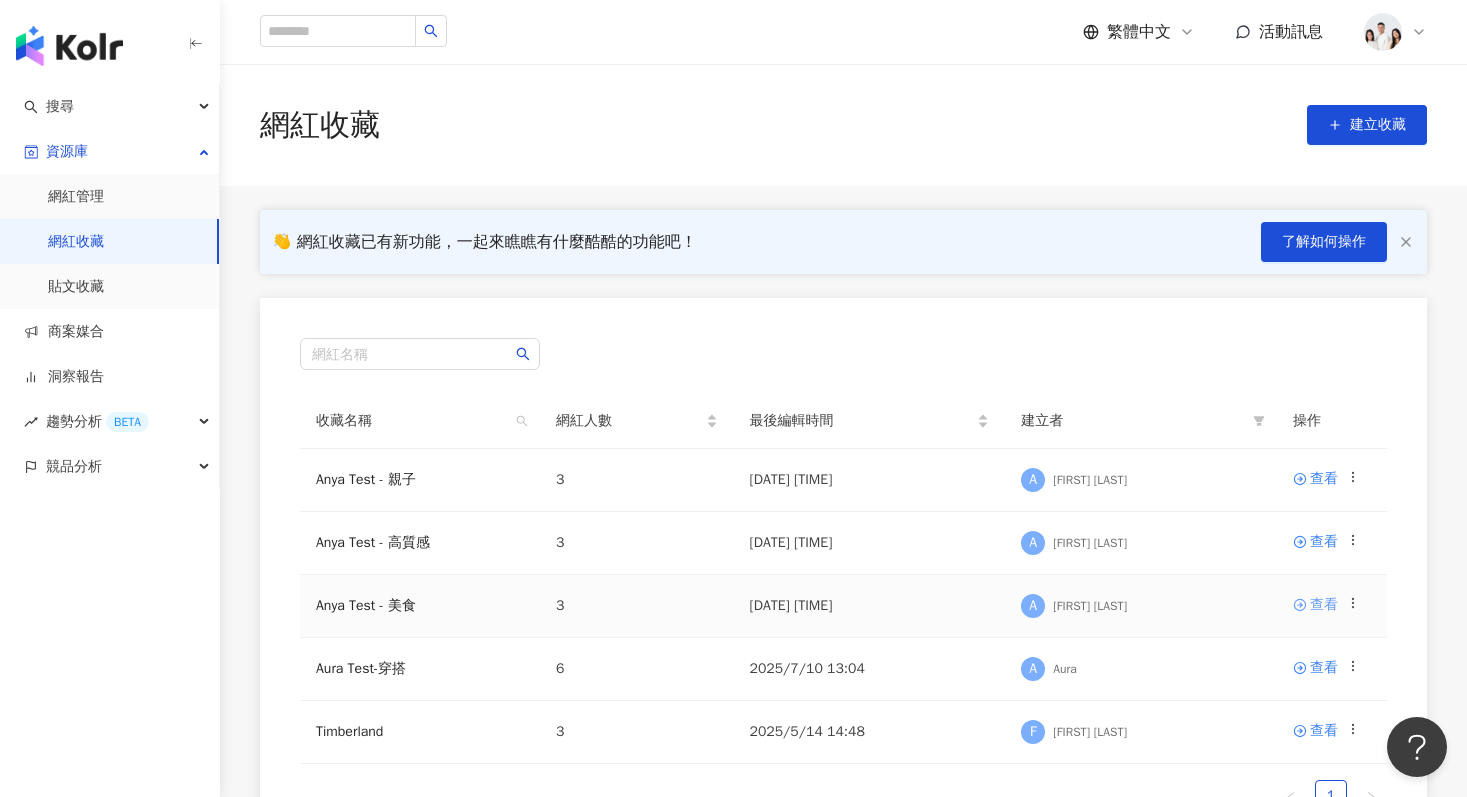 click 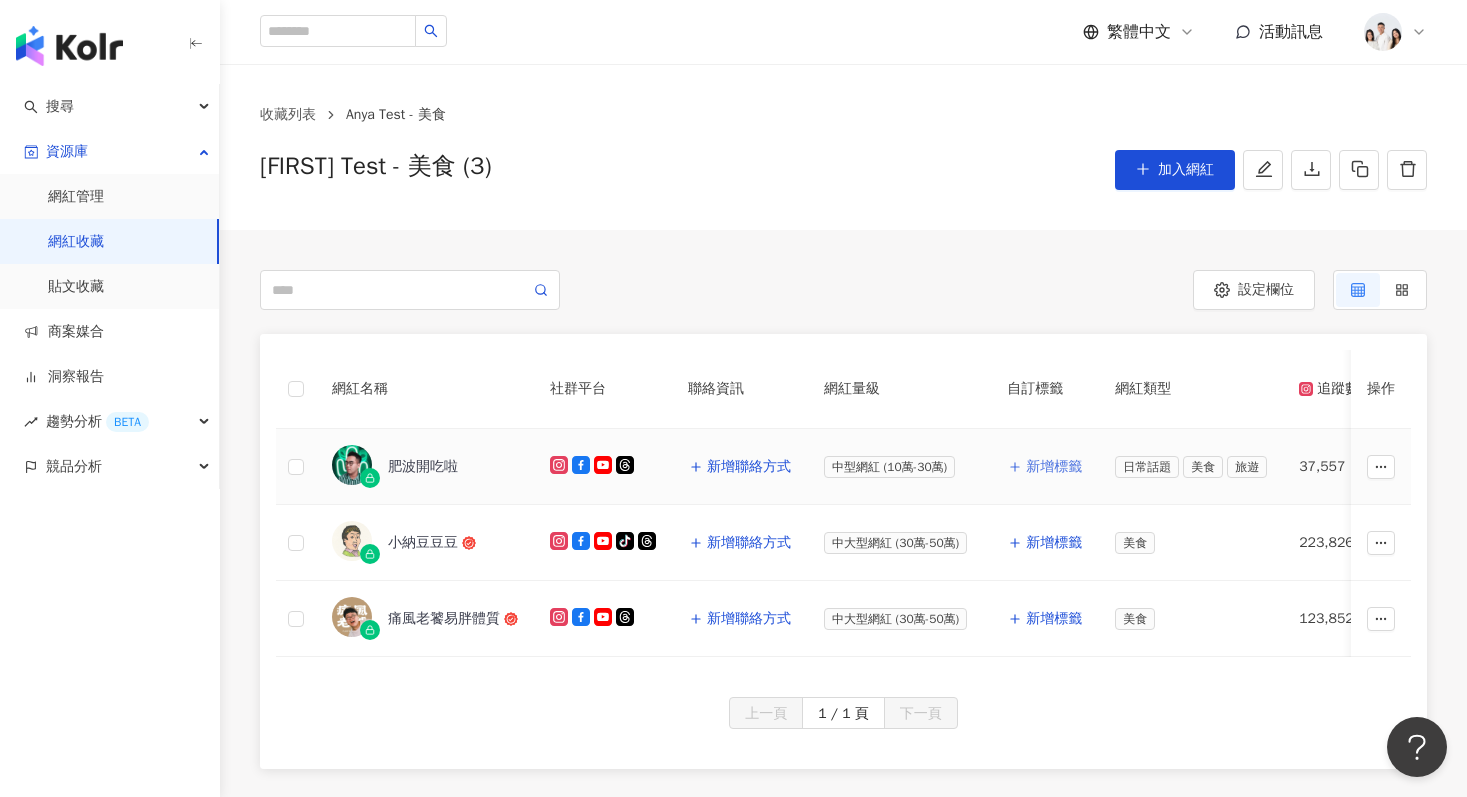 click on "新增標籤" at bounding box center [1054, 467] 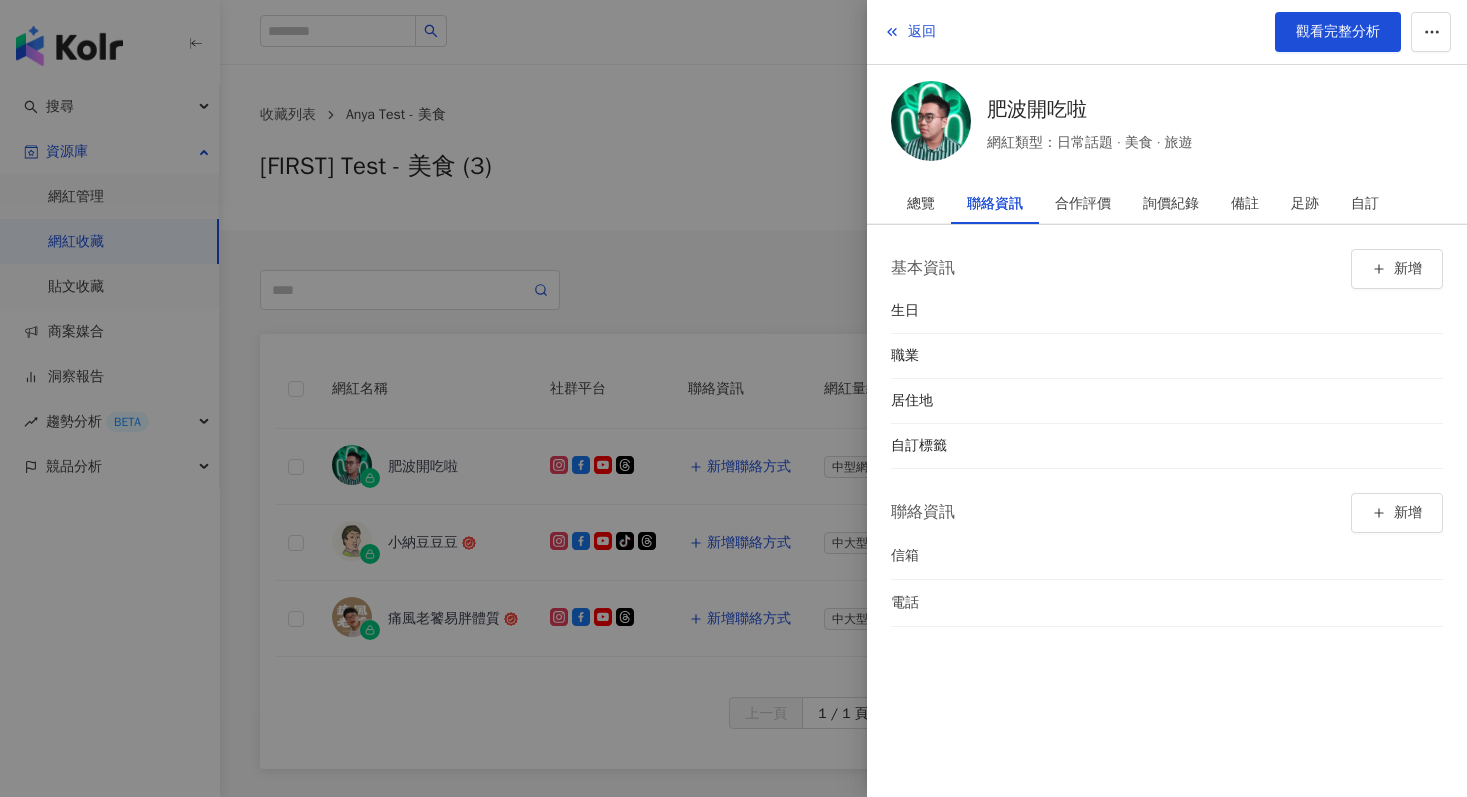 click at bounding box center [733, 398] 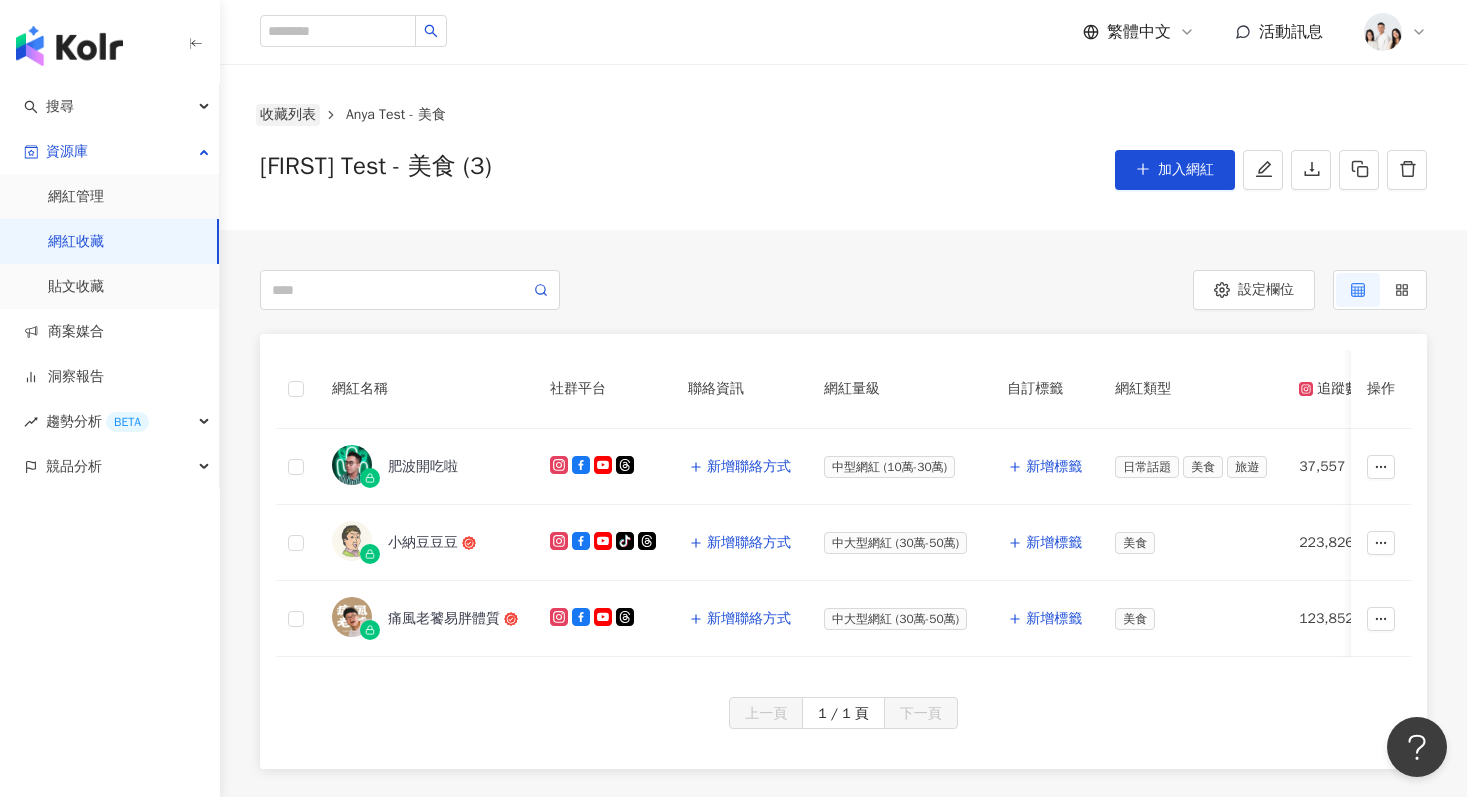 click on "收藏列表" at bounding box center [288, 115] 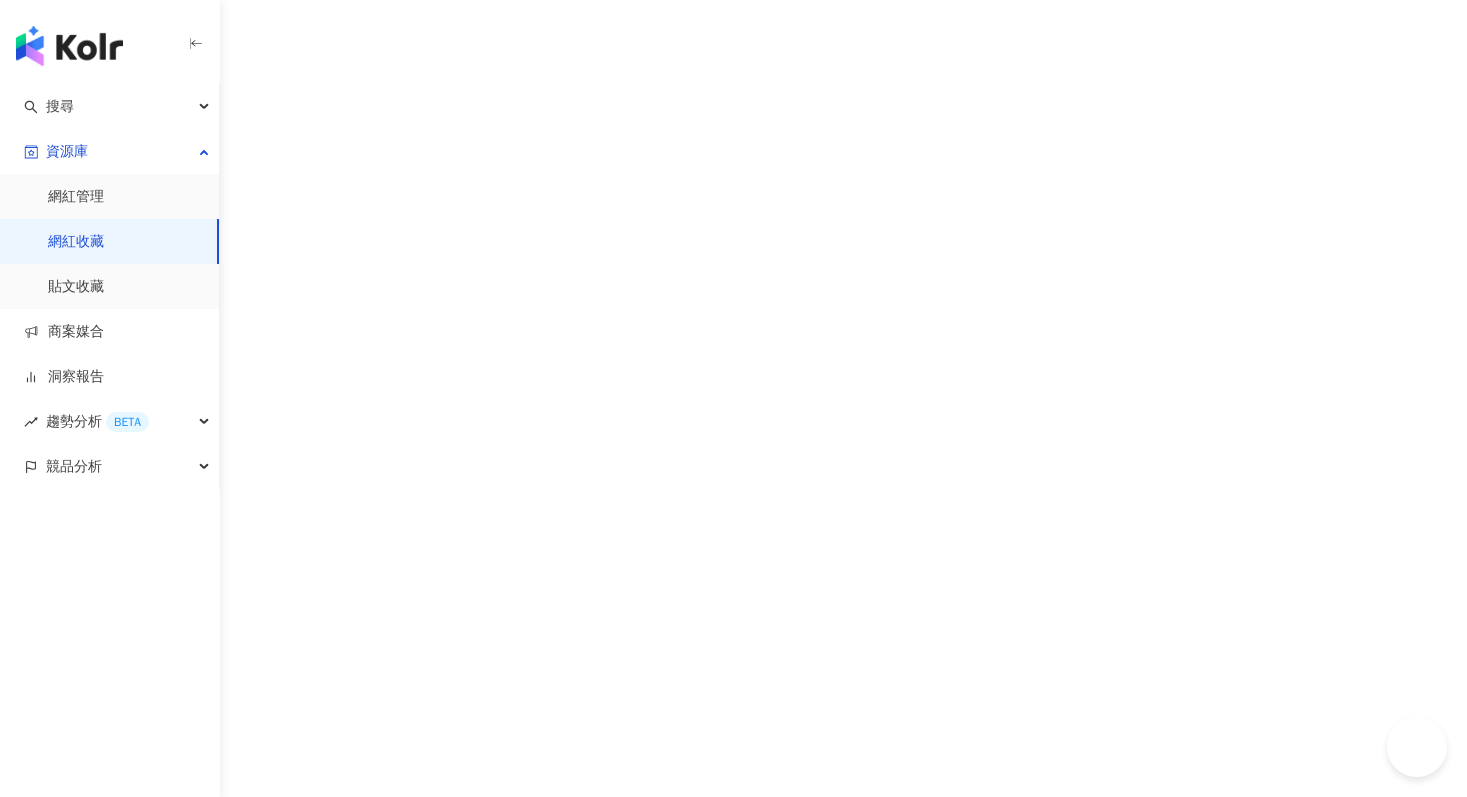 scroll, scrollTop: 0, scrollLeft: 0, axis: both 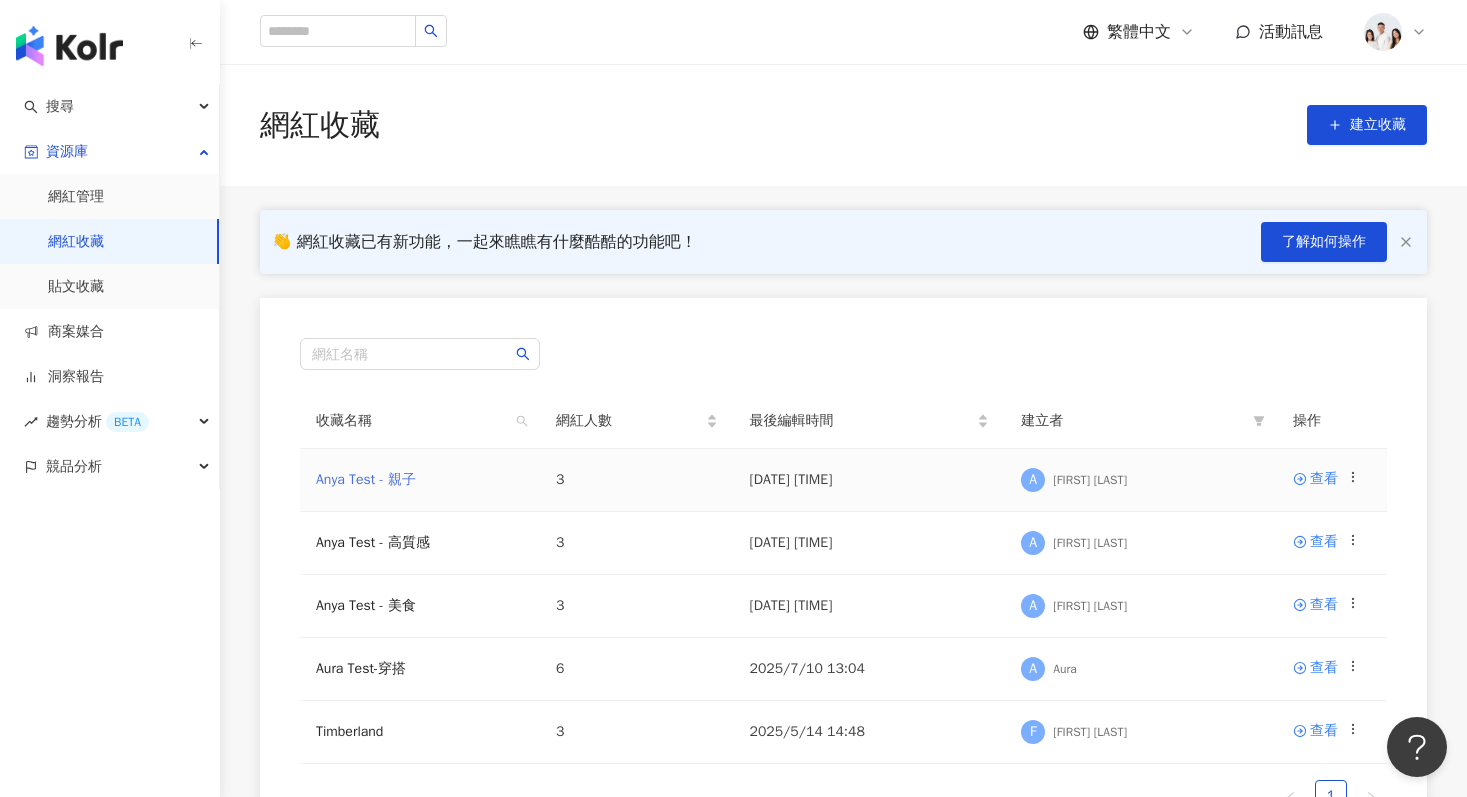 click on "Anya Test - 親子" at bounding box center (366, 479) 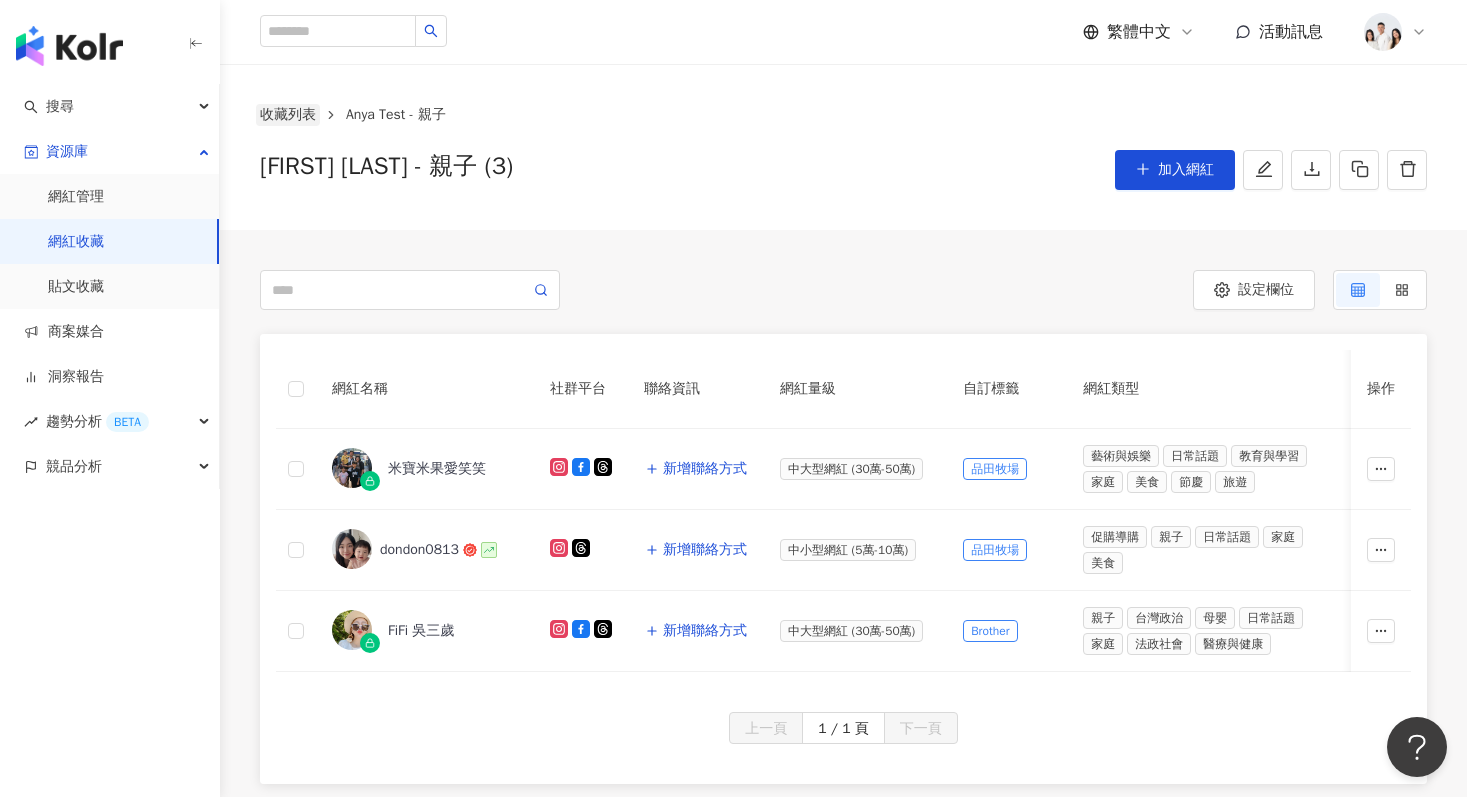 click on "收藏列表" at bounding box center (288, 115) 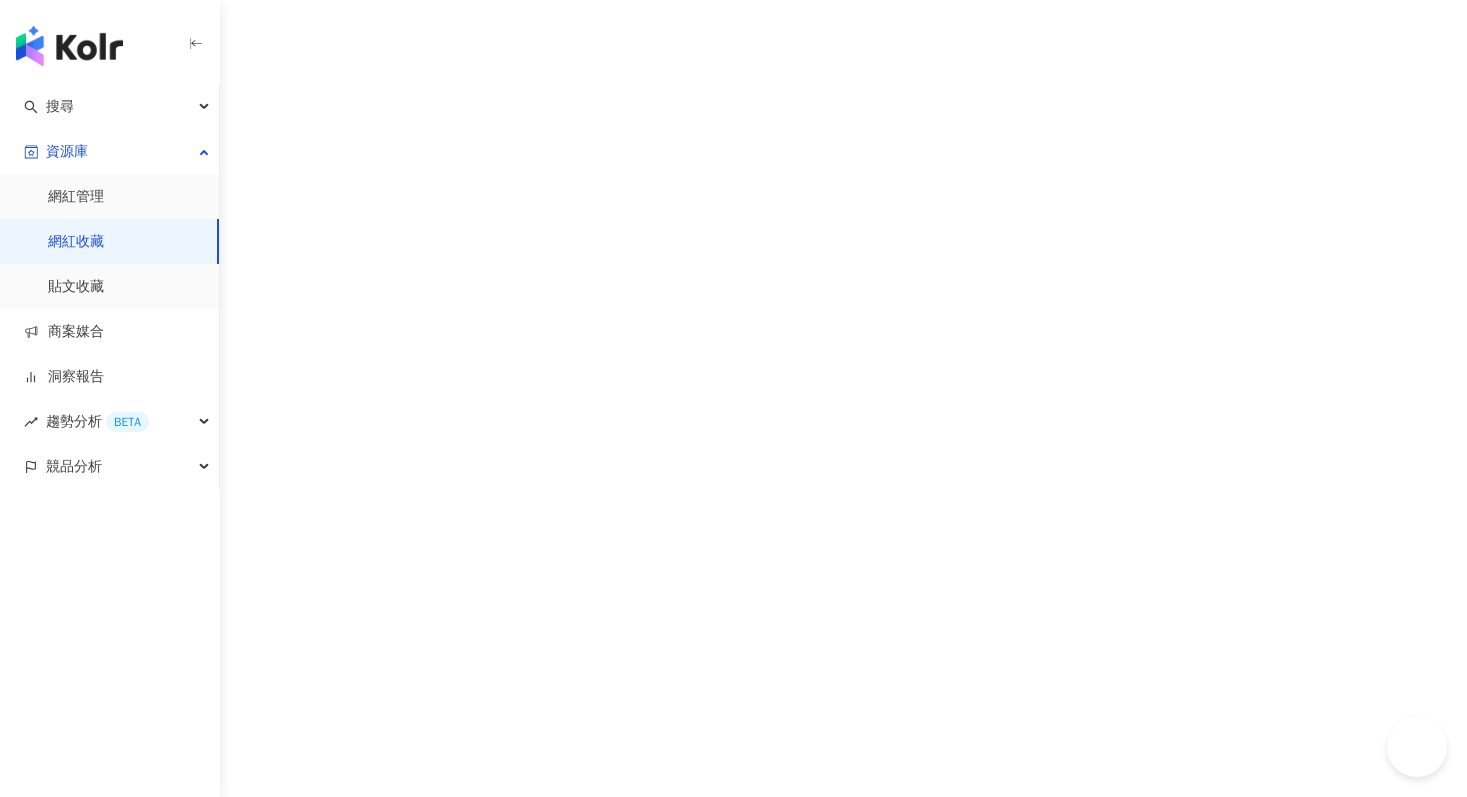 scroll, scrollTop: 0, scrollLeft: 0, axis: both 